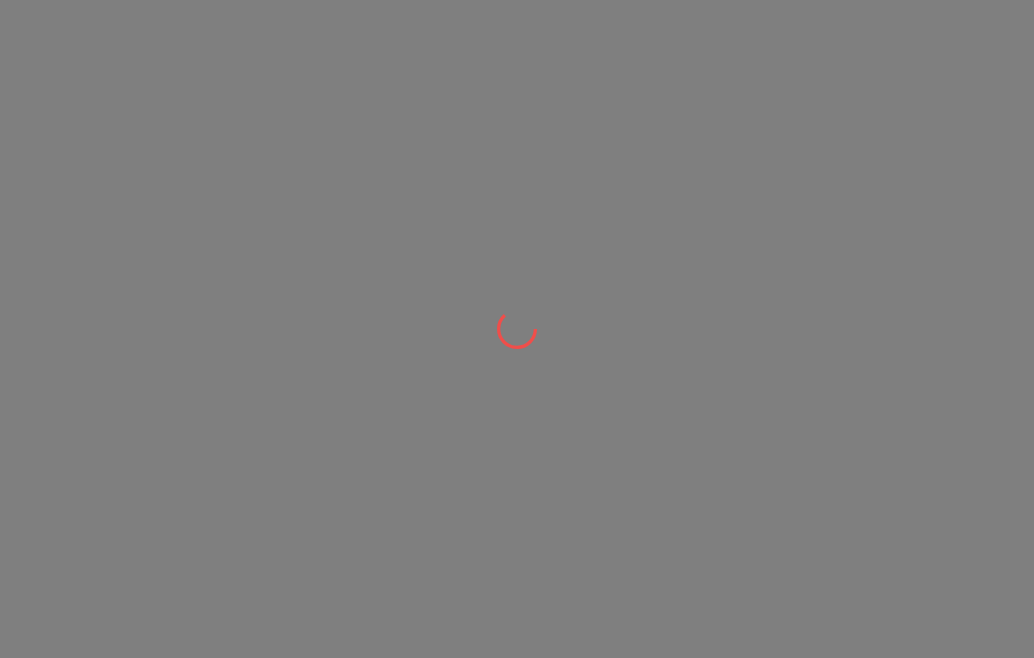 scroll, scrollTop: 0, scrollLeft: 0, axis: both 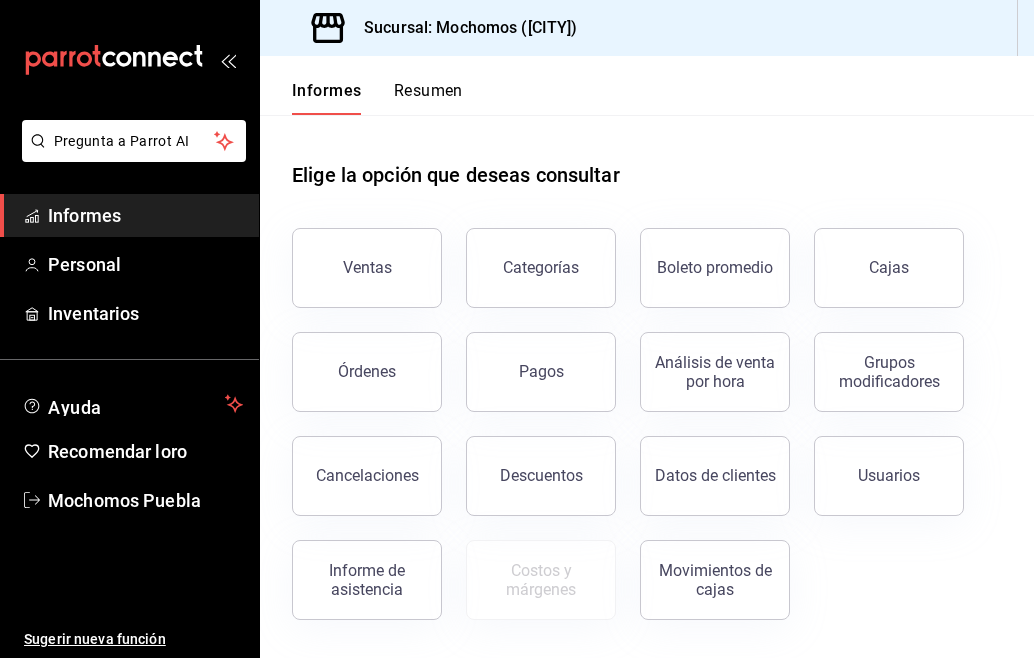 click on "Informes" at bounding box center (327, 90) 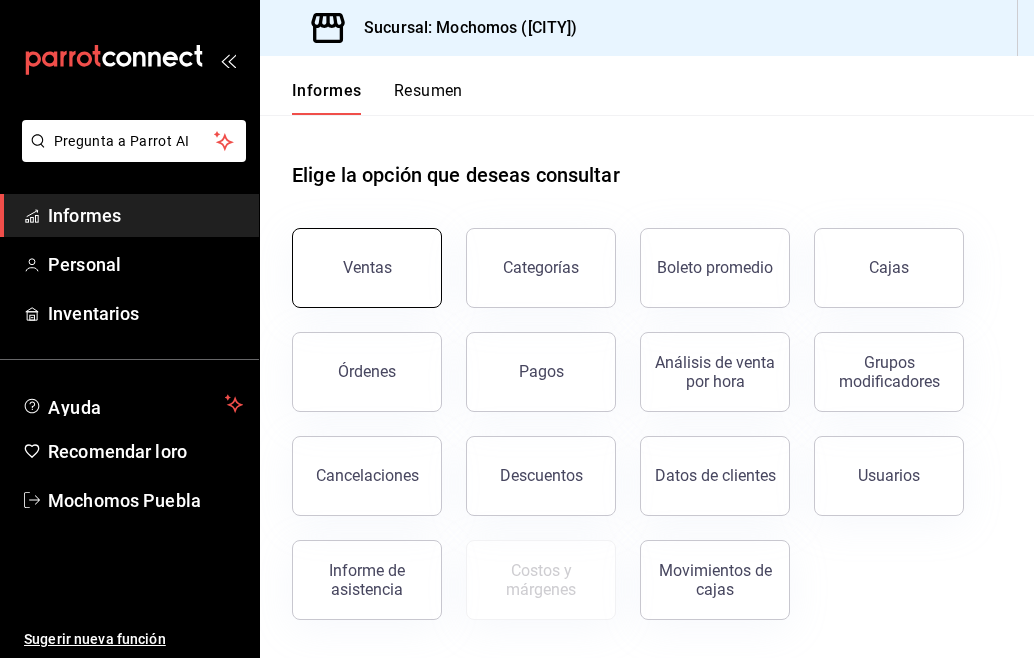 click on "Ventas" at bounding box center (367, 268) 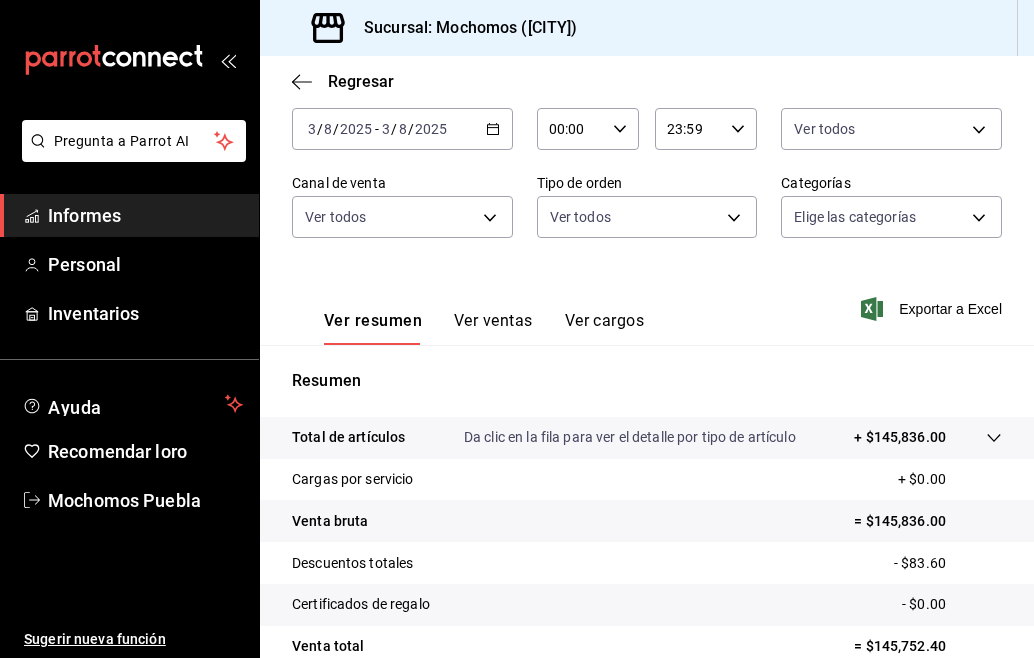scroll, scrollTop: 160, scrollLeft: 0, axis: vertical 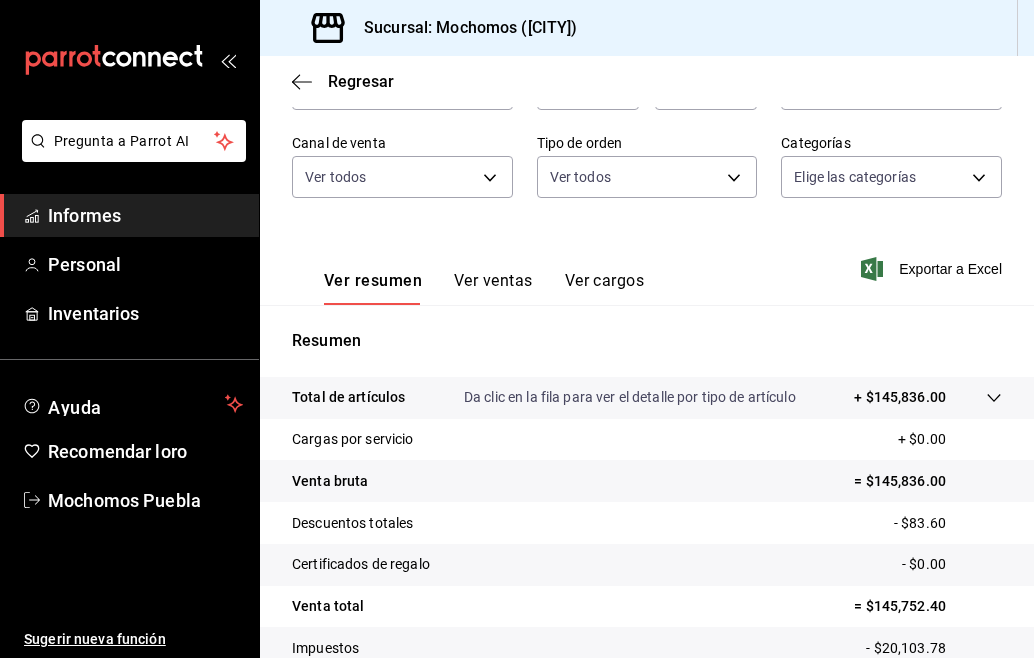 click on "Ver ventas" at bounding box center (493, 280) 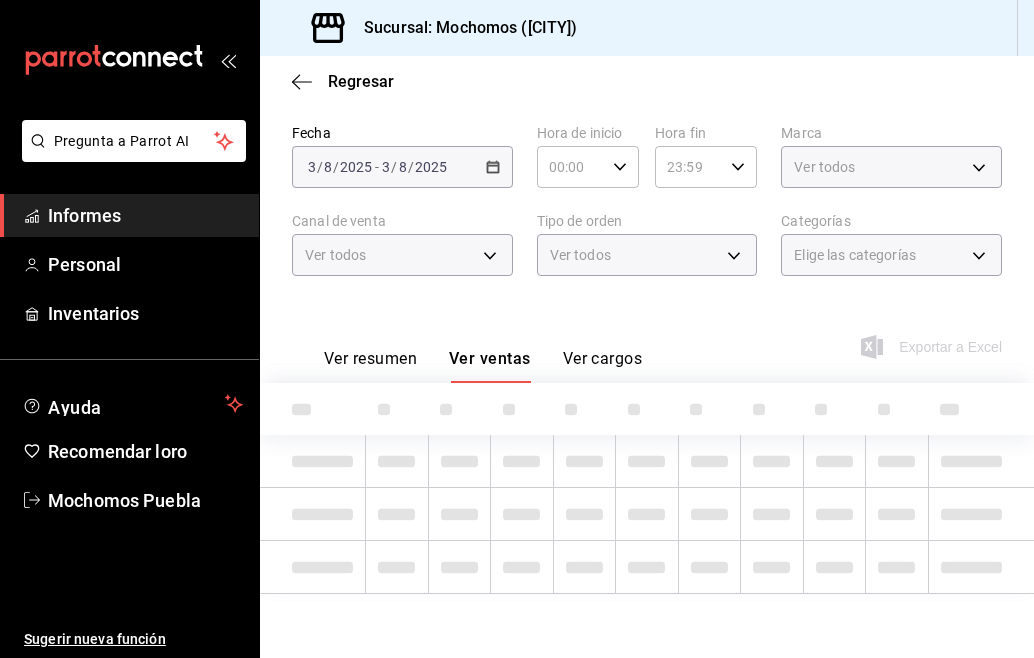 scroll, scrollTop: 160, scrollLeft: 0, axis: vertical 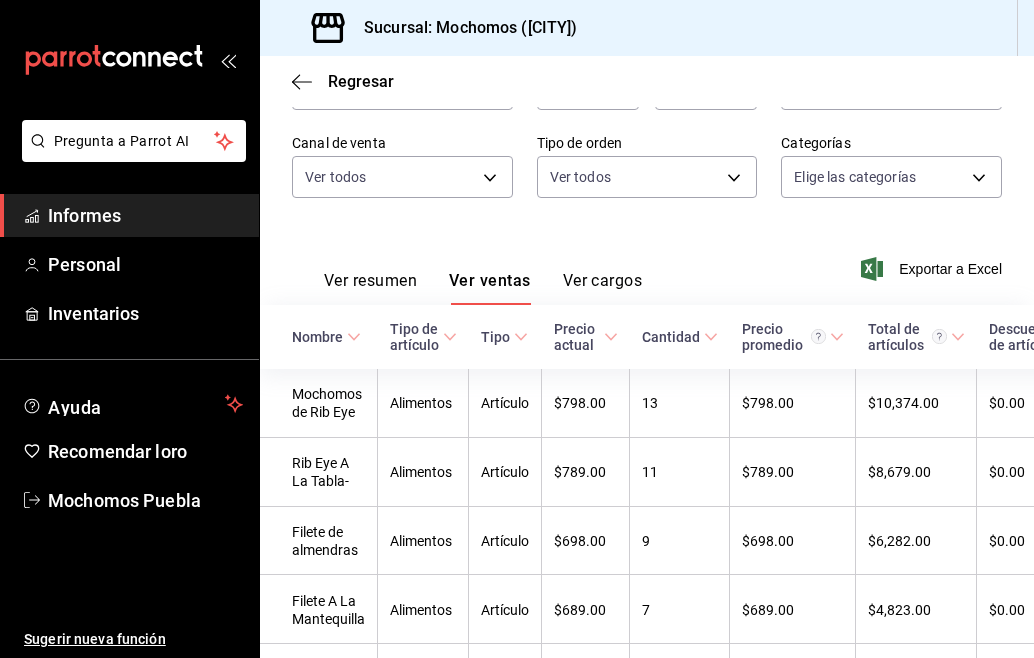 click 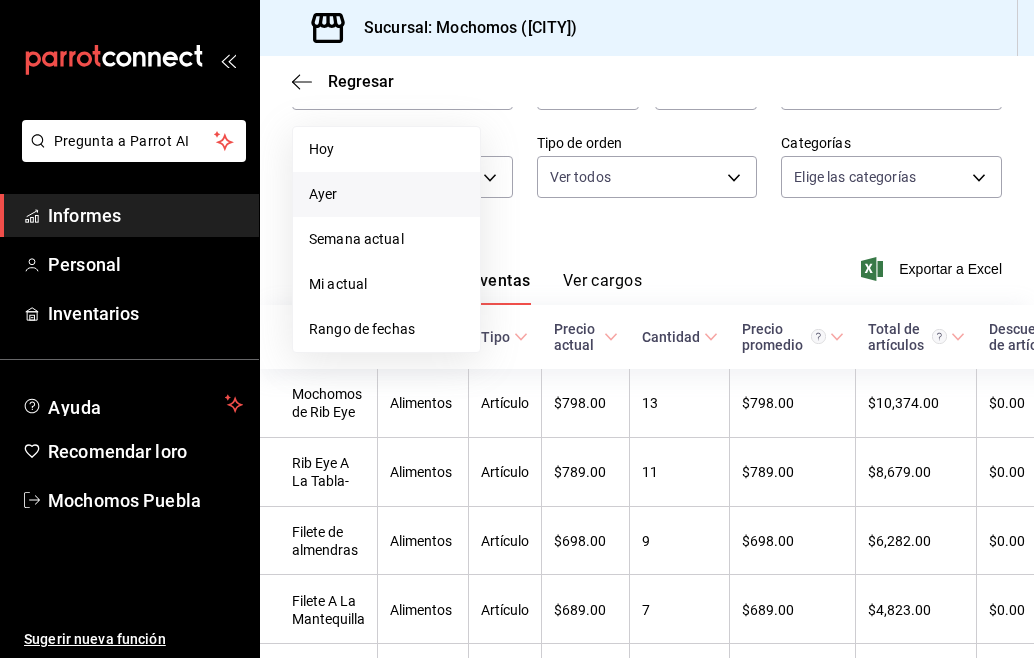 click on "Ayer" at bounding box center (386, 194) 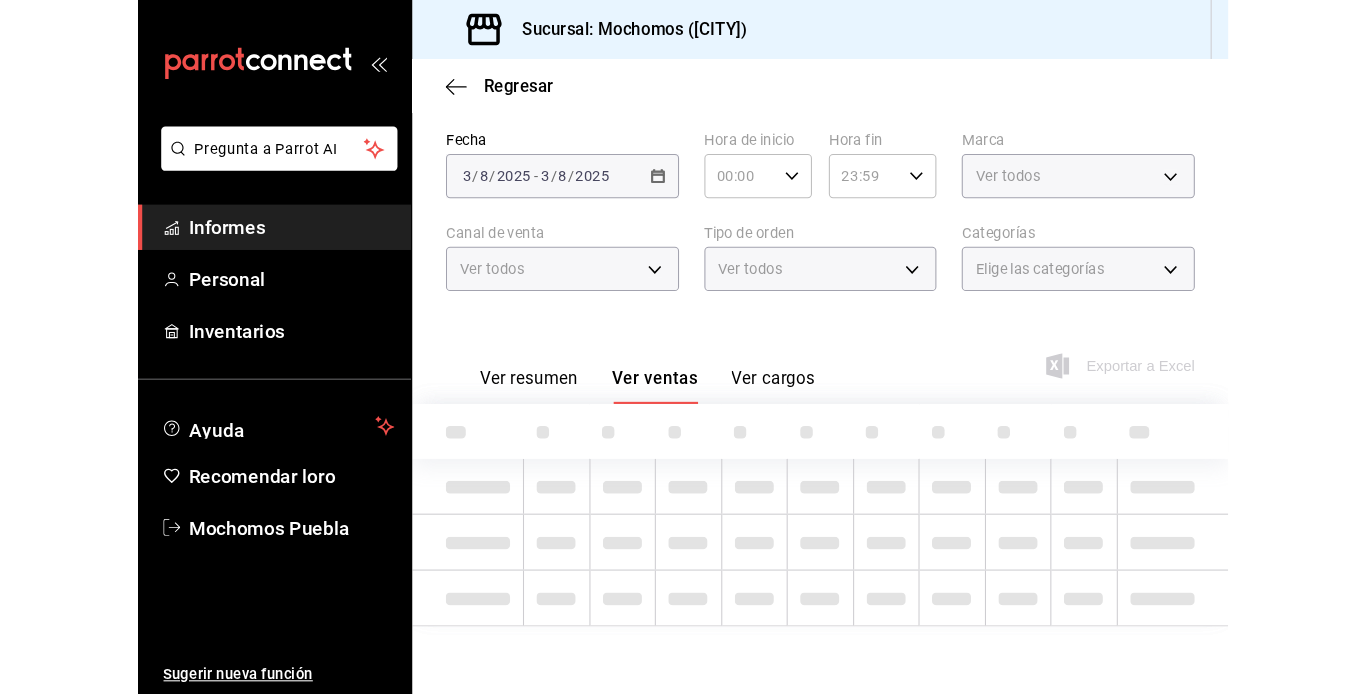 scroll, scrollTop: 160, scrollLeft: 0, axis: vertical 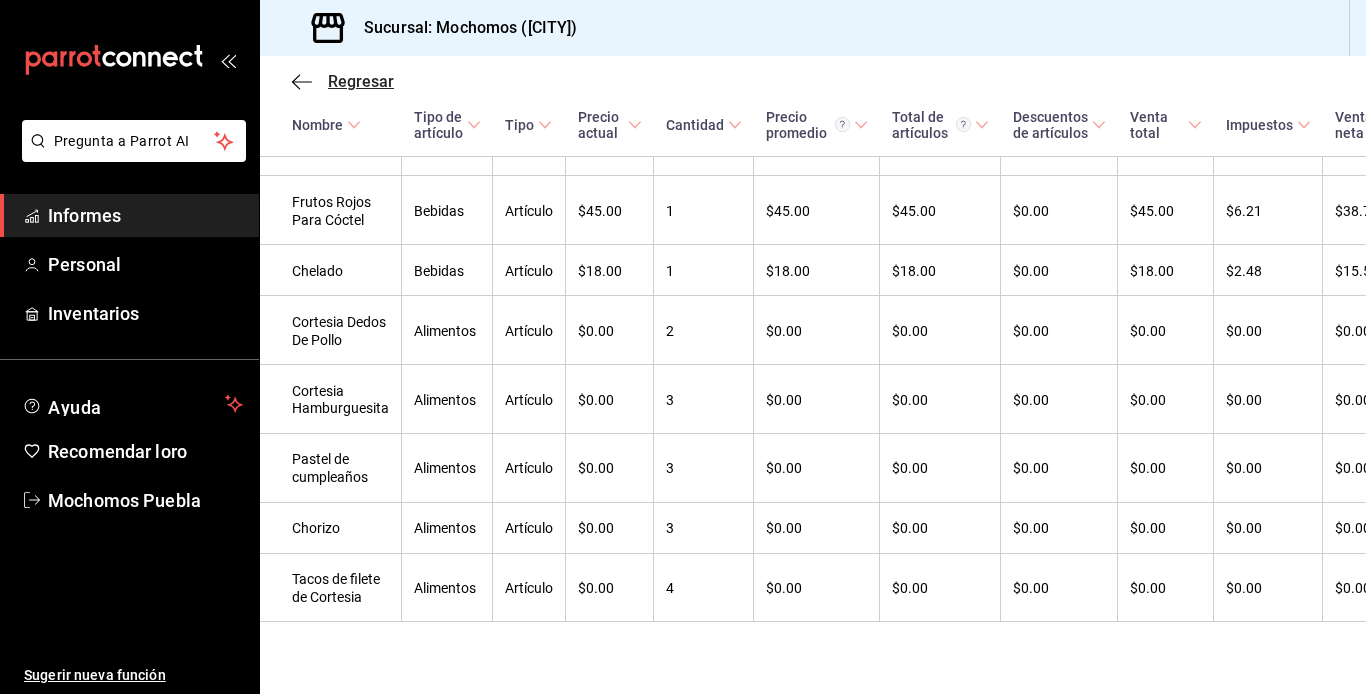 click 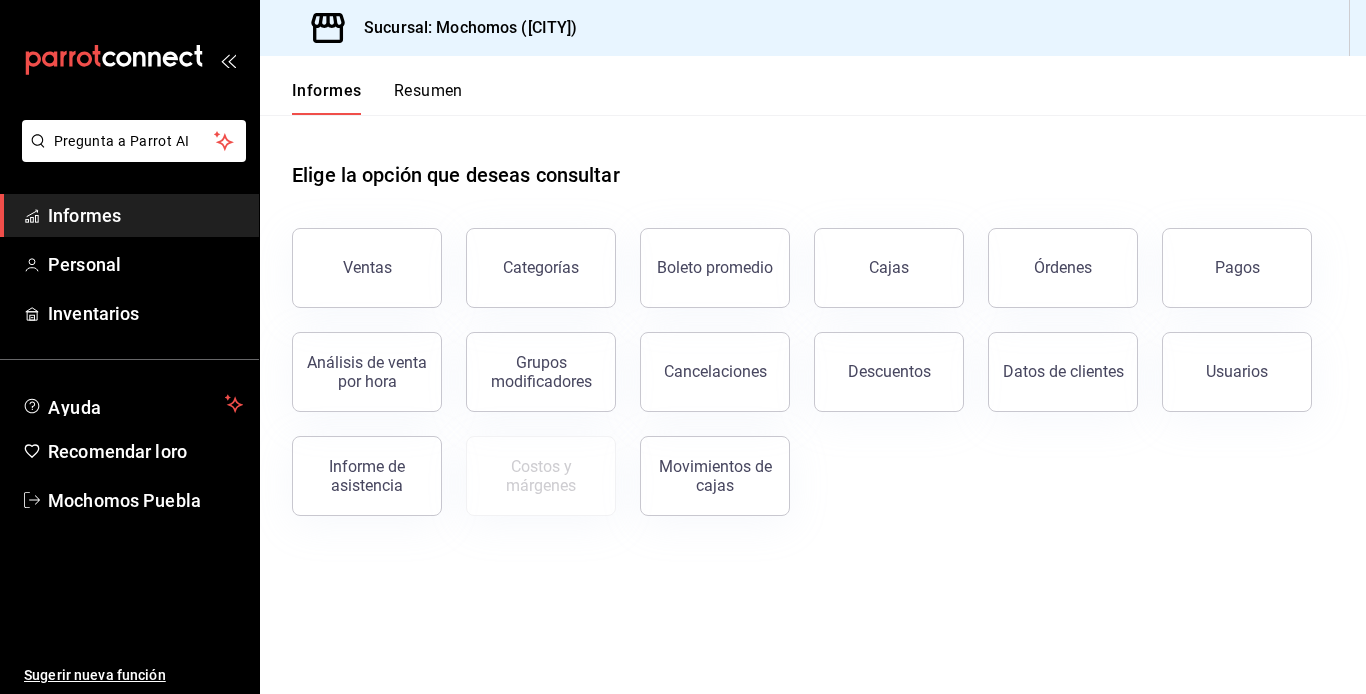 click on "Resumen" at bounding box center [428, 90] 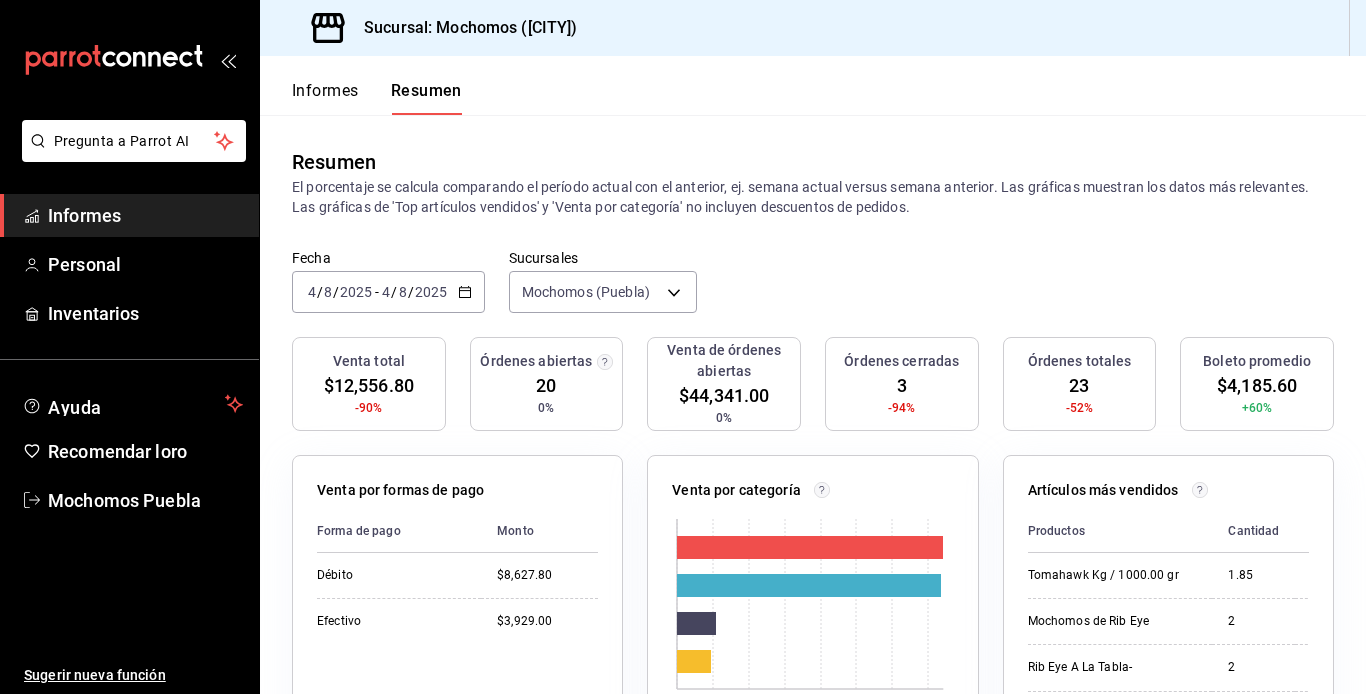 click 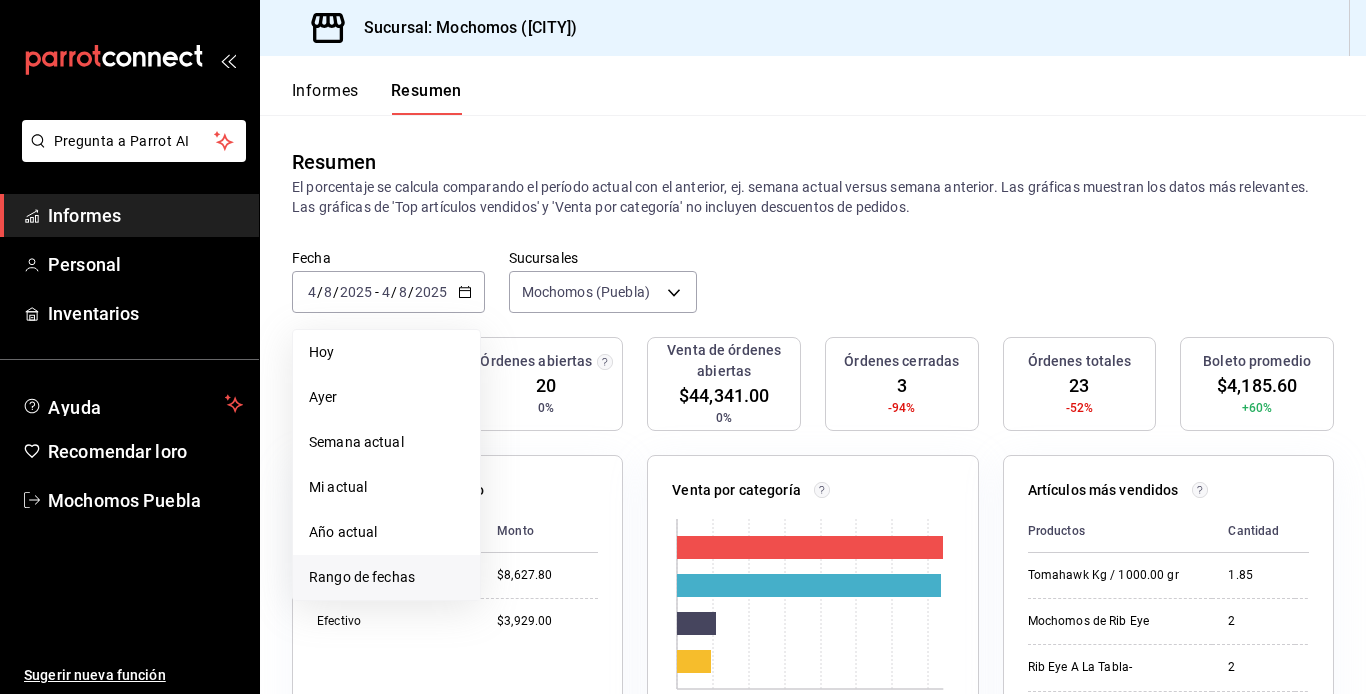 click on "Rango de fechas" at bounding box center (362, 577) 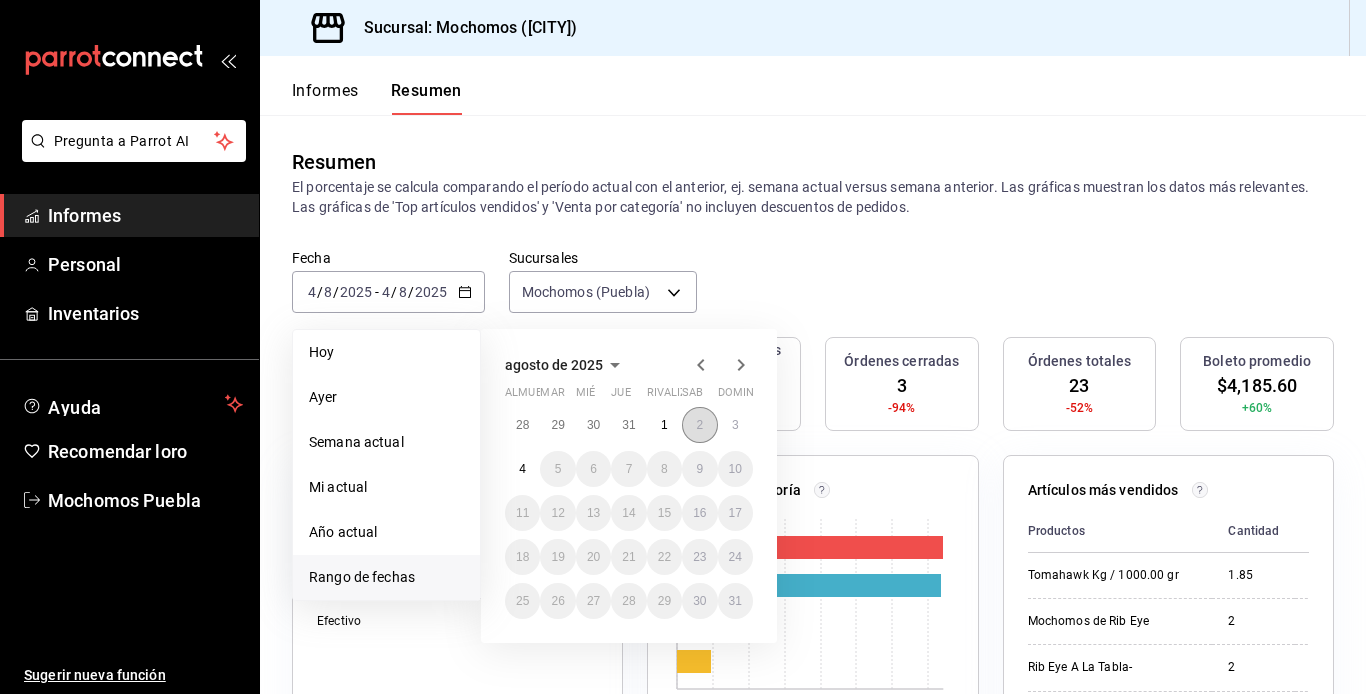 click on "2" at bounding box center [699, 425] 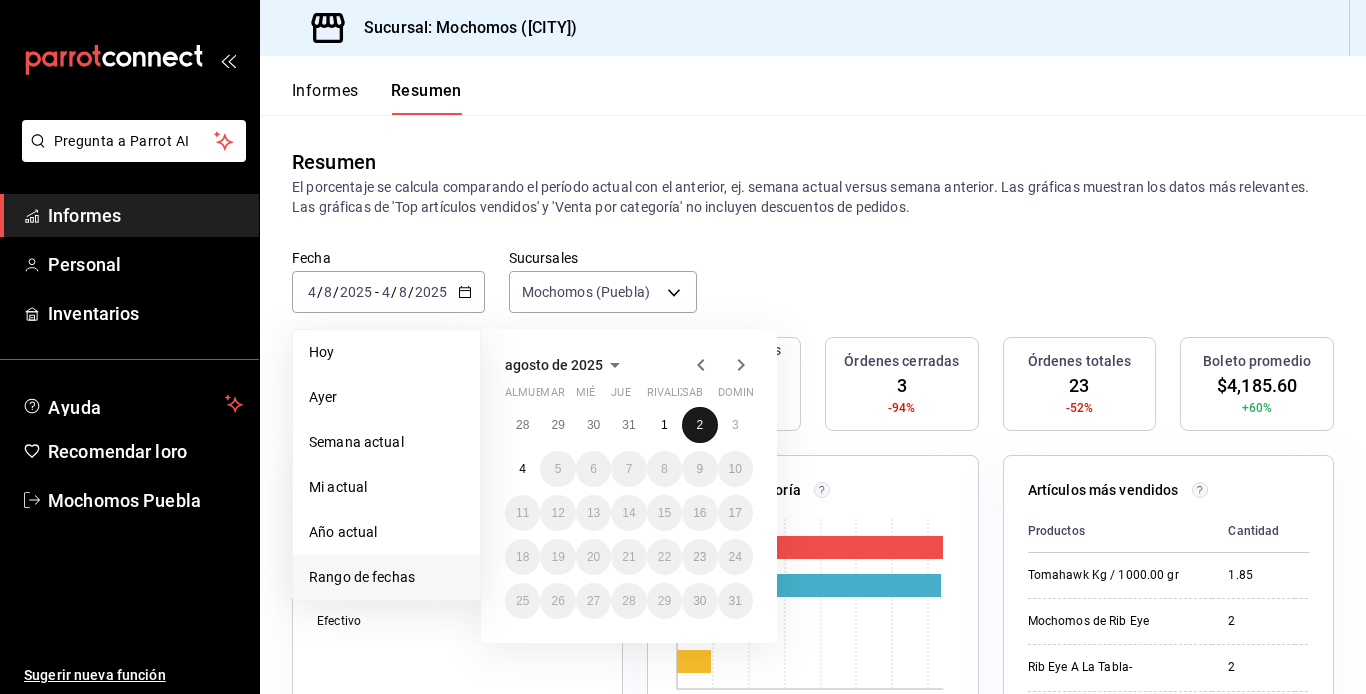 click on "2" at bounding box center [699, 425] 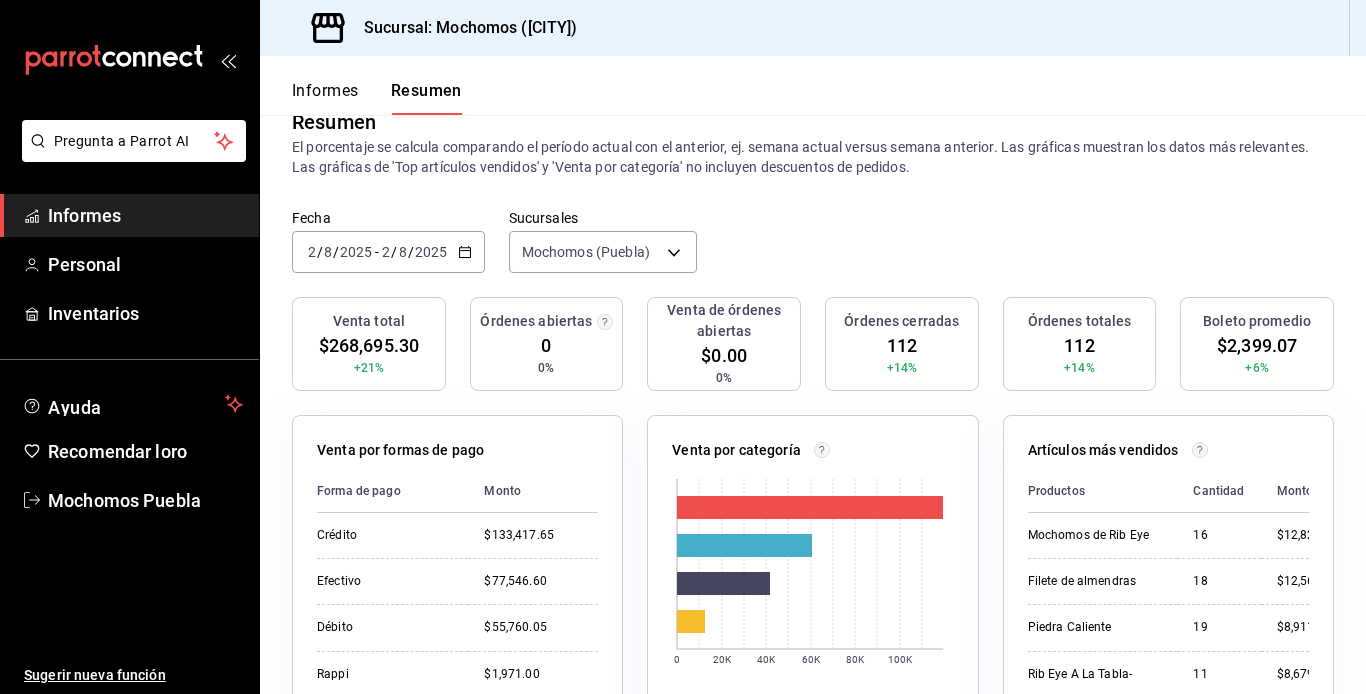 scroll, scrollTop: 0, scrollLeft: 0, axis: both 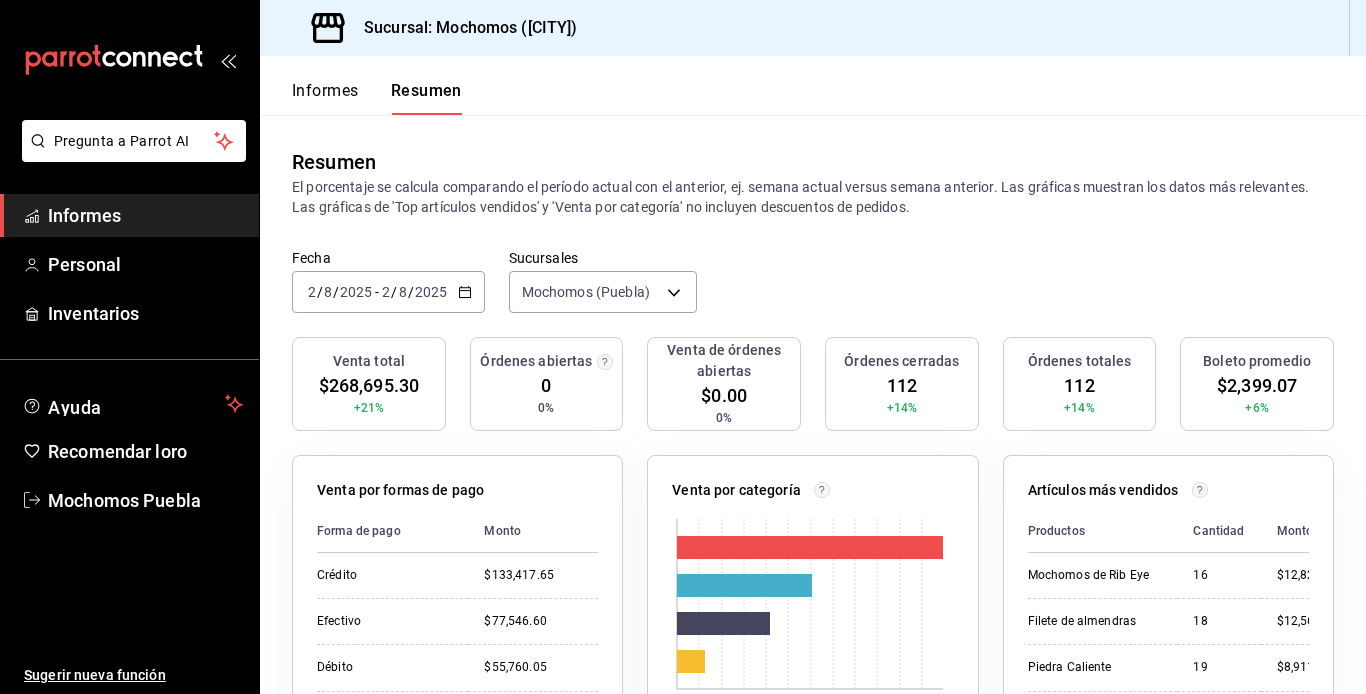 click on "Informes" at bounding box center (325, 90) 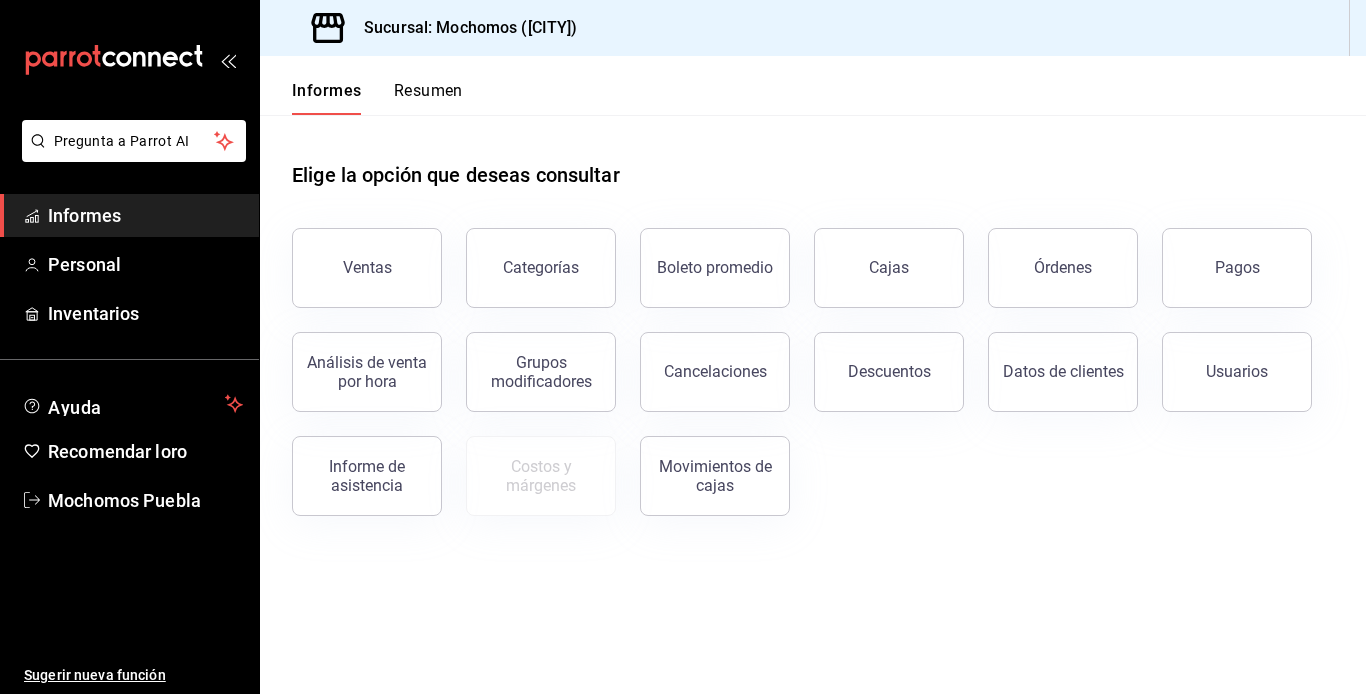 click on "Resumen" at bounding box center [428, 90] 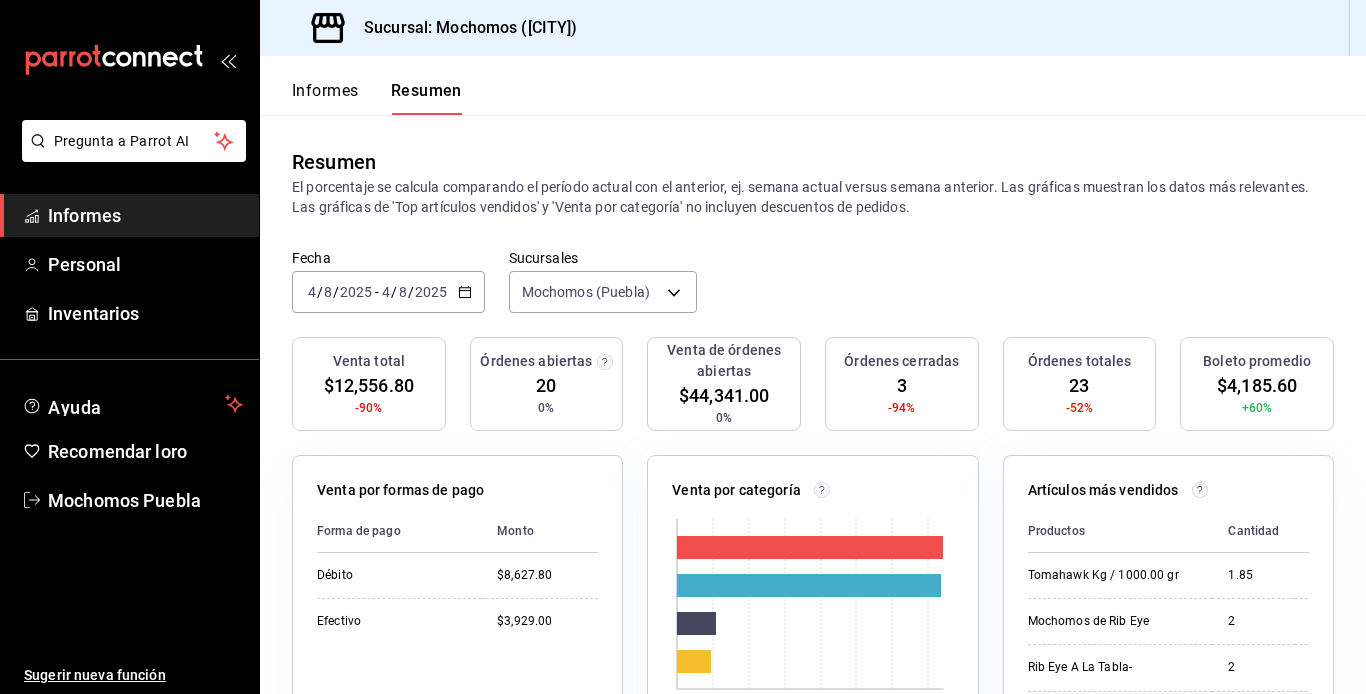 click 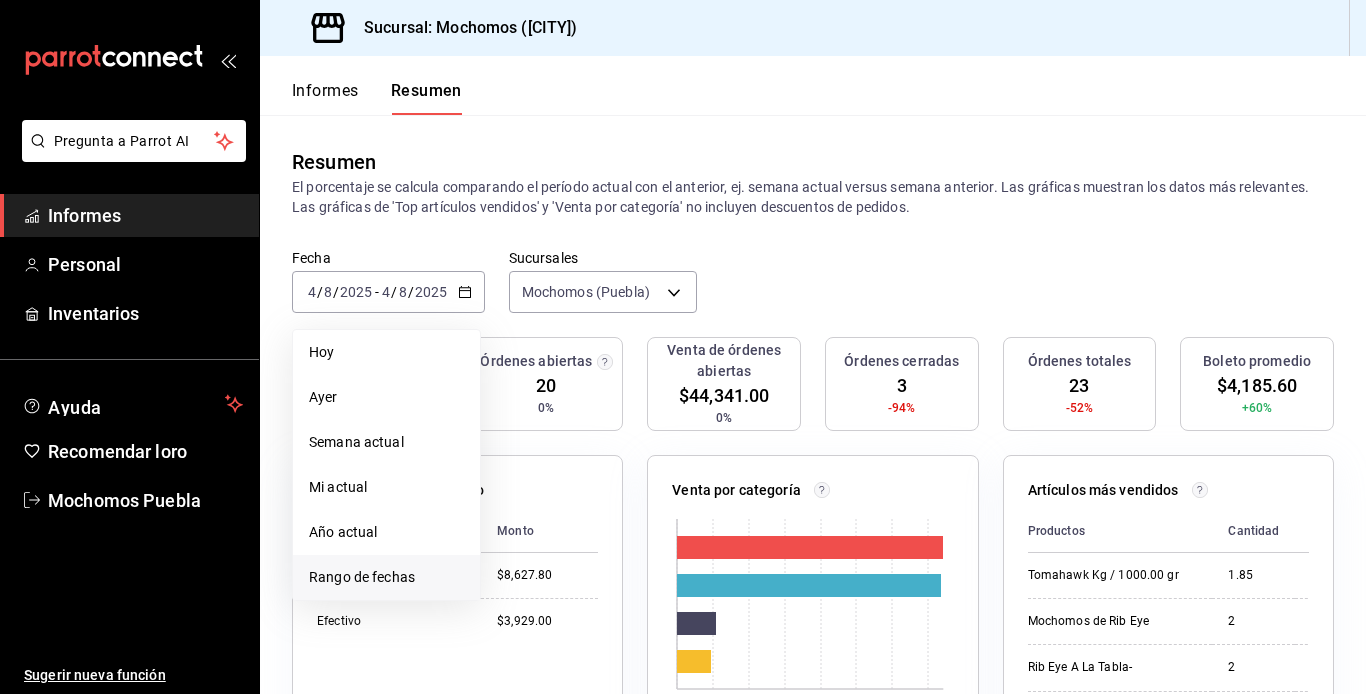 click on "Rango de fechas" at bounding box center (362, 577) 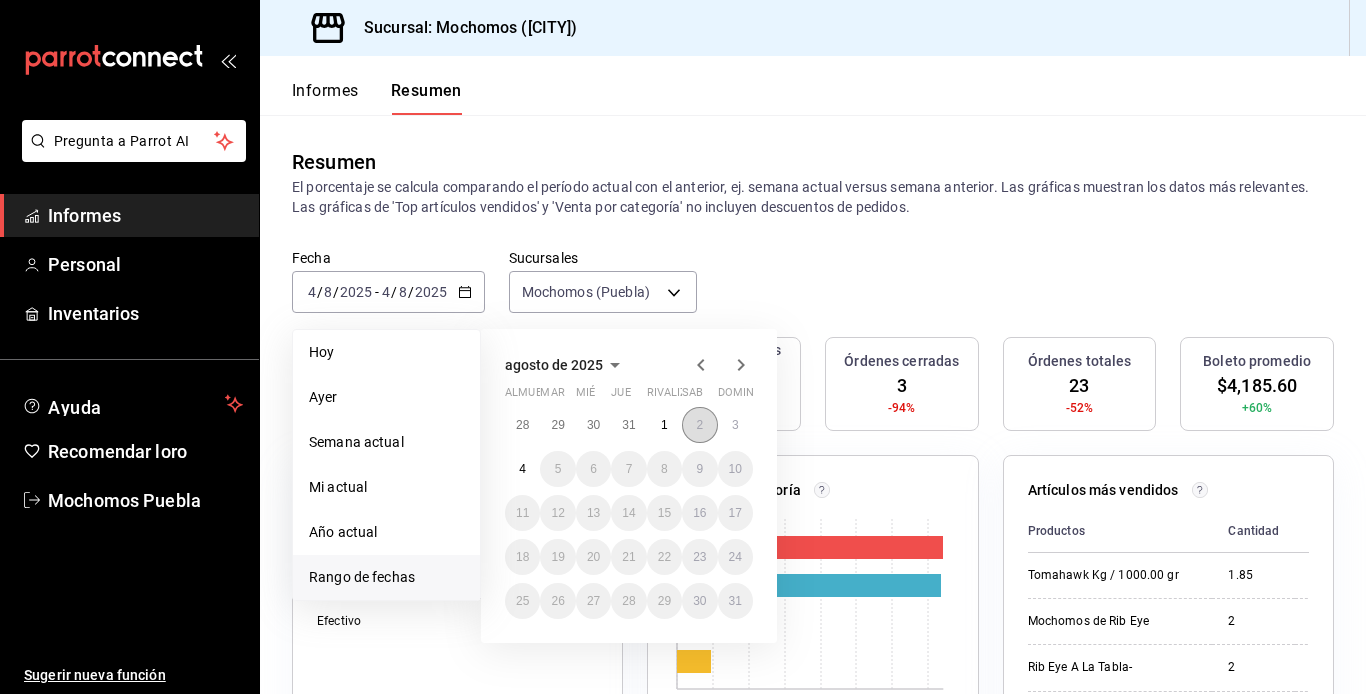 click on "2" at bounding box center [699, 425] 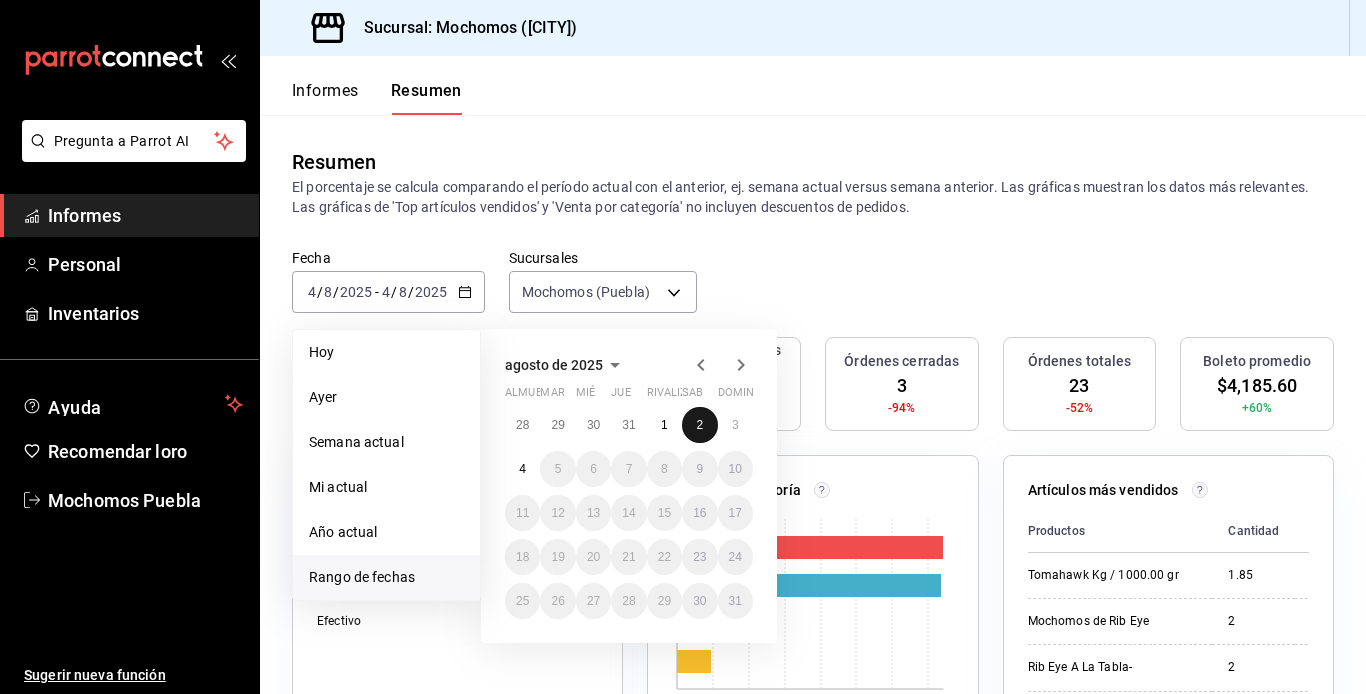 click on "2" at bounding box center [699, 425] 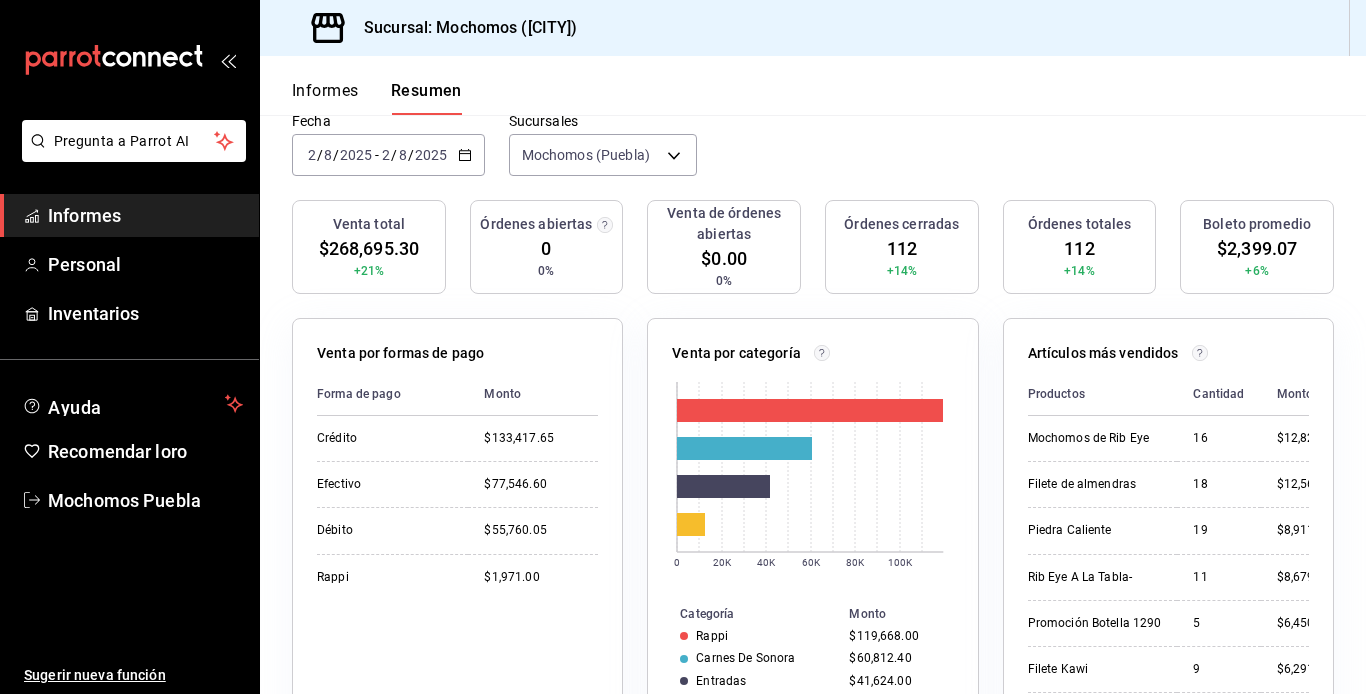 scroll, scrollTop: 0, scrollLeft: 0, axis: both 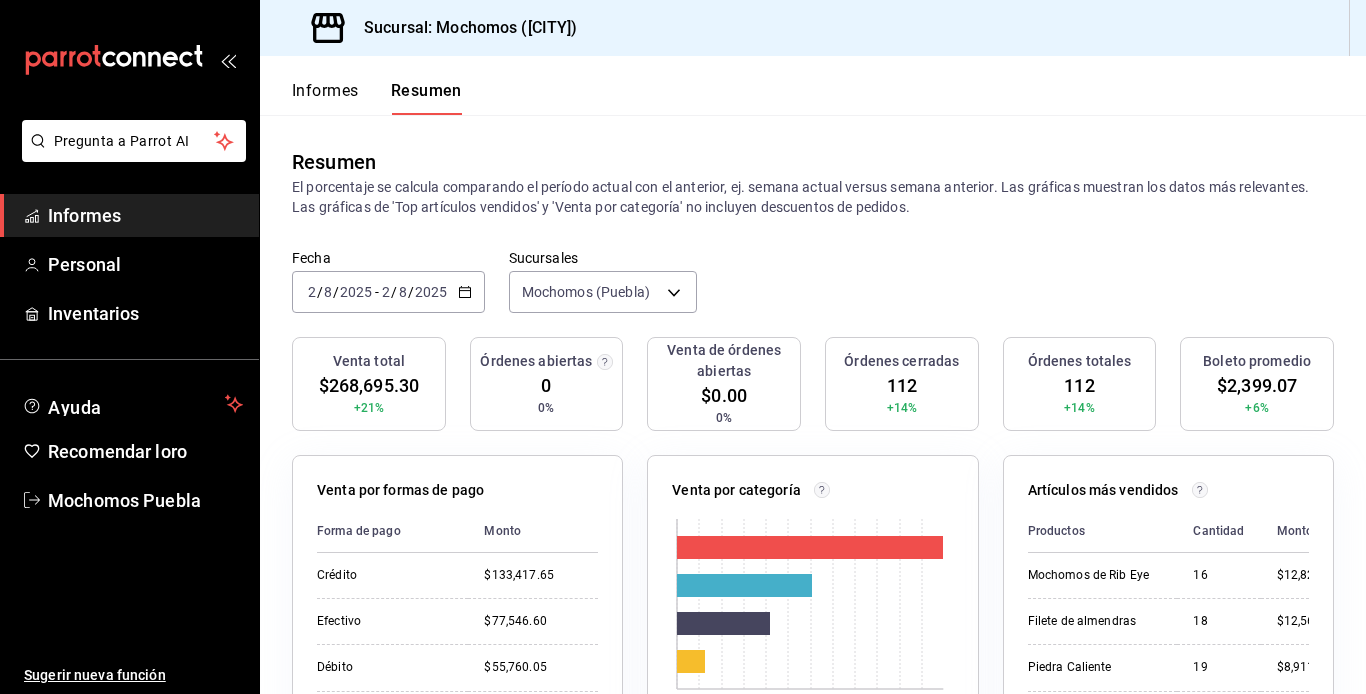 click on "Informes" at bounding box center (325, 97) 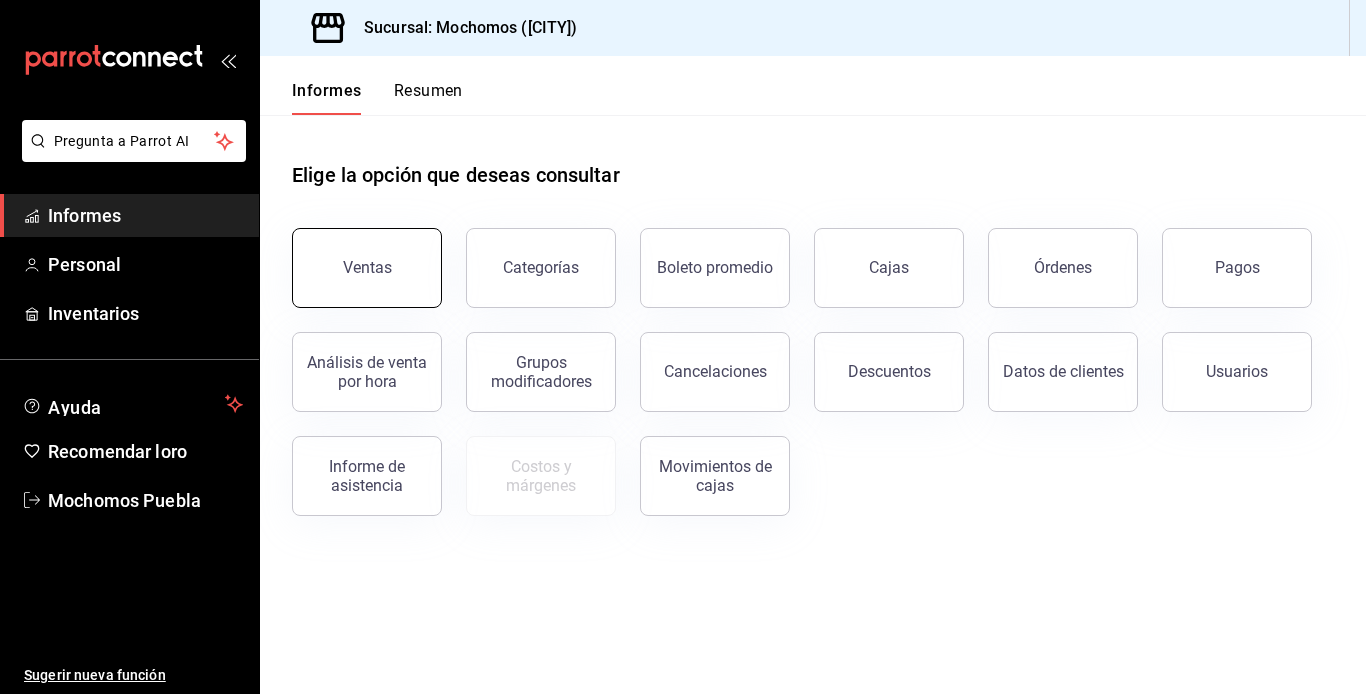 click on "Ventas" at bounding box center [367, 268] 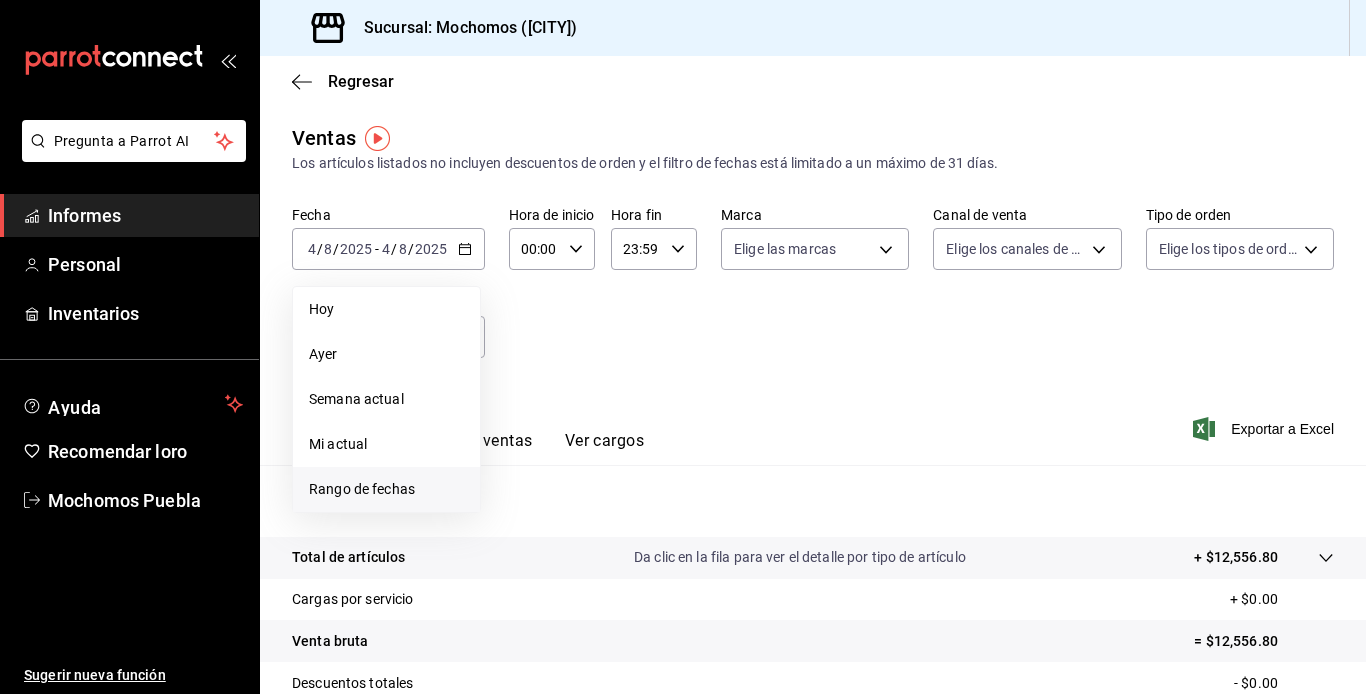 click on "Rango de fechas" at bounding box center [362, 489] 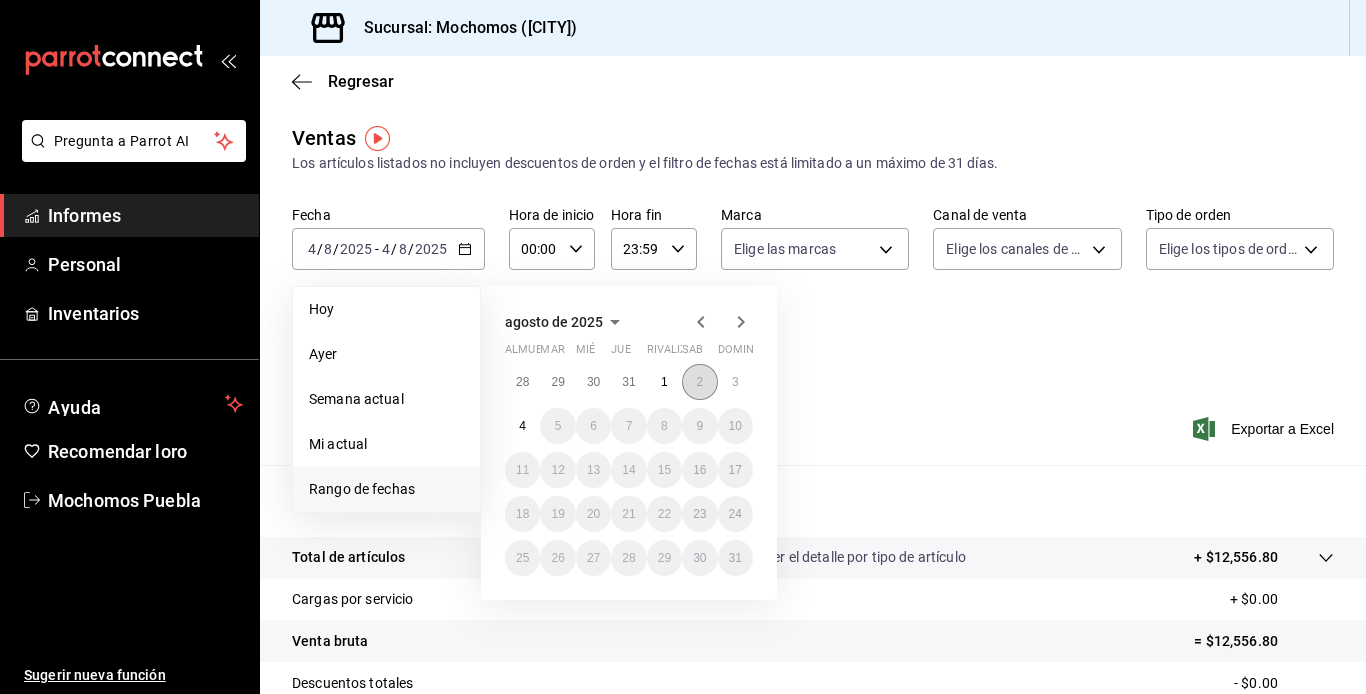 click on "2" at bounding box center [699, 382] 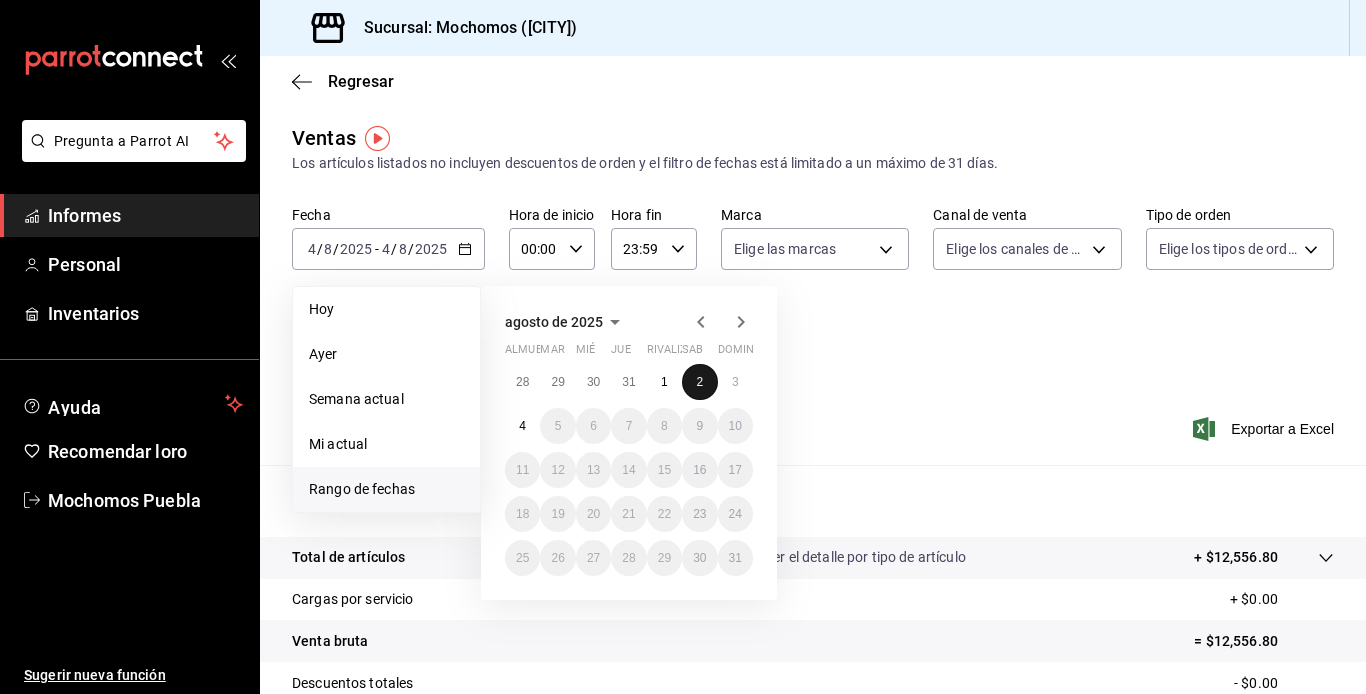 click on "2" at bounding box center (699, 382) 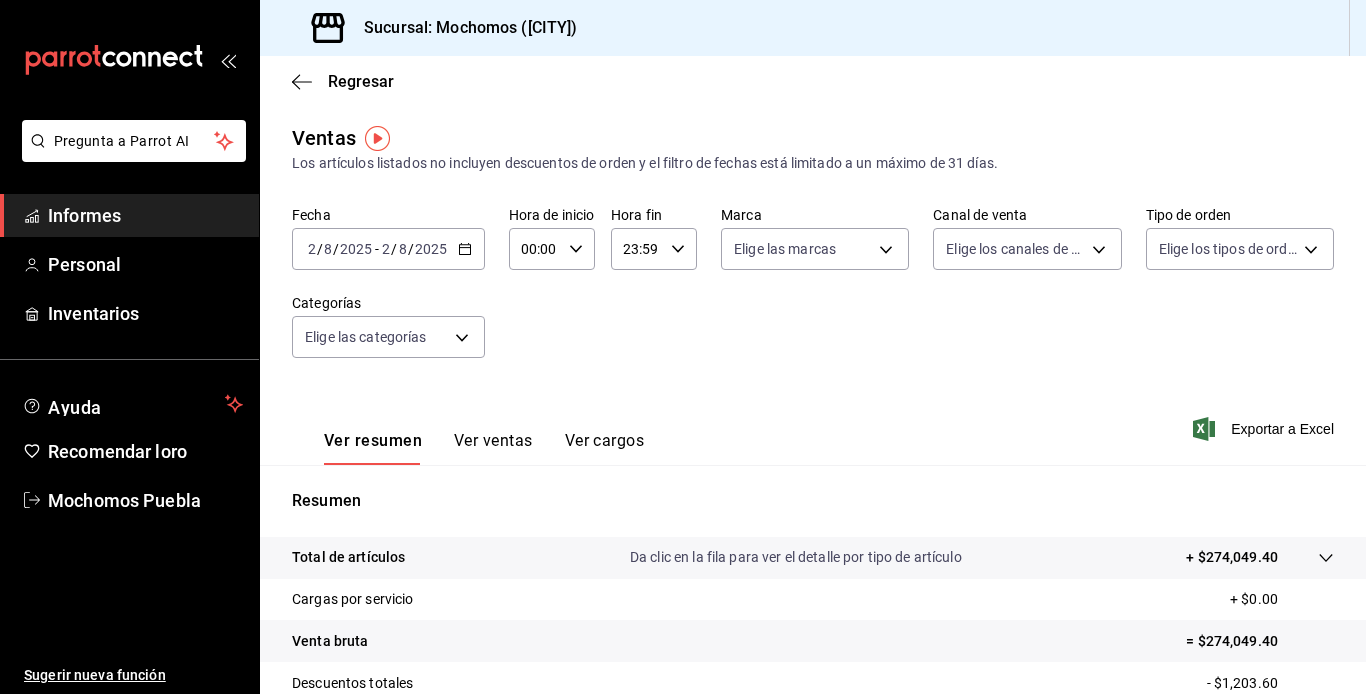 click on "Ver ventas" at bounding box center [493, 440] 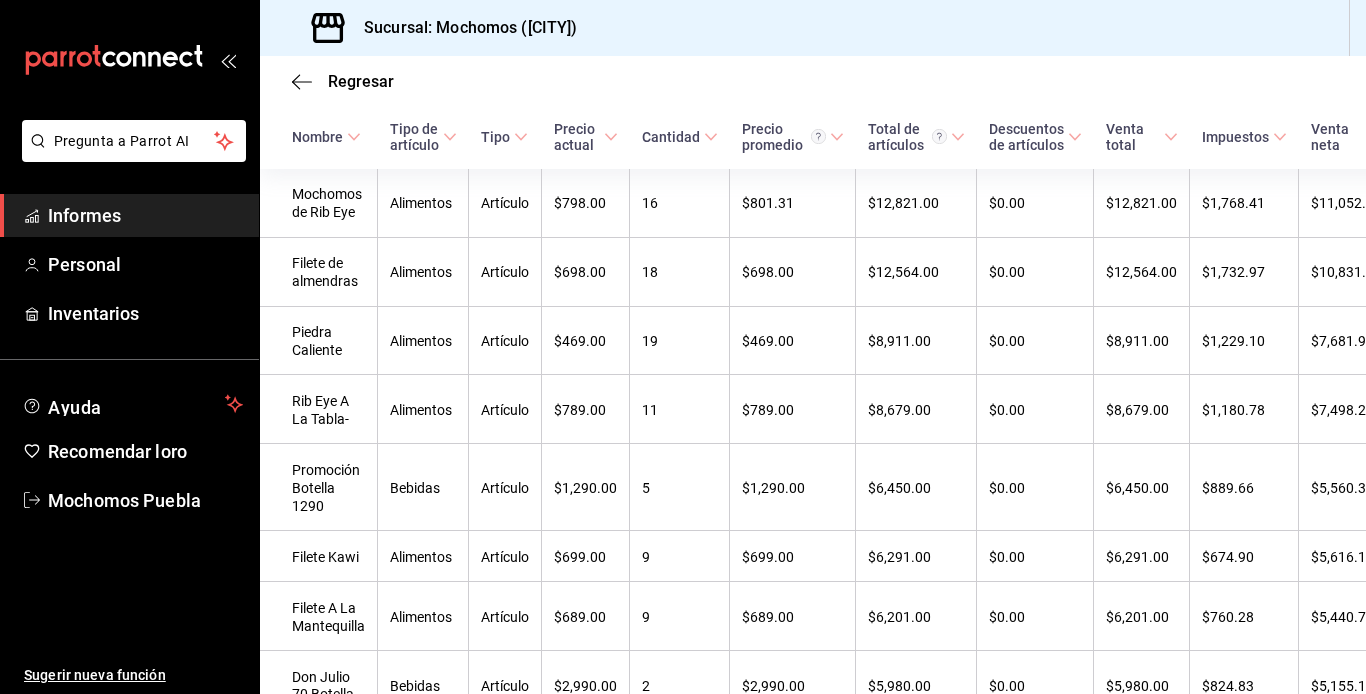 scroll, scrollTop: 400, scrollLeft: 0, axis: vertical 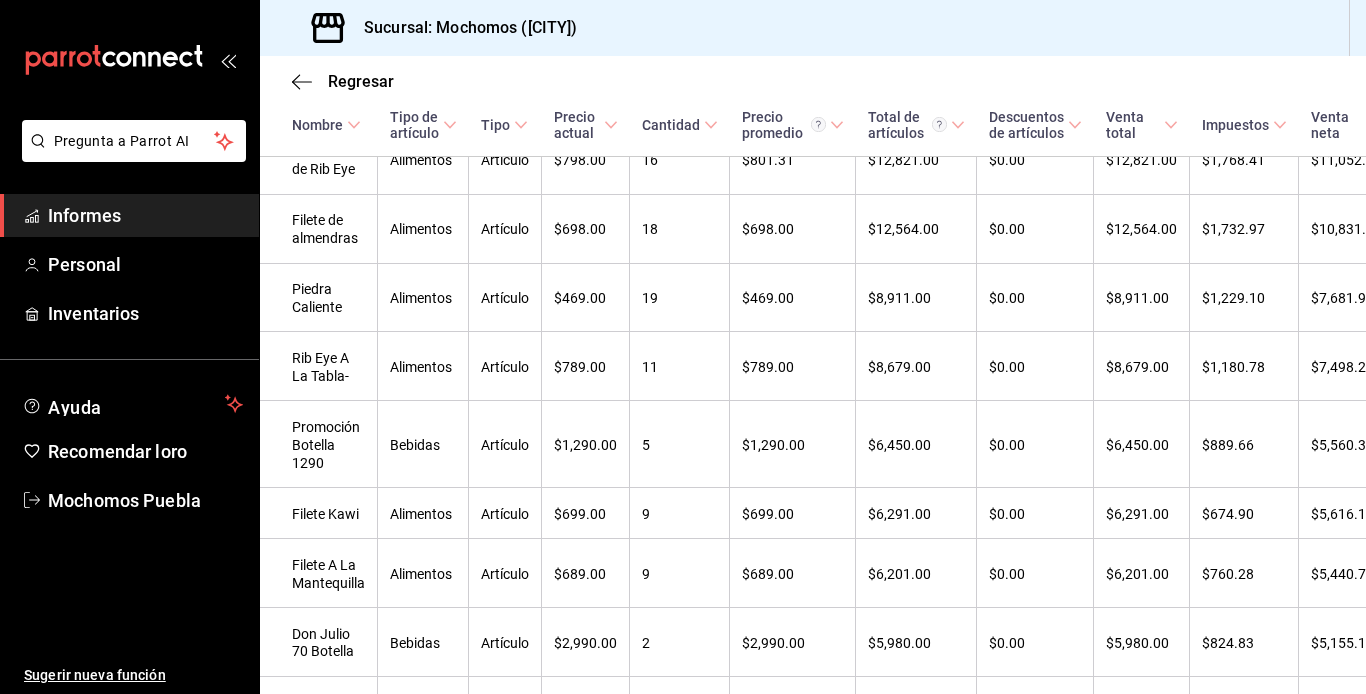 click on "Regresar Ventas Los artículos listados no incluyen descuentos de orden y el filtro de fechas está limitado a un máximo de 31 días. Fecha [DATE] [DATE] - [DATE] [DATE] Hora de inicio 00:00 Hora de inicio Hora fin 23:59 Hora fin Marca Elige las marcas Canal de venta Elige los canales de venta Tipo de orden Elige los tipos de orden Categorías Elige las categorías Ver resumen Ver ventas Ver cargos Exportar a Excel Nombre Tipo de artículo Tipo Precio actual Cantidad Precio promedio   Total de artículos   Descuentos de artículos Venta total Impuestos Venta neta Mochomos de Rib Eye Alimentos Artículo $798.00 16 $801.31 $12,821.00 $0.00 $12,821.00 $1,768.41 $11,052.59 Filete de almendras Alimentos Artículo $698.00 18 $698.00 $12,564.00 $0.00 $12,564.00 $1,732.97 $10,831.03 Piedra Caliente Alimentos Artículo $469.00 19 $469.00 $8,911.00 $0.00 $8,911.00 $1,229.10 $7,681.90 Rib Eye A La Tabla- Alimentos Artículo $789.00 11 $789.00 $8,679.00 $0.00 $8,679.00 $1,180.78 $7,498.22 Bebidas 5 9" at bounding box center (813, 375) 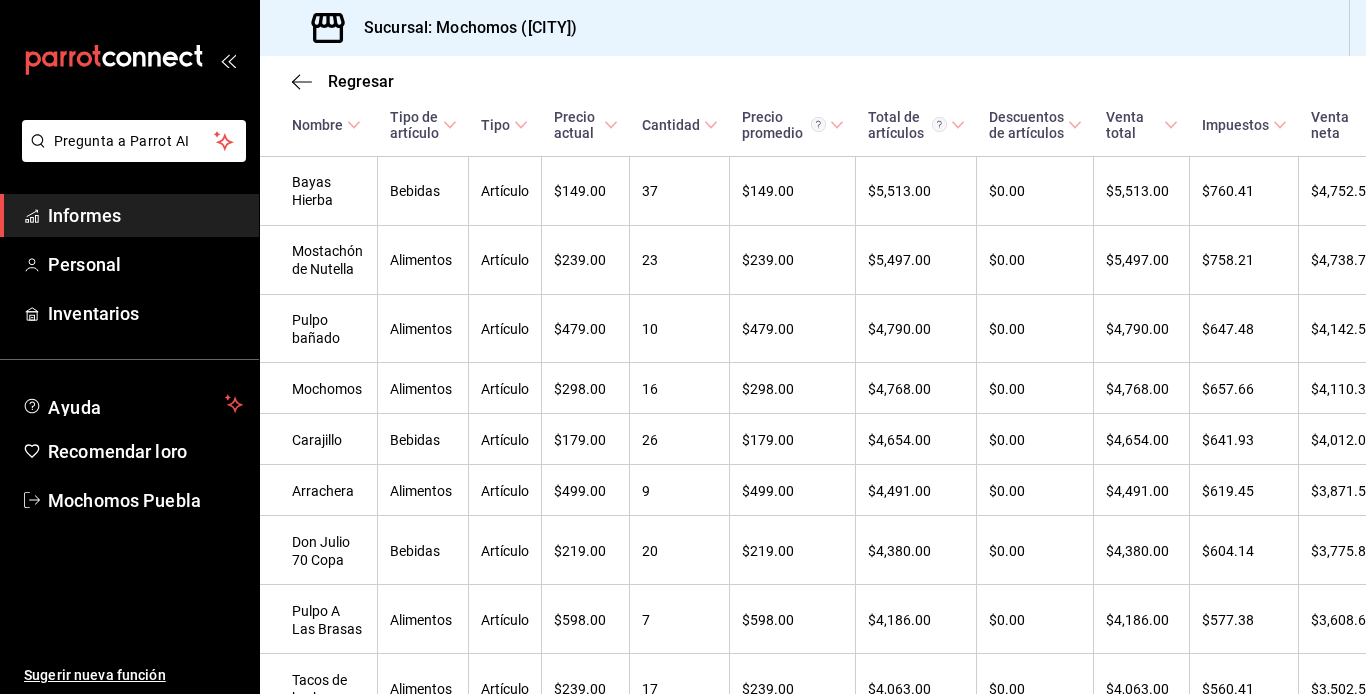 scroll, scrollTop: 1000, scrollLeft: 0, axis: vertical 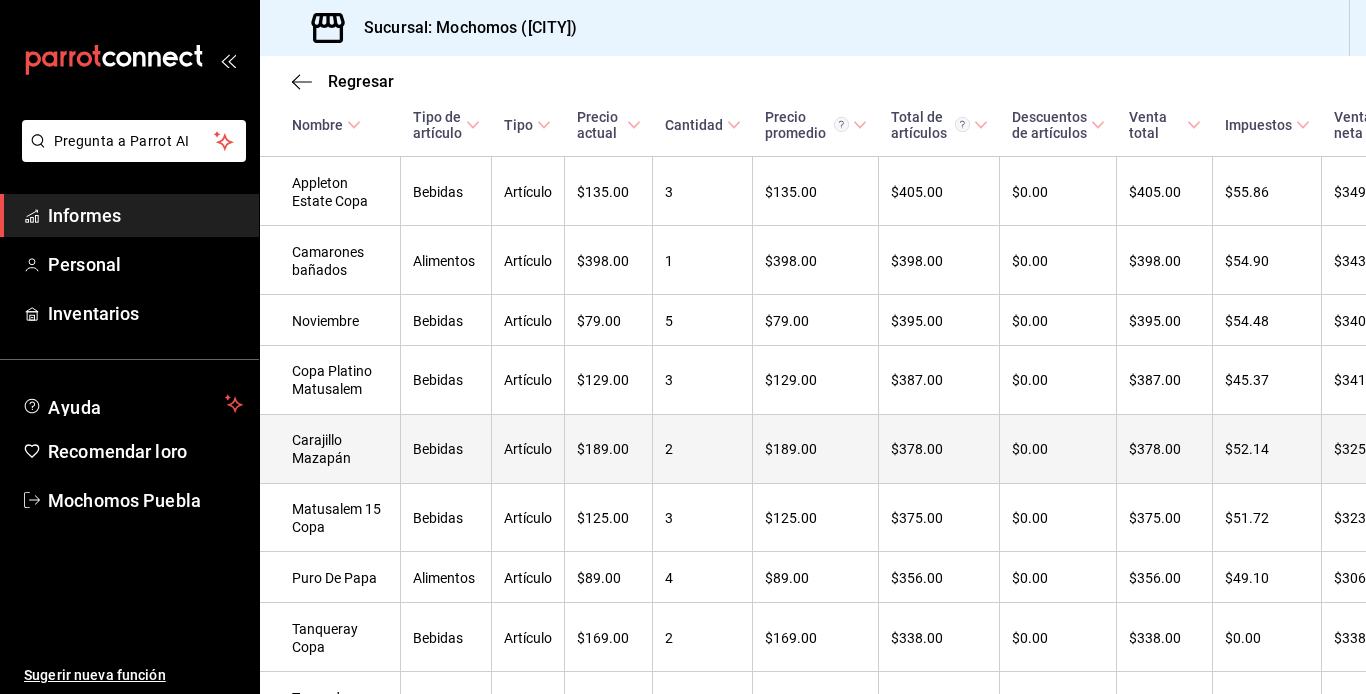 click on "$189.00" at bounding box center [816, 448] 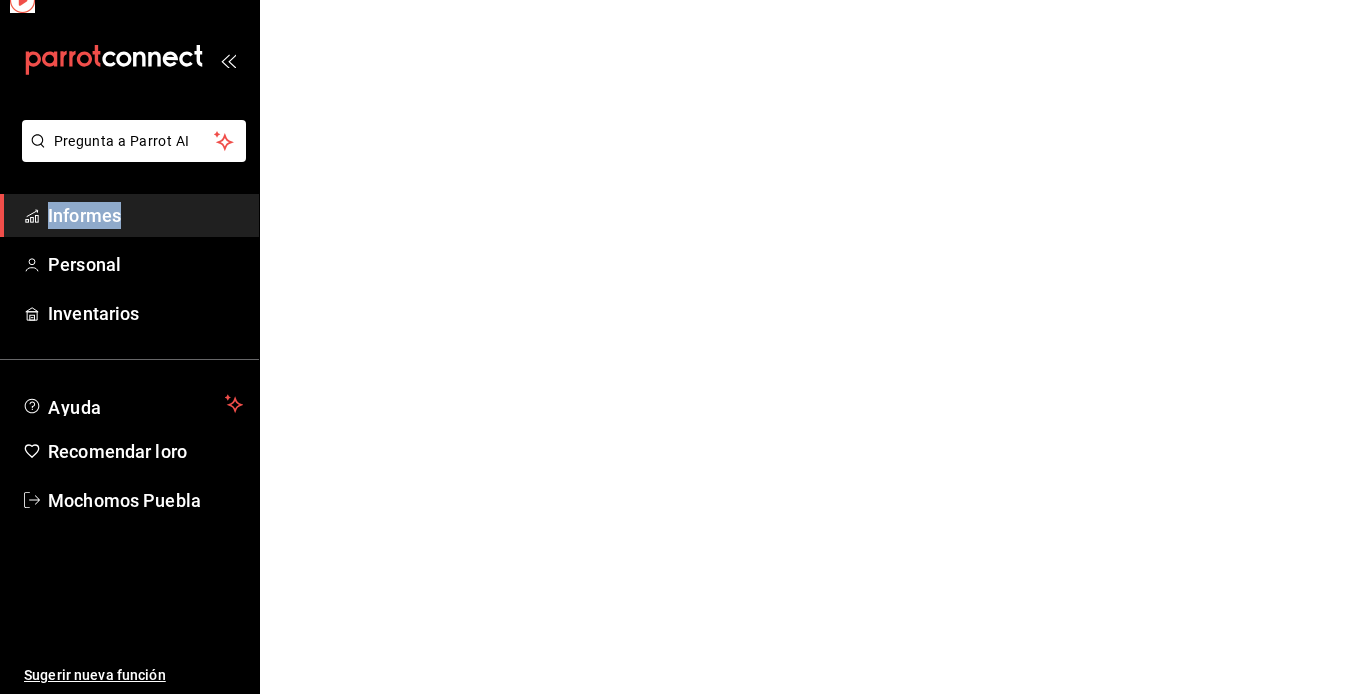 click on "Pregunta a Parrot AI Informes   Personal   Inventarios   Ayuda Recomendar loro   Mochomos [CITY]   Sugerir nueva función   Texto original Valora esta traducción Tu opinión servirá para ayudar a mejorar el Traductor de Google GANA 1 MES GRATIS EN TU SUSCRIPCIÓN AQUÍ ¿Recuerdas cómo empezó tu restaurante? Hoy puedes ayudar a un colega a tener el mismo cambio que tú viviste. Recomienda Parrot directamente desde tu Portal Administrador. Es fácil y rápido. 🎁 Por cada restaurante que se una, ganas 1 mes gratis. Ver video tutorial Ir a un video Pregunta a Parrot AI Informes   Personal   Inventarios   Ayuda Recomendar loro   Mochomos [CITY]   Sugerir nueva función   Visitar centro de ayuda ([PHONE]) soporte@example.com Visitar centro de ayuda ([PHONE]) soporte@example.com" at bounding box center [683, 0] 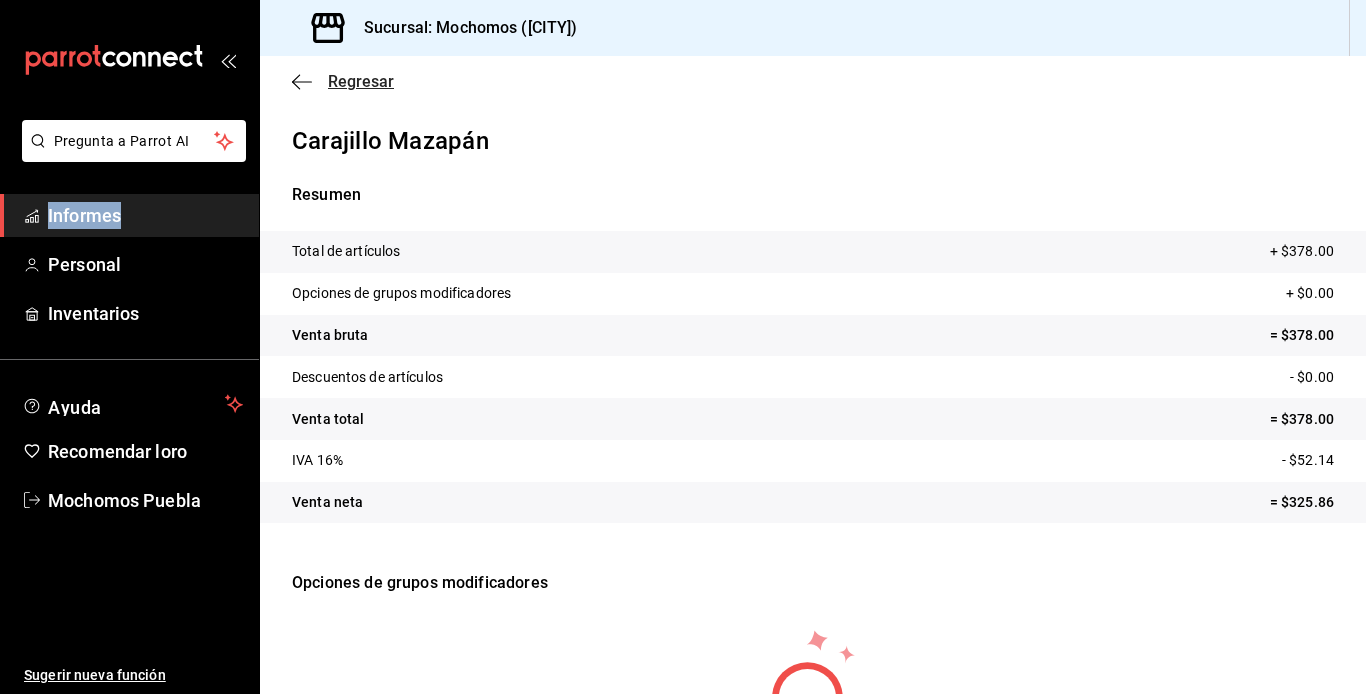 click 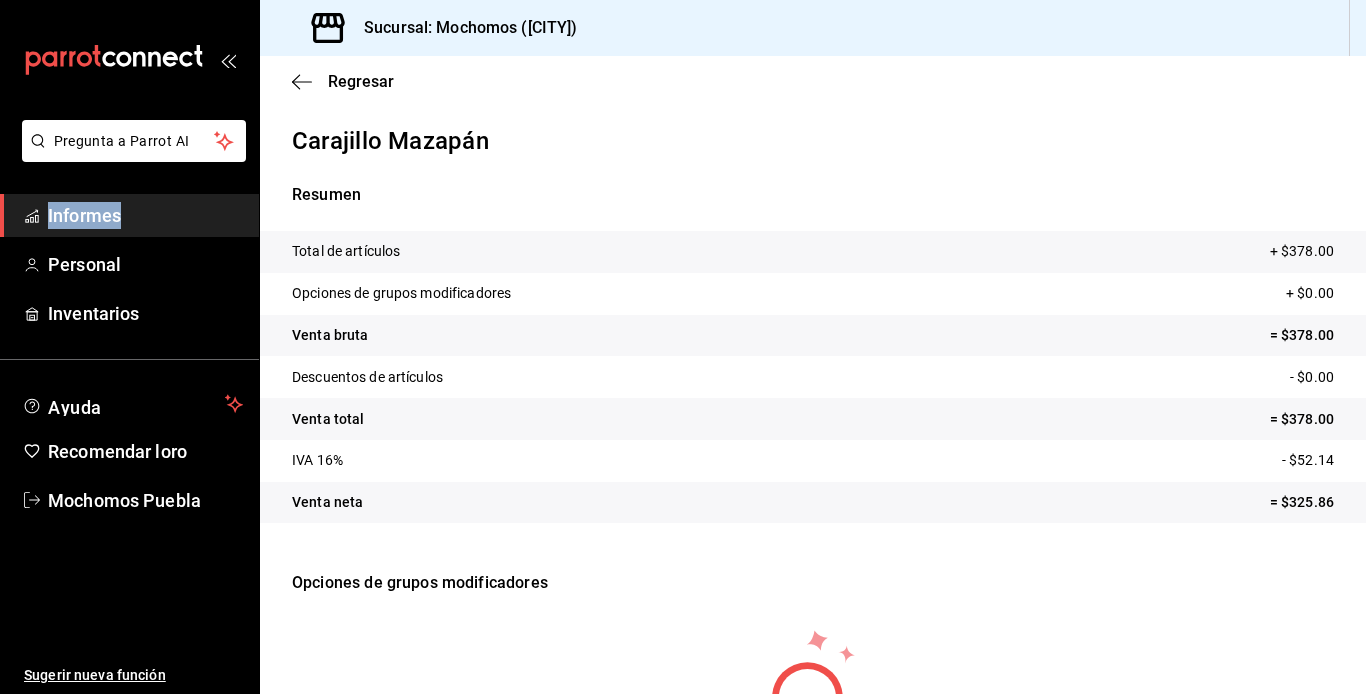 click on "Informes" at bounding box center (84, 215) 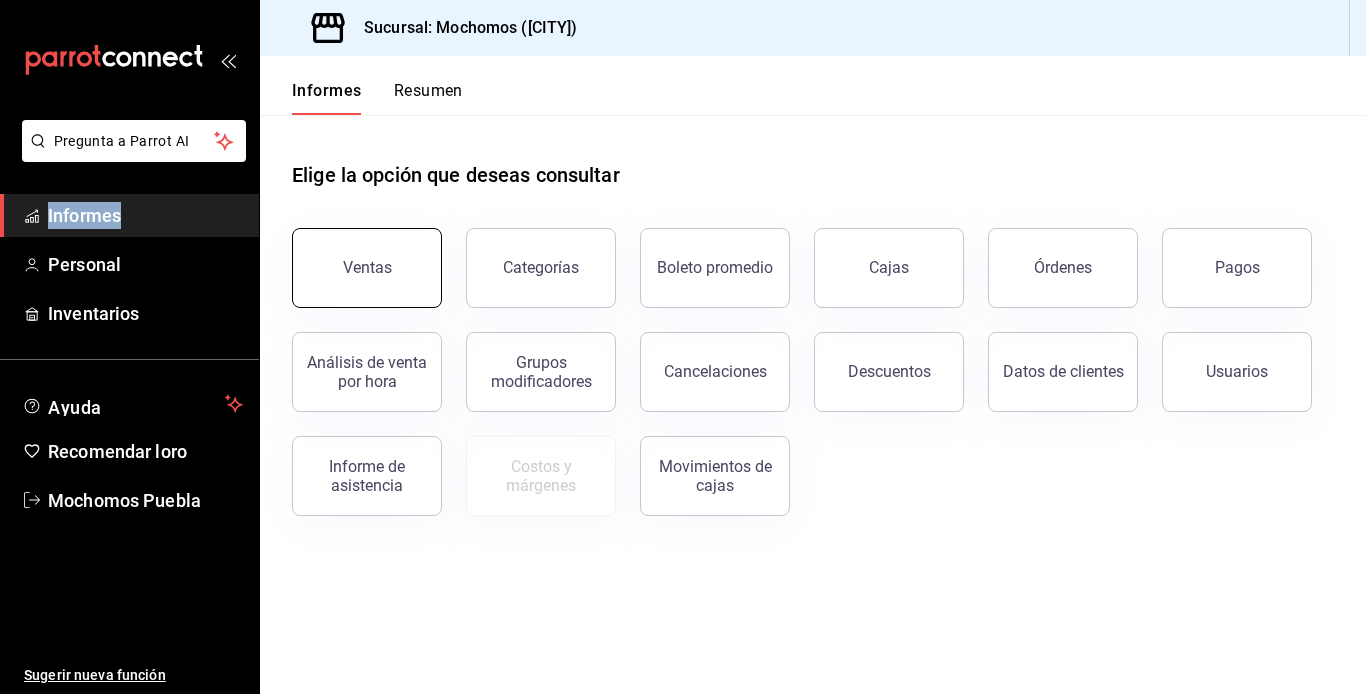 click on "Ventas" at bounding box center [355, 256] 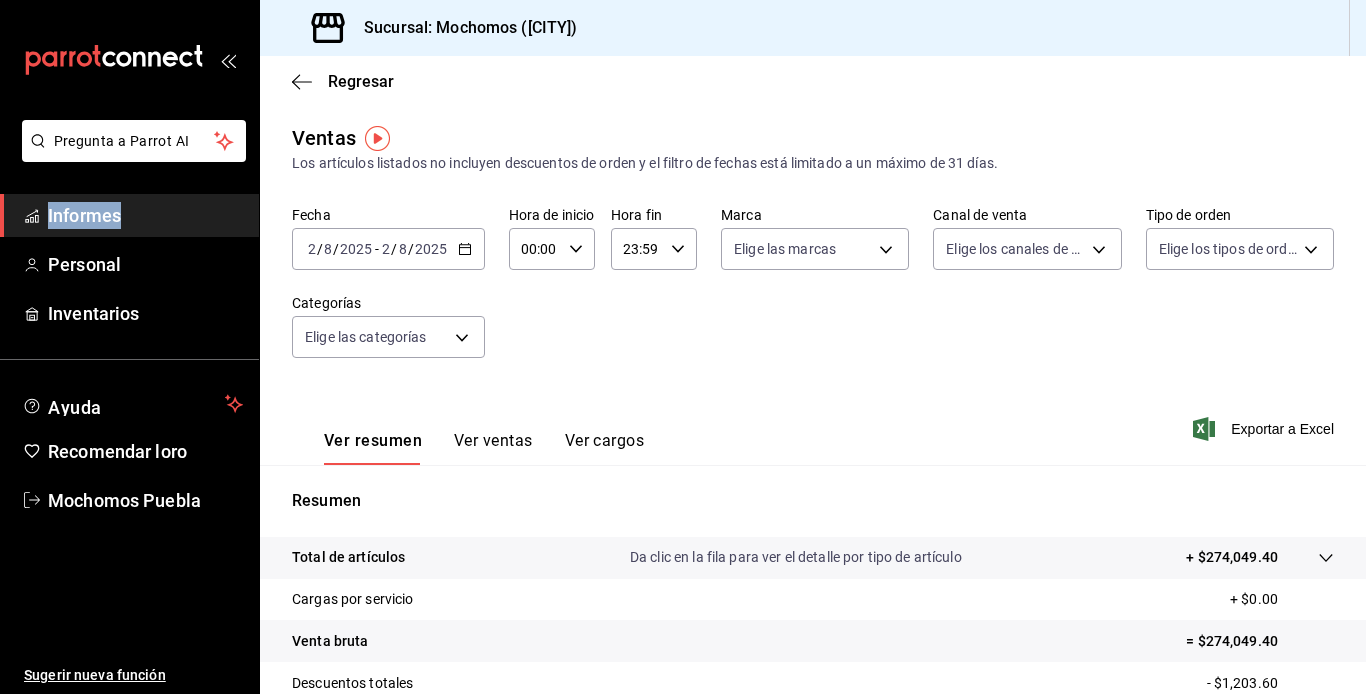 click on "Ver ventas" at bounding box center (493, 440) 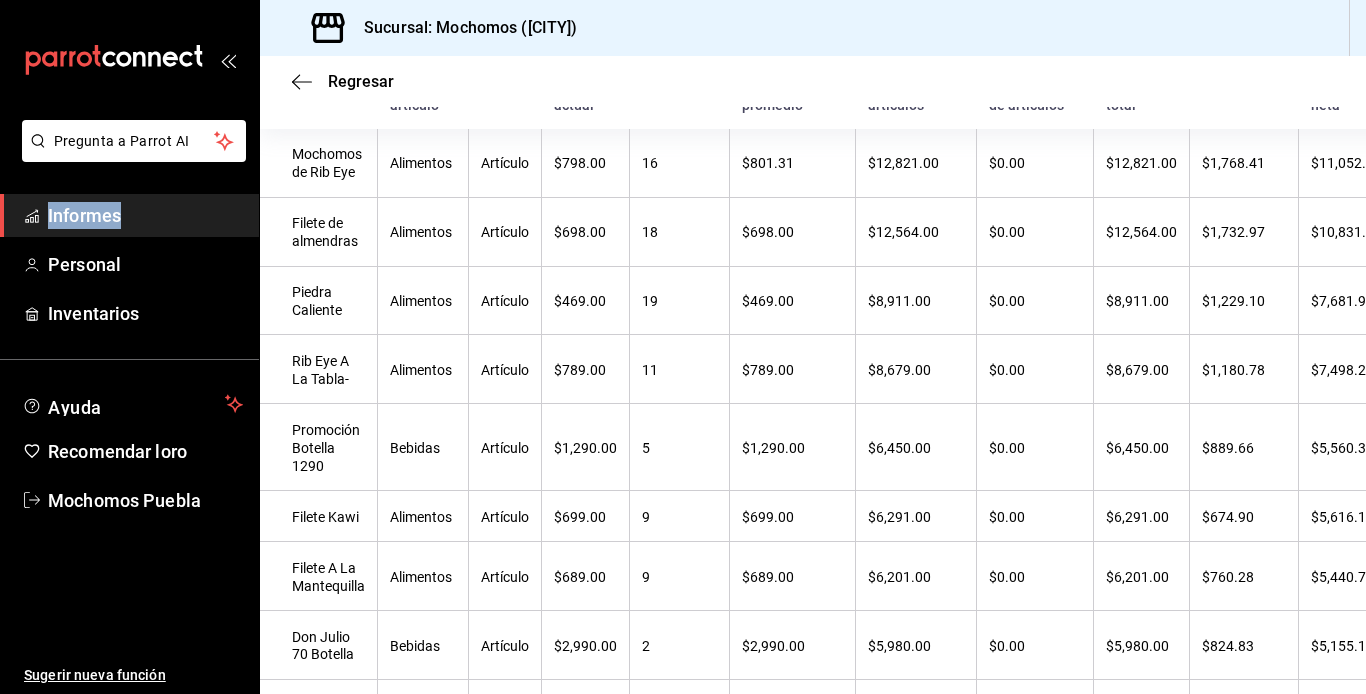 scroll, scrollTop: 440, scrollLeft: 0, axis: vertical 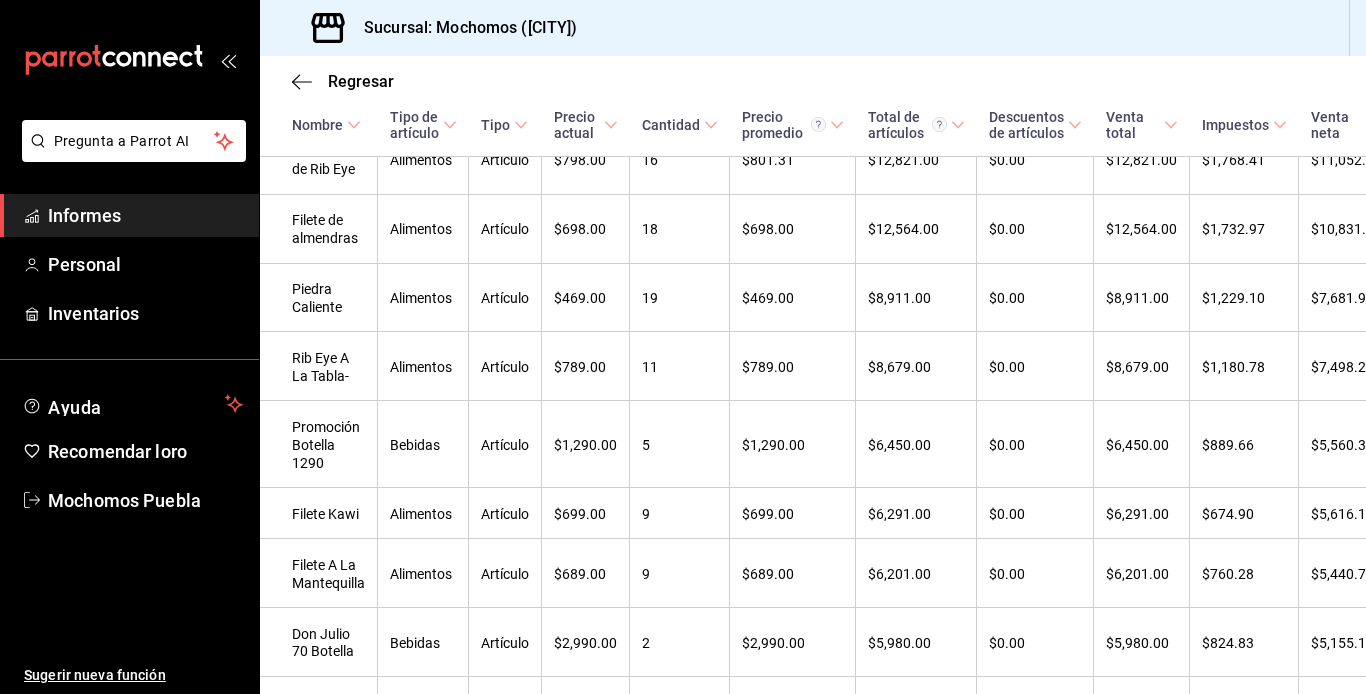 click on "Regresar Ventas Los artículos listados no incluyen descuentos de orden y el filtro de fechas está limitado a un máximo de 31 días. Fecha [DATE] [DATE] - [DATE] [DATE] Hora de inicio 00:00 Hora de inicio Hora fin 23:59 Hora fin Marca Elige las marcas Canal de venta Elige los canales de venta Tipo de orden Elige los tipos de orden Categorías Elige las categorías Ver resumen Ver ventas Ver cargos Exportar a Excel Nombre Tipo de artículo Tipo Precio actual Cantidad Precio promedio   Total de artículos   Descuentos de artículos Venta total Impuestos Venta neta Mochomos de Rib Eye Alimentos Artículo $798.00 16 $801.31 $12,821.00 $0.00 $12,821.00 $1,768.41 $11,052.59 Filete de almendras Alimentos Artículo $698.00 18 $698.00 $12,564.00 $0.00 $12,564.00 $1,732.97 $10,831.03 Piedra Caliente Alimentos Artículo $469.00 19 $469.00 $8,911.00 $0.00 $8,911.00 $1,229.10 $7,681.90 Rib Eye A La Tabla- Alimentos Artículo $789.00 11 $789.00 $8,679.00 $0.00 $8,679.00 $1,180.78 $7,498.22 Bebidas 5 9" at bounding box center (813, 375) 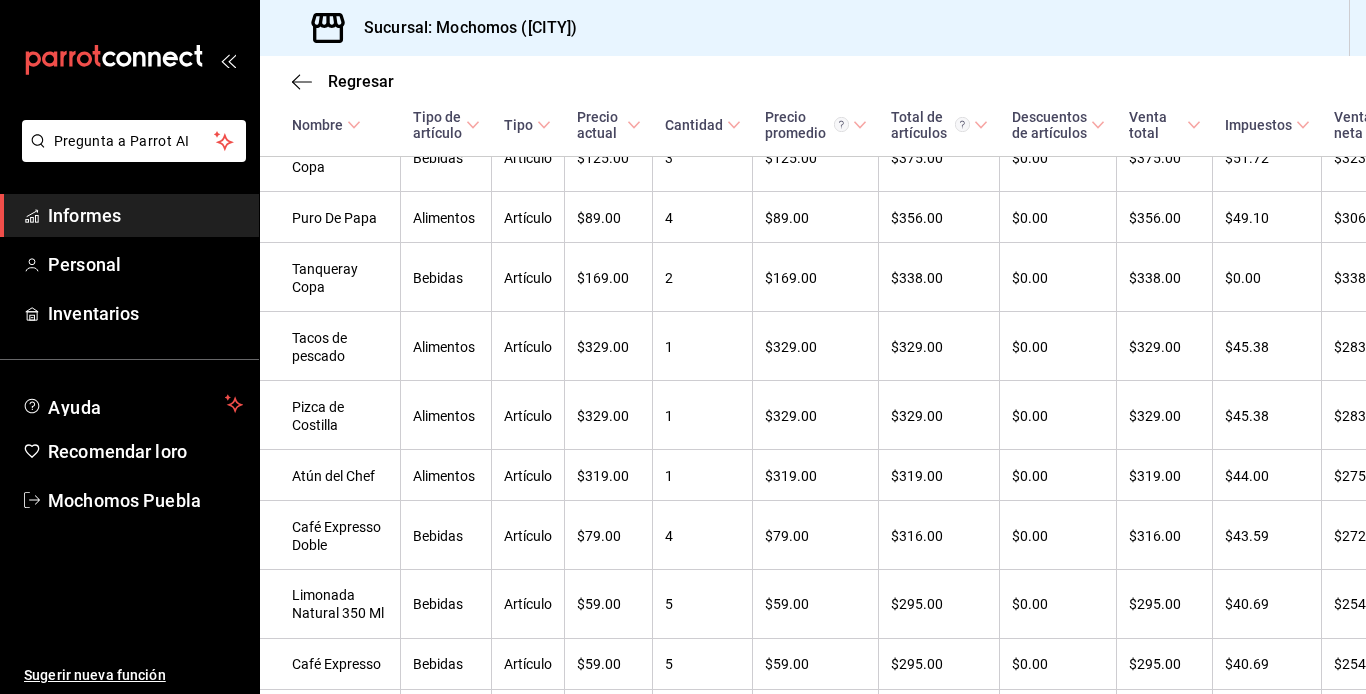 scroll, scrollTop: 8778, scrollLeft: 0, axis: vertical 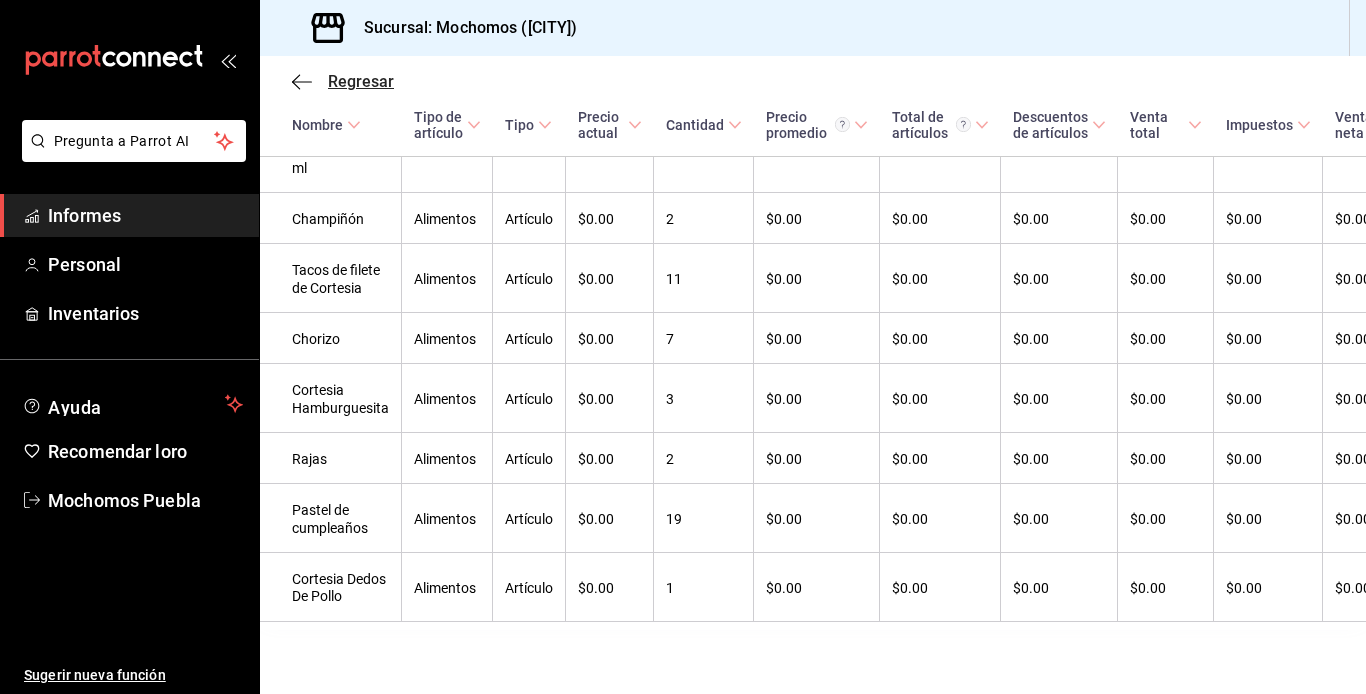 click 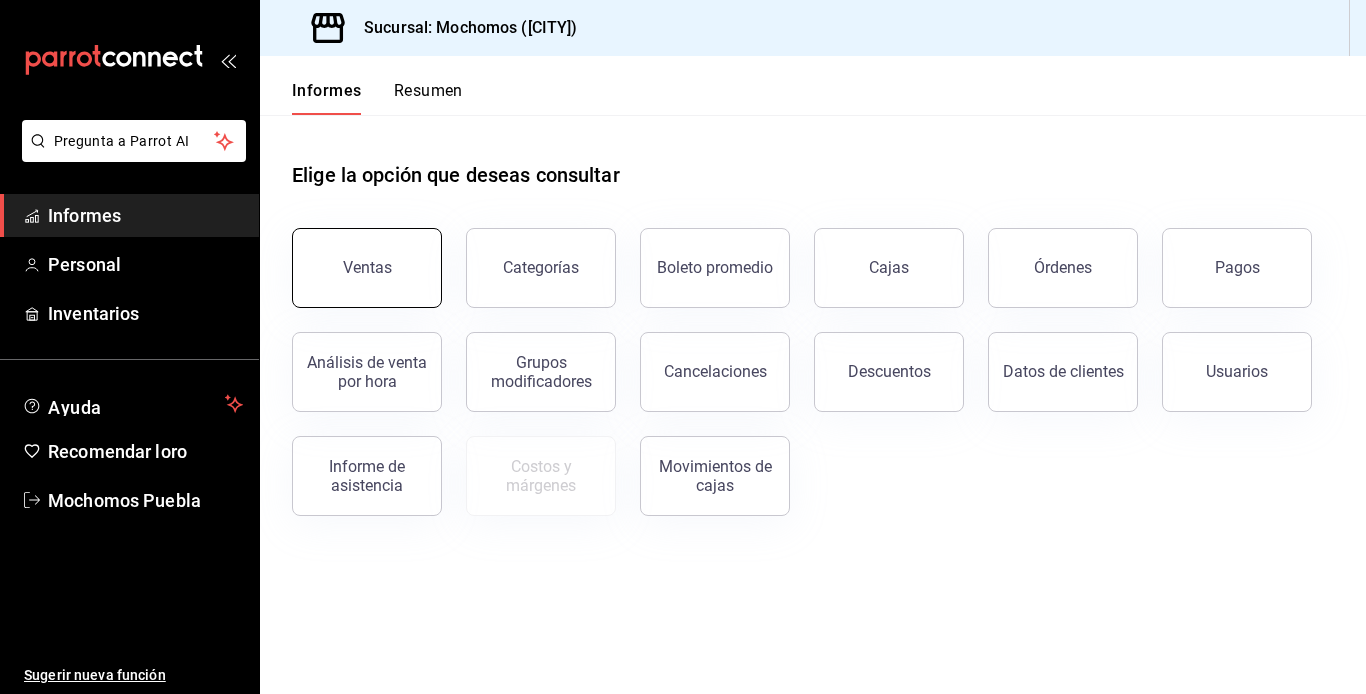 click on "Ventas" at bounding box center (367, 268) 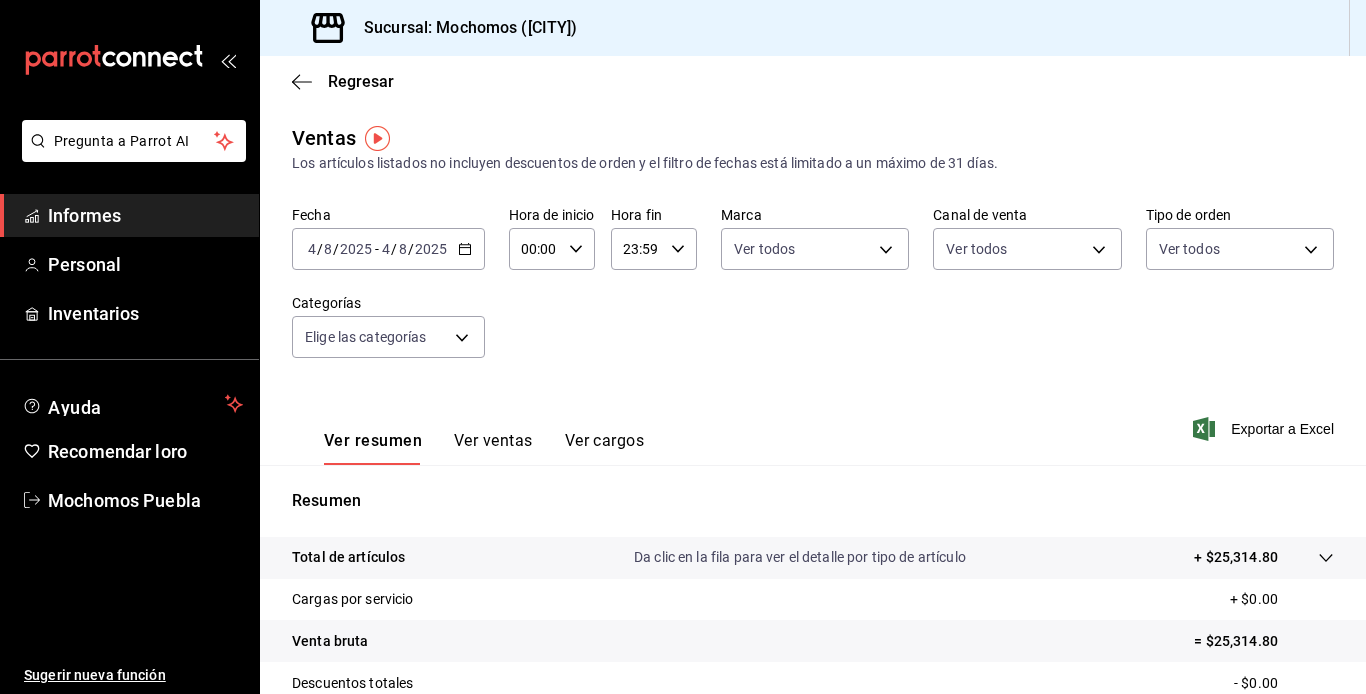 click 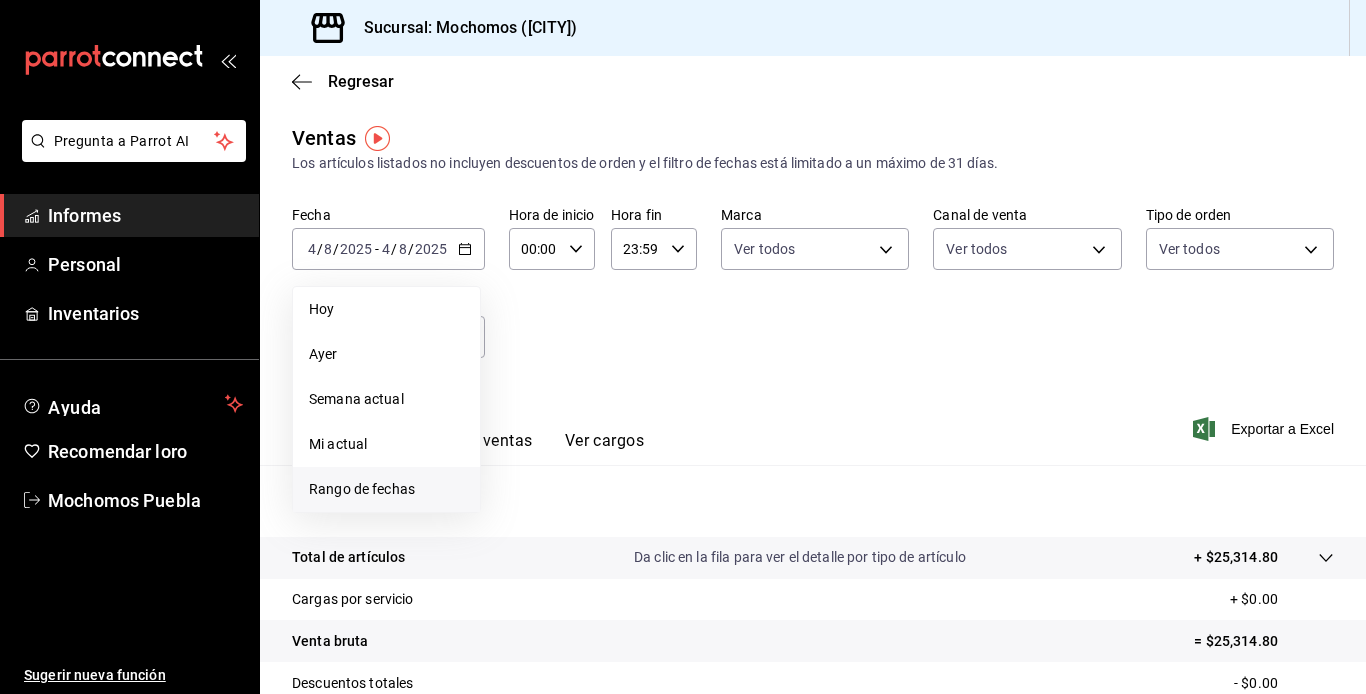 click on "Rango de fechas" at bounding box center (362, 489) 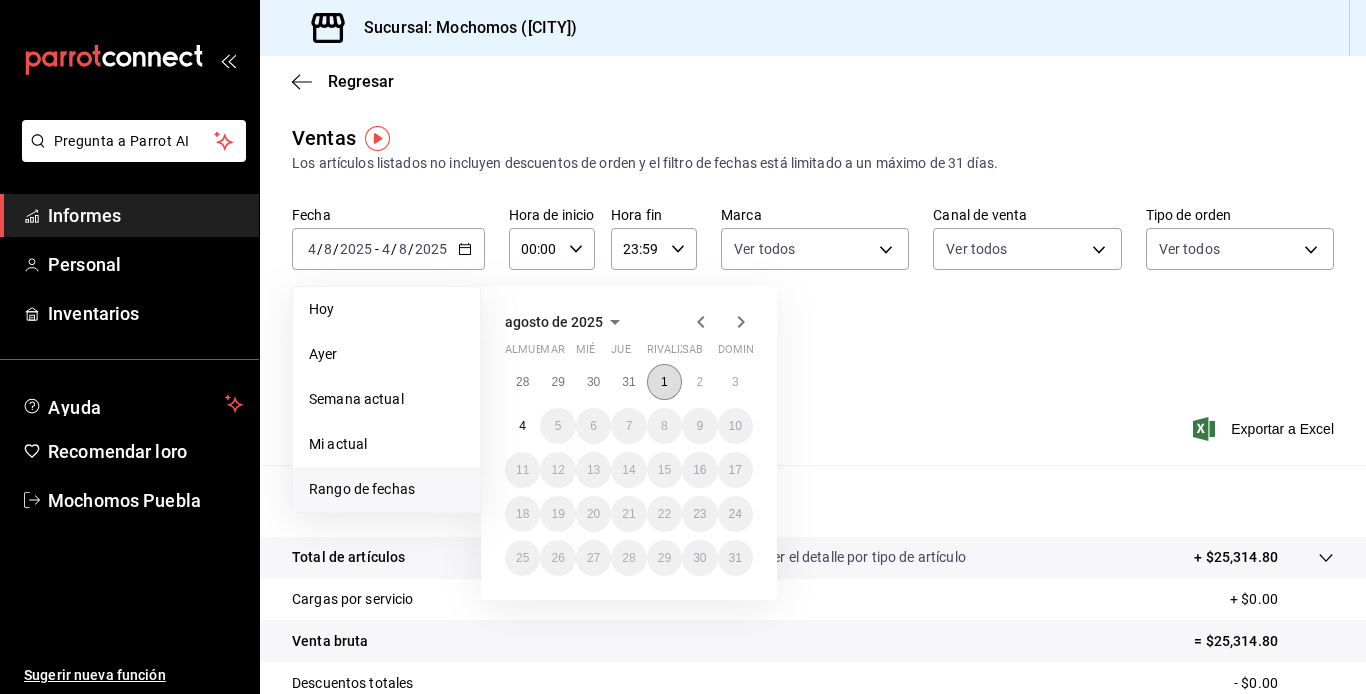click on "1" at bounding box center (664, 382) 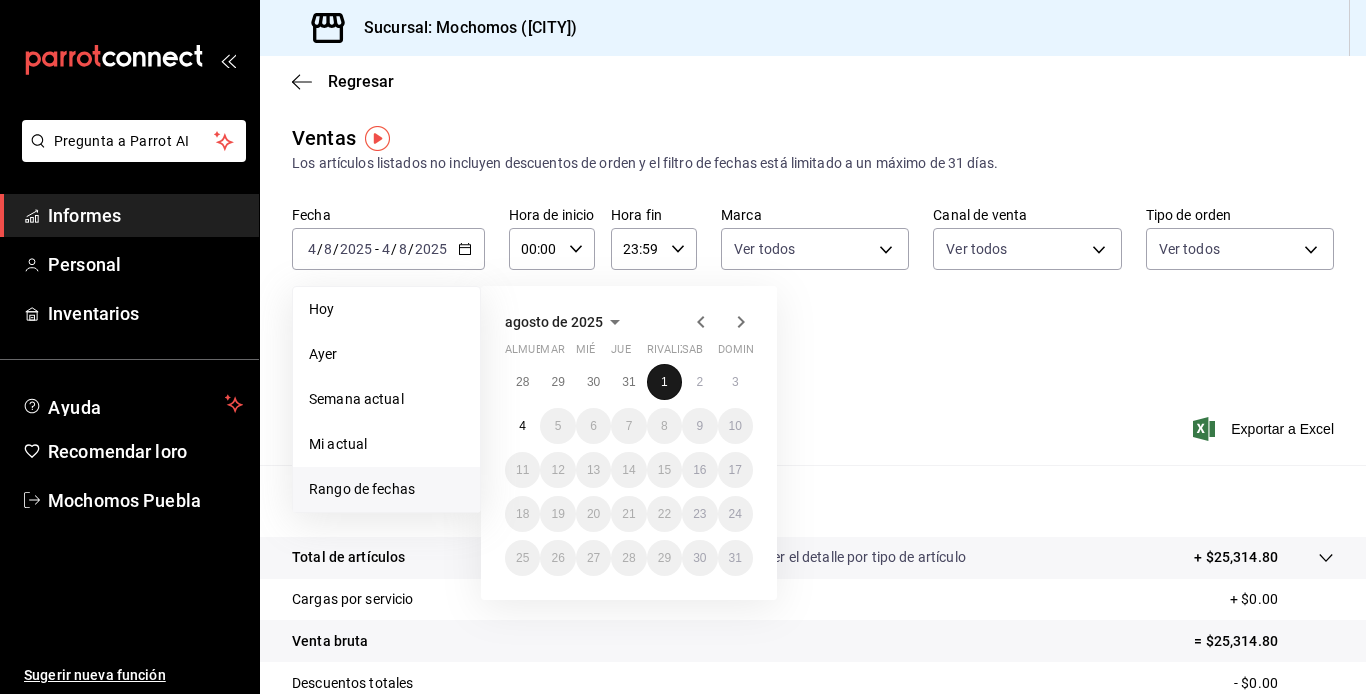 click on "1" at bounding box center (664, 382) 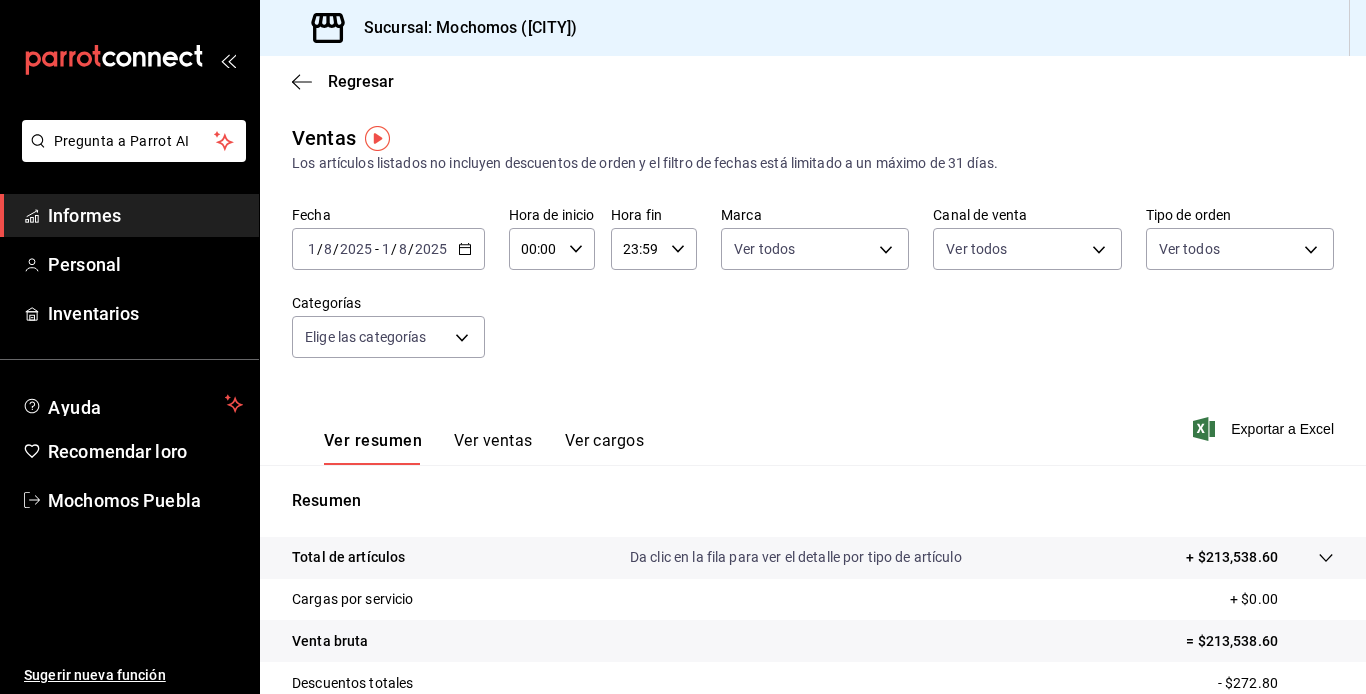 click on "Ver ventas" at bounding box center (493, 440) 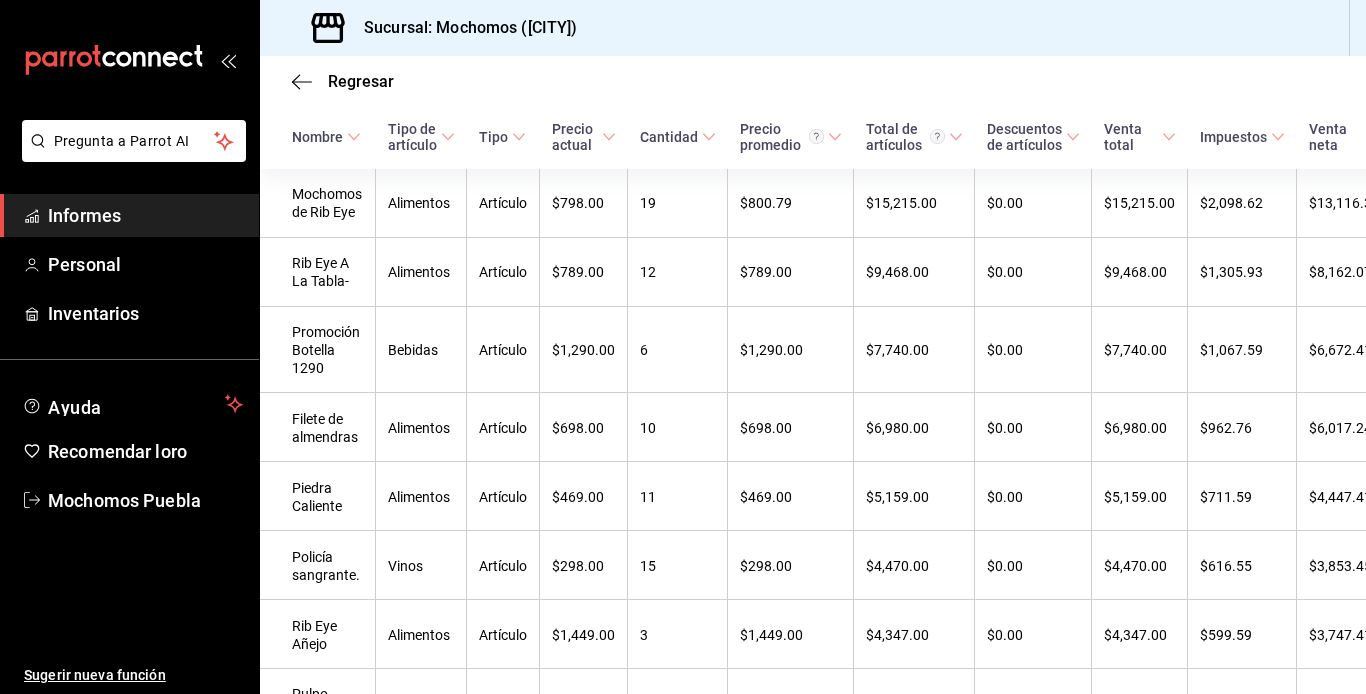 scroll, scrollTop: 400, scrollLeft: 0, axis: vertical 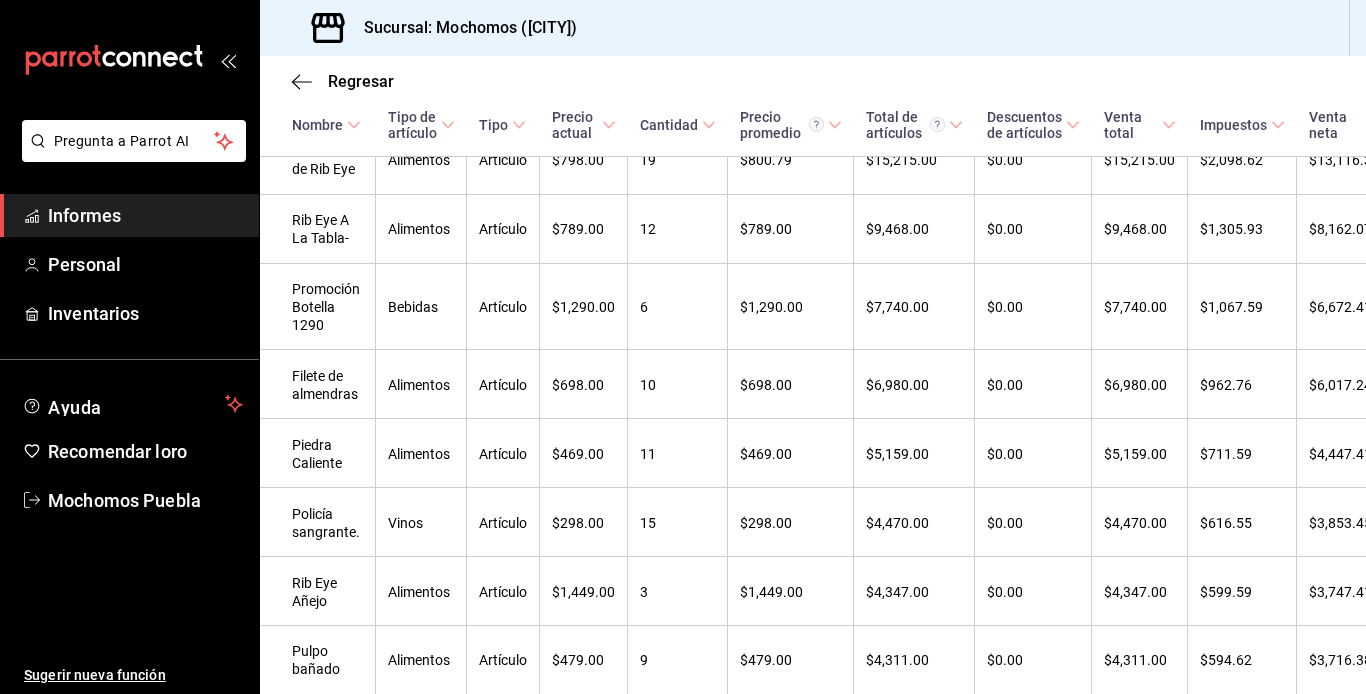 click on "Regresar Ventas Los artículos listados no incluyen descuentos de orden y el filtro de fechas está limitado a un máximo de 31 días. Fecha [DATE] [DATE] - [DATE] [DATE] Hora de inicio 00:00 Hora de inicio Hora fin 23:59 Hora fin Marca Ver todos Canal de venta Ver todos Tipo de orden Ver todos Categorías Elige las categorías Ver resumen Ver ventas Ver cargos Exportar a Excel Nombre Tipo de artículo Tipo Precio actual Cantidad Precio promedio   Total de artículos   Descuentos de artículos Venta total Impuestos Venta neta Mochomos de Rib Eye Alimentos Artículo $798.00 19 $800.79 $15,215.00 $0.00 $15,215.00 $2,098.62 $13,116.38 Rib Eye A La Tabla- Alimentos Artículo $789.00 12 $789.00 $9,468.00 $0.00 $9,468.00 $1,305.93 $8,162.07 Promoción Botella 1290 Bebidas Artículo $1,290.00 6 $1,290.00 $7,740.00 $0.00 $7,740.00 $1,067.59 $6,672.41 Filete de almendras Alimentos Artículo $698.00 10 $698.00 $6,980.00 $0.00 $6,980.00 $962.76 $6,017.24 Piedra Caliente Alimentos Artículo $469.00 11" at bounding box center [813, 375] 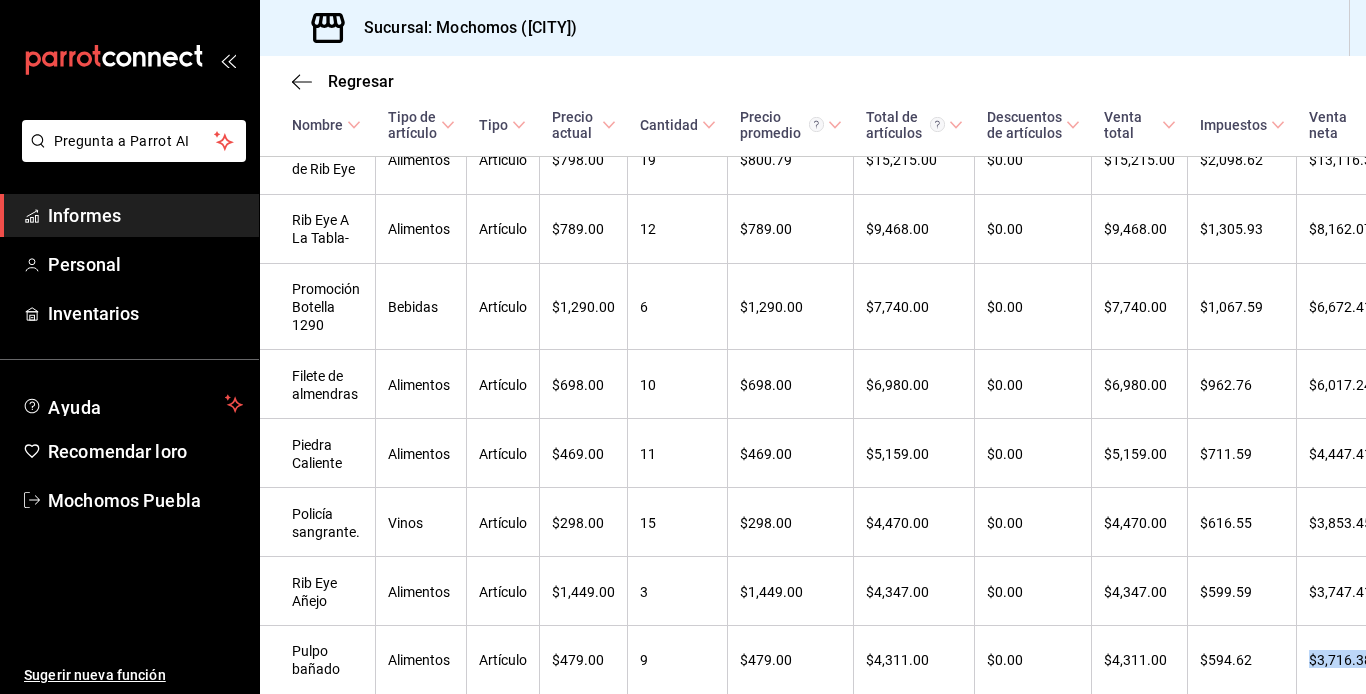 click on "Regresar Ventas Los artículos listados no incluyen descuentos de orden y el filtro de fechas está limitado a un máximo de 31 días. Fecha [DATE] [DATE] - [DATE] [DATE] Hora de inicio 00:00 Hora de inicio Hora fin 23:59 Hora fin Marca Ver todos Canal de venta Ver todos Tipo de orden Ver todos Categorías Elige las categorías Ver resumen Ver ventas Ver cargos Exportar a Excel Nombre Tipo de artículo Tipo Precio actual Cantidad Precio promedio   Total de artículos   Descuentos de artículos Venta total Impuestos Venta neta Mochomos de Rib Eye Alimentos Artículo $798.00 19 $800.79 $15,215.00 $0.00 $15,215.00 $2,098.62 $13,116.38 Rib Eye A La Tabla- Alimentos Artículo $789.00 12 $789.00 $9,468.00 $0.00 $9,468.00 $1,305.93 $8,162.07 Promoción Botella 1290 Bebidas Artículo $1,290.00 6 $1,290.00 $7,740.00 $0.00 $7,740.00 $1,067.59 $6,672.41 Filete de almendras Alimentos Artículo $698.00 10 $698.00 $6,980.00 $0.00 $6,980.00 $962.76 $6,017.24 Piedra Caliente Alimentos Artículo $469.00 11" at bounding box center (813, 375) 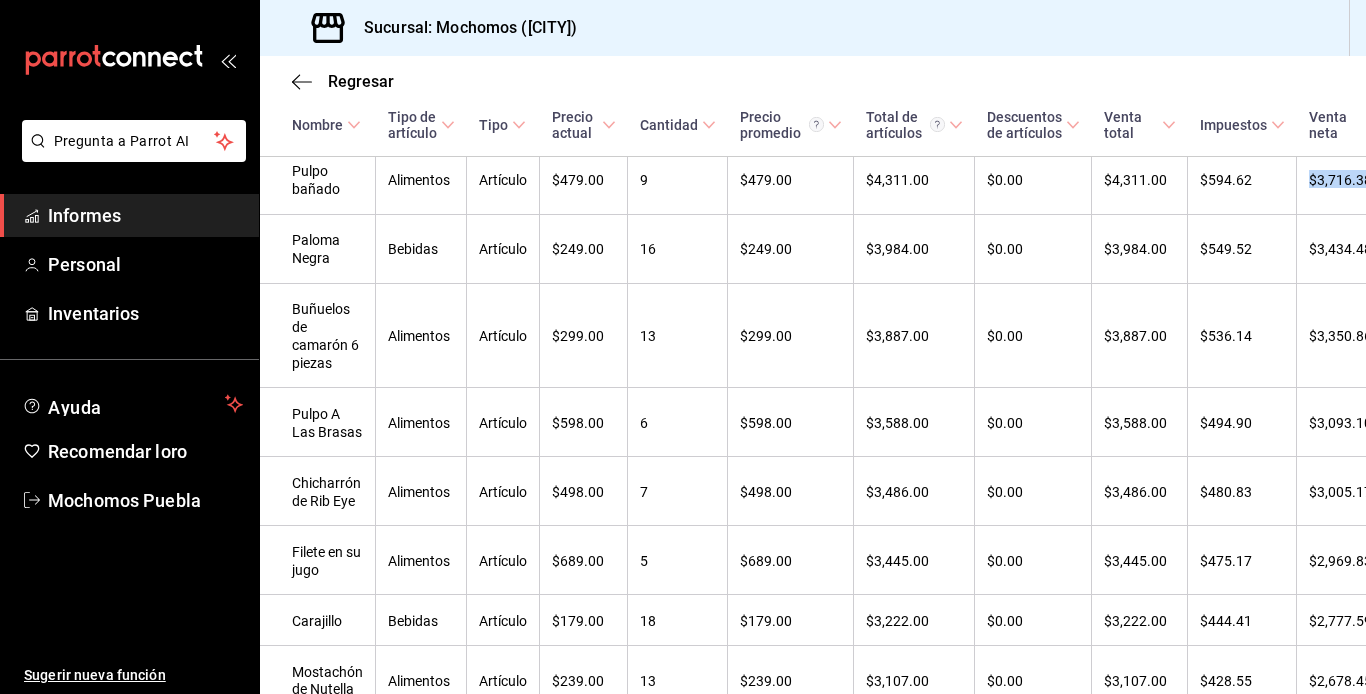 scroll, scrollTop: 960, scrollLeft: 0, axis: vertical 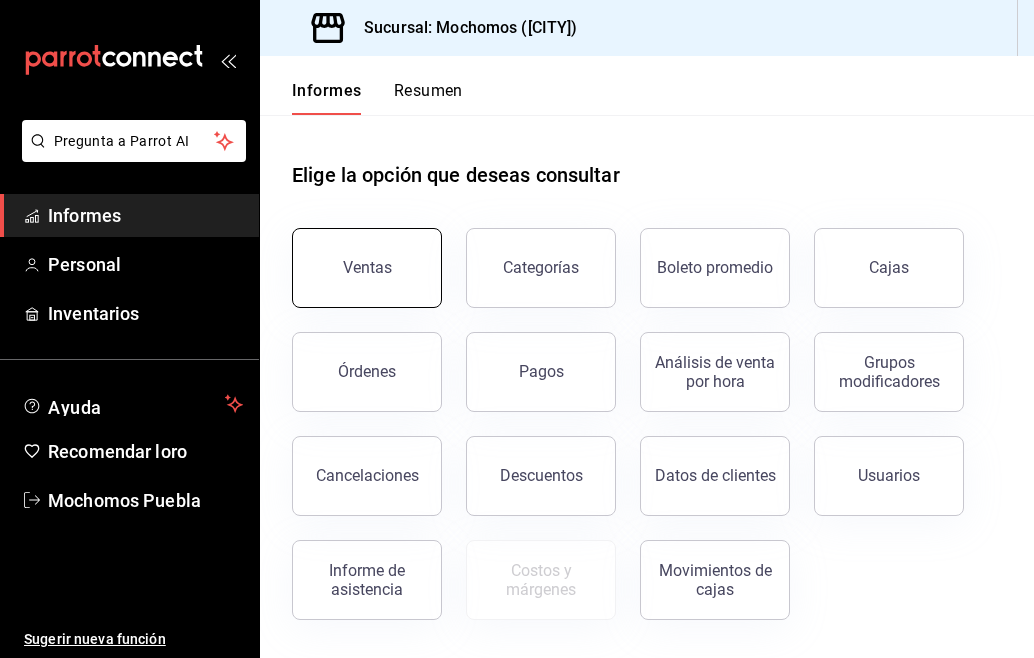 click on "Ventas" at bounding box center (367, 268) 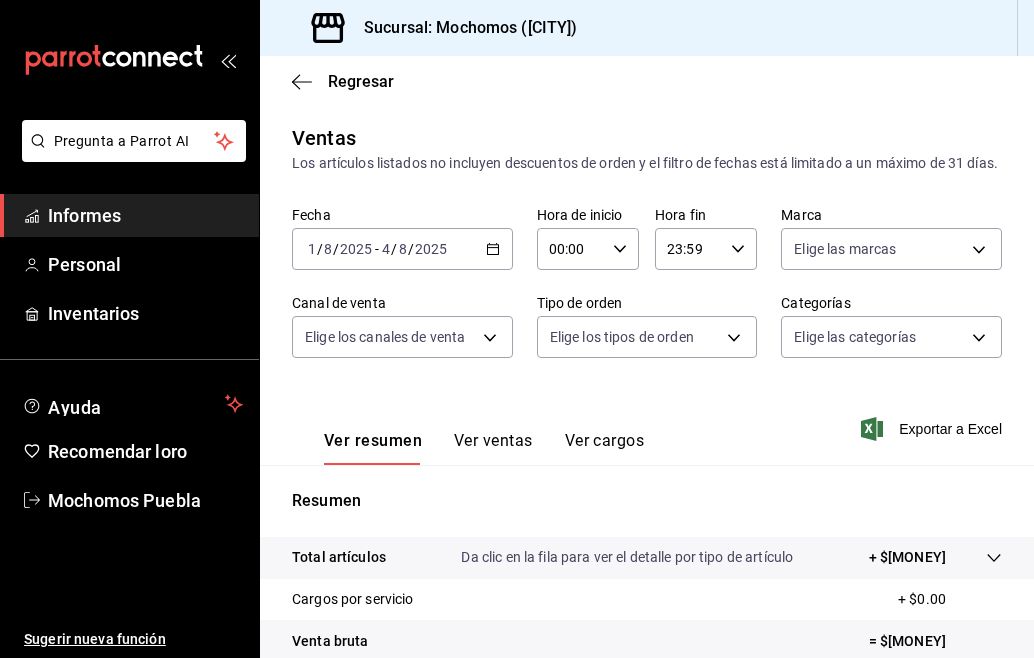 click 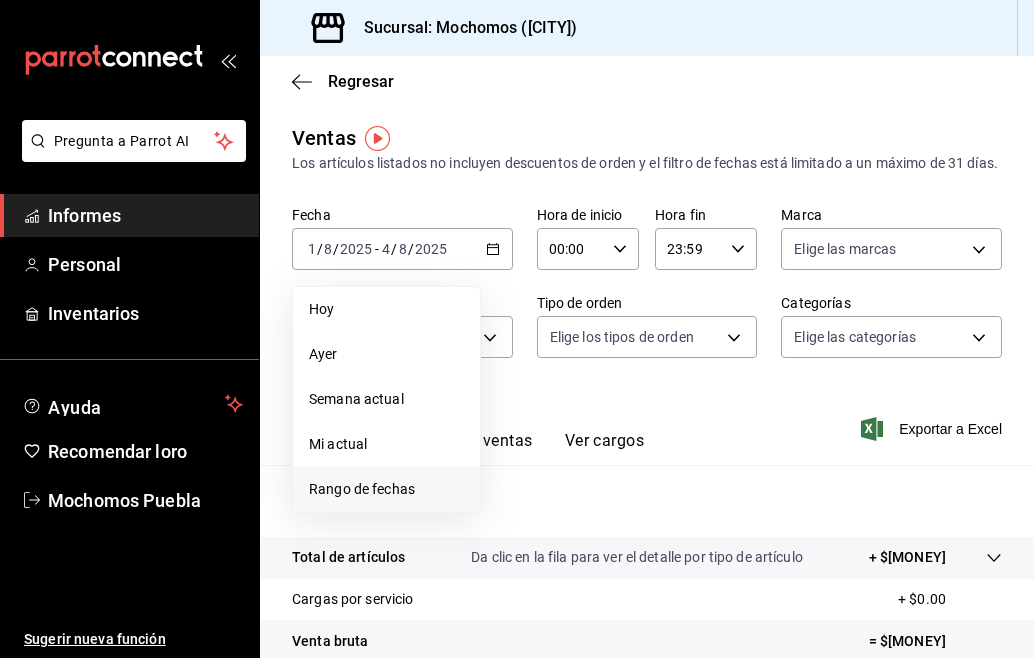 click on "Rango de fechas" at bounding box center [362, 489] 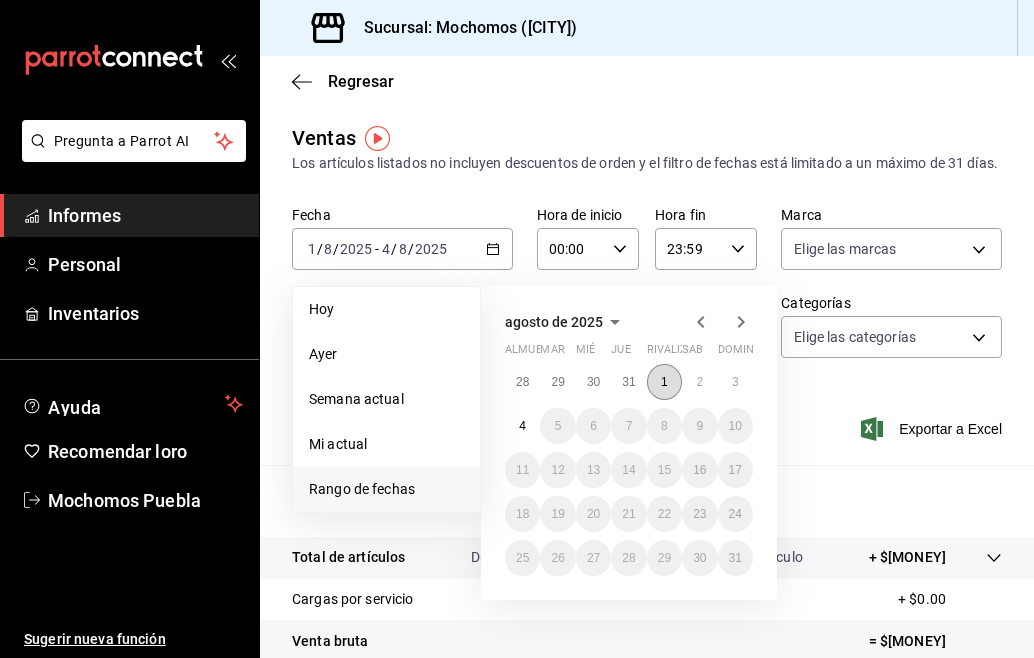 click on "1" at bounding box center (664, 382) 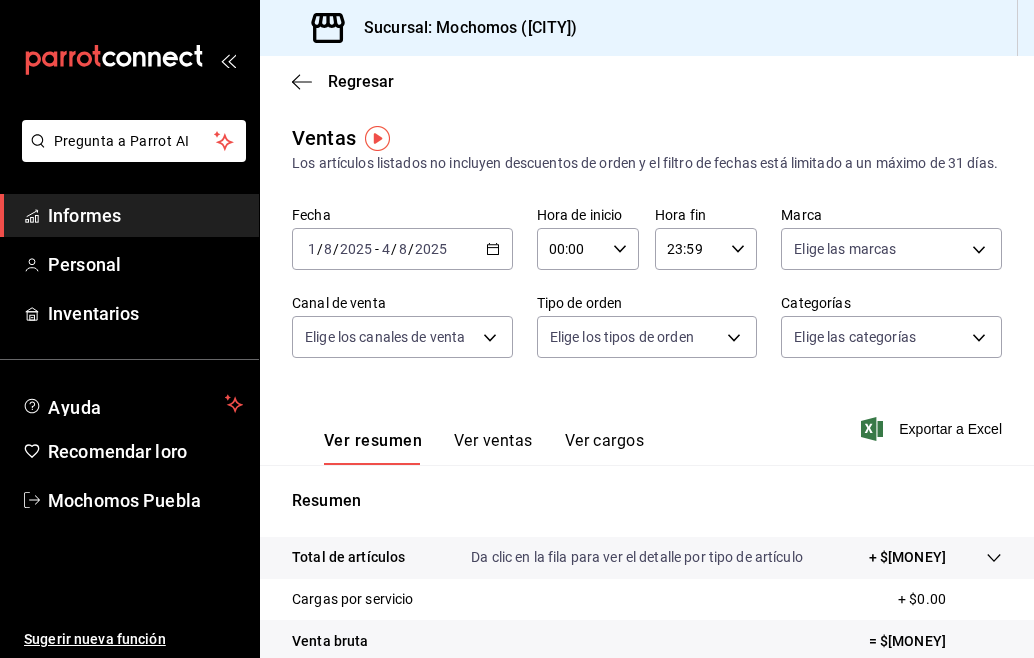 click on "Ver ventas" at bounding box center (493, 440) 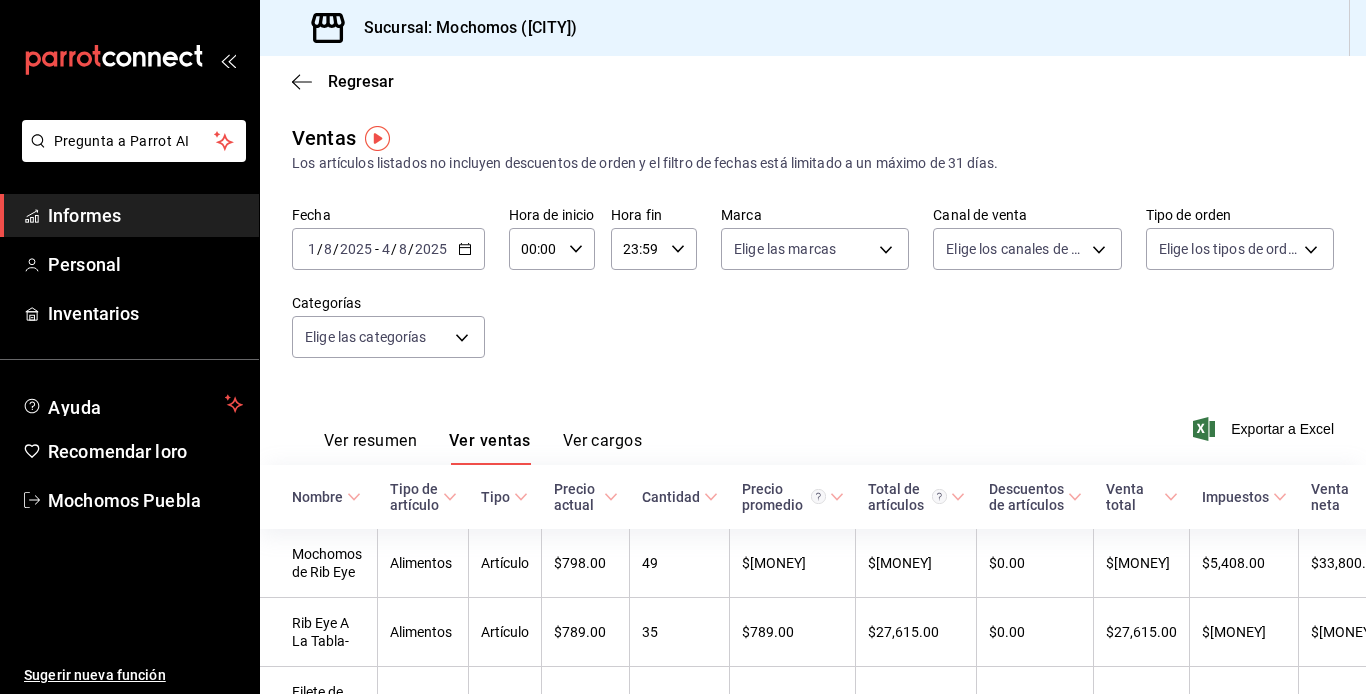 click 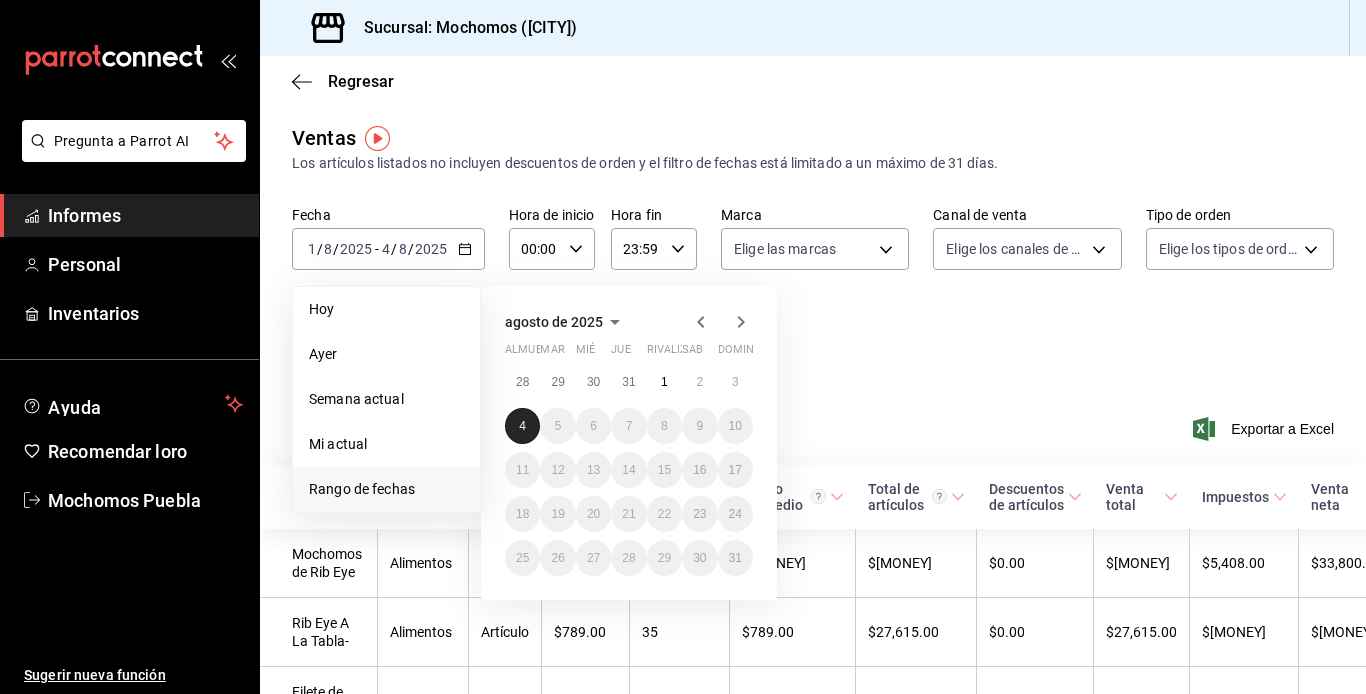 click on "4" at bounding box center [522, 426] 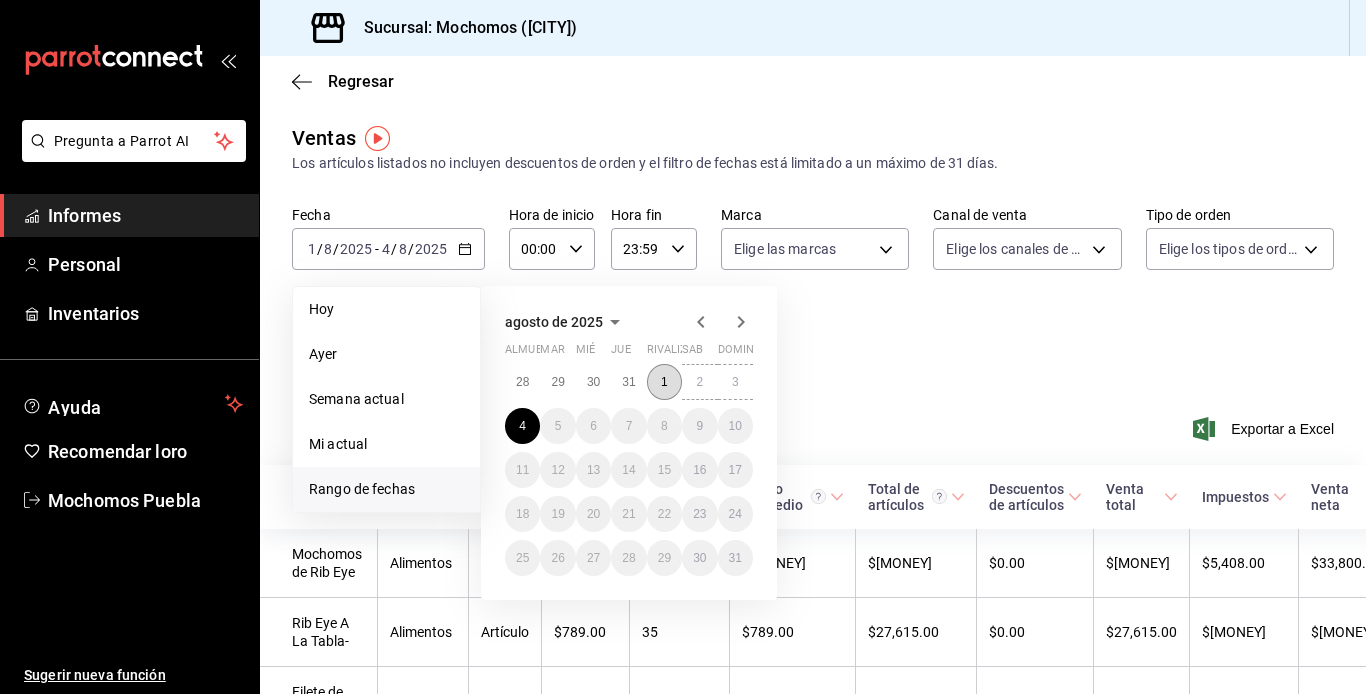 click on "1" at bounding box center (664, 382) 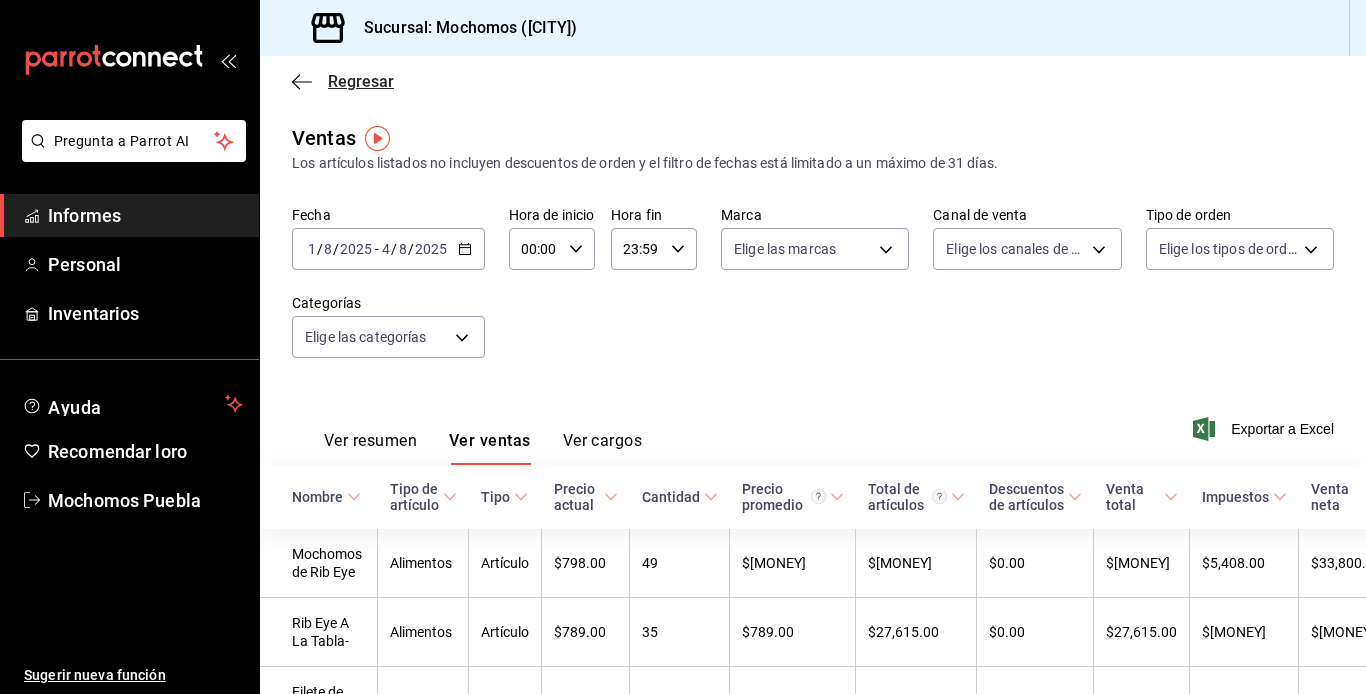click 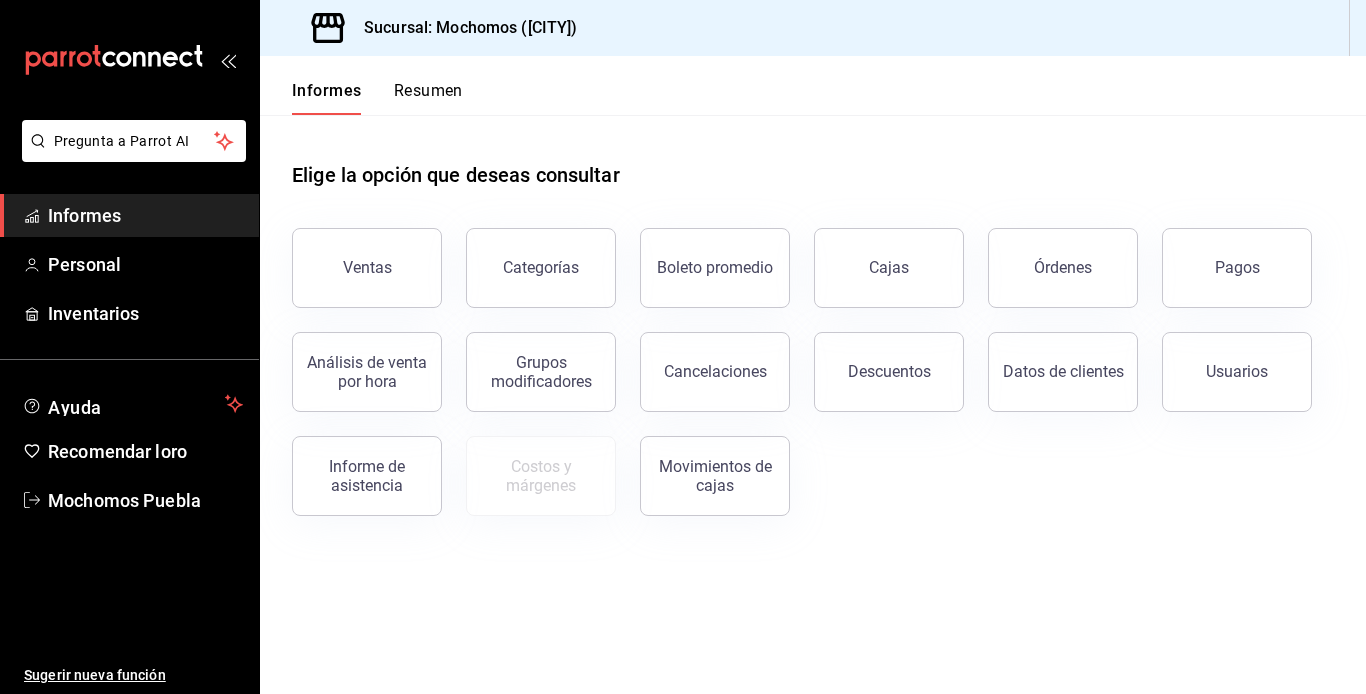 click on "Resumen" at bounding box center [428, 90] 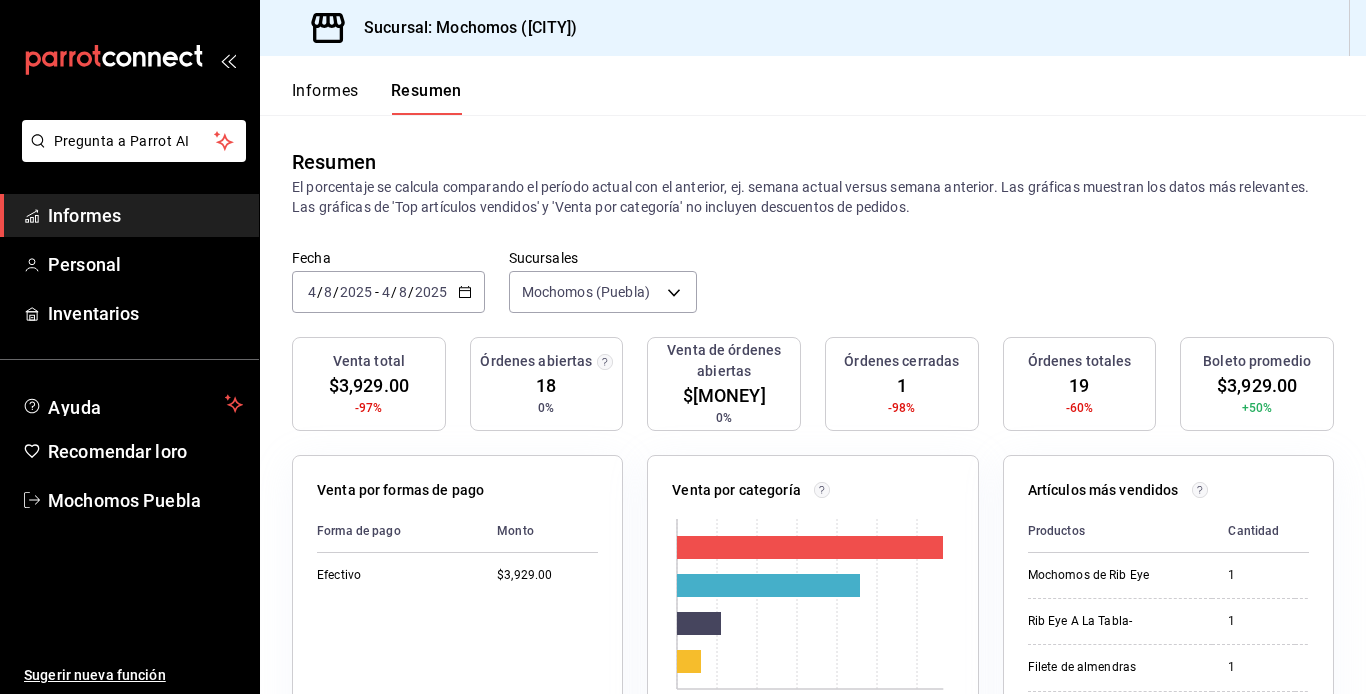 click 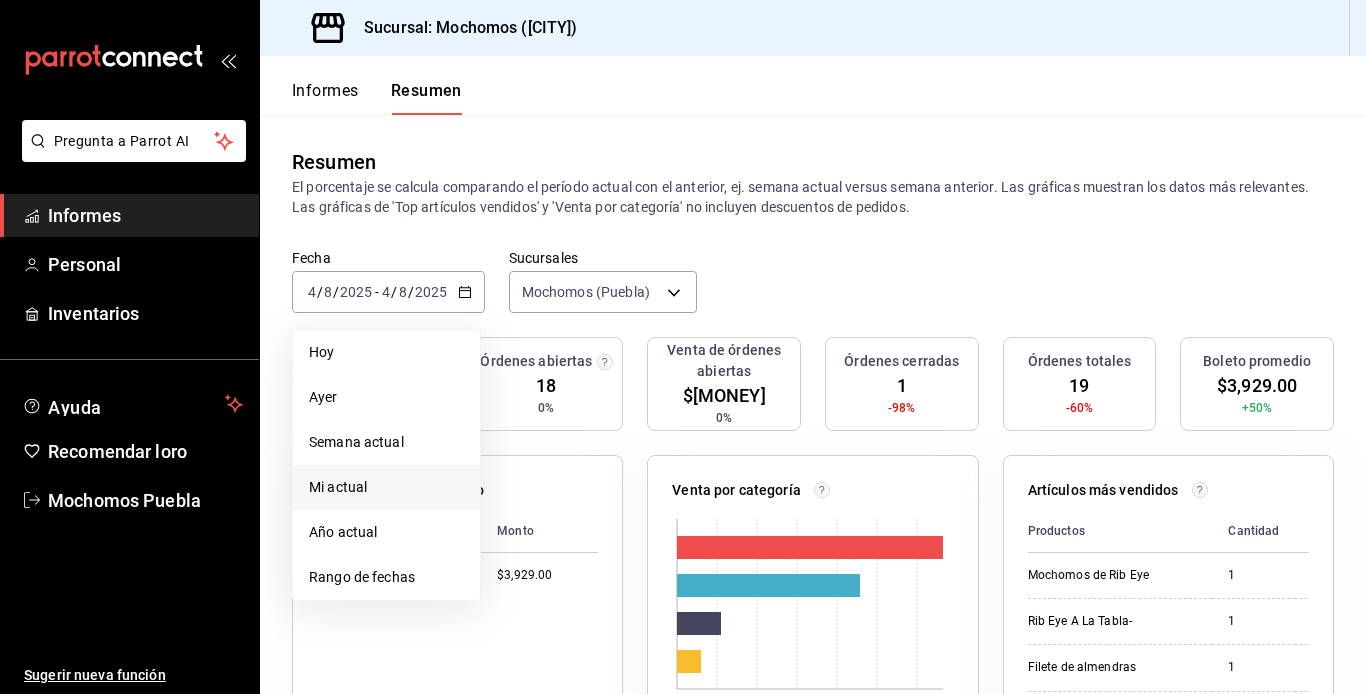 click on "Mi actual" at bounding box center (386, 487) 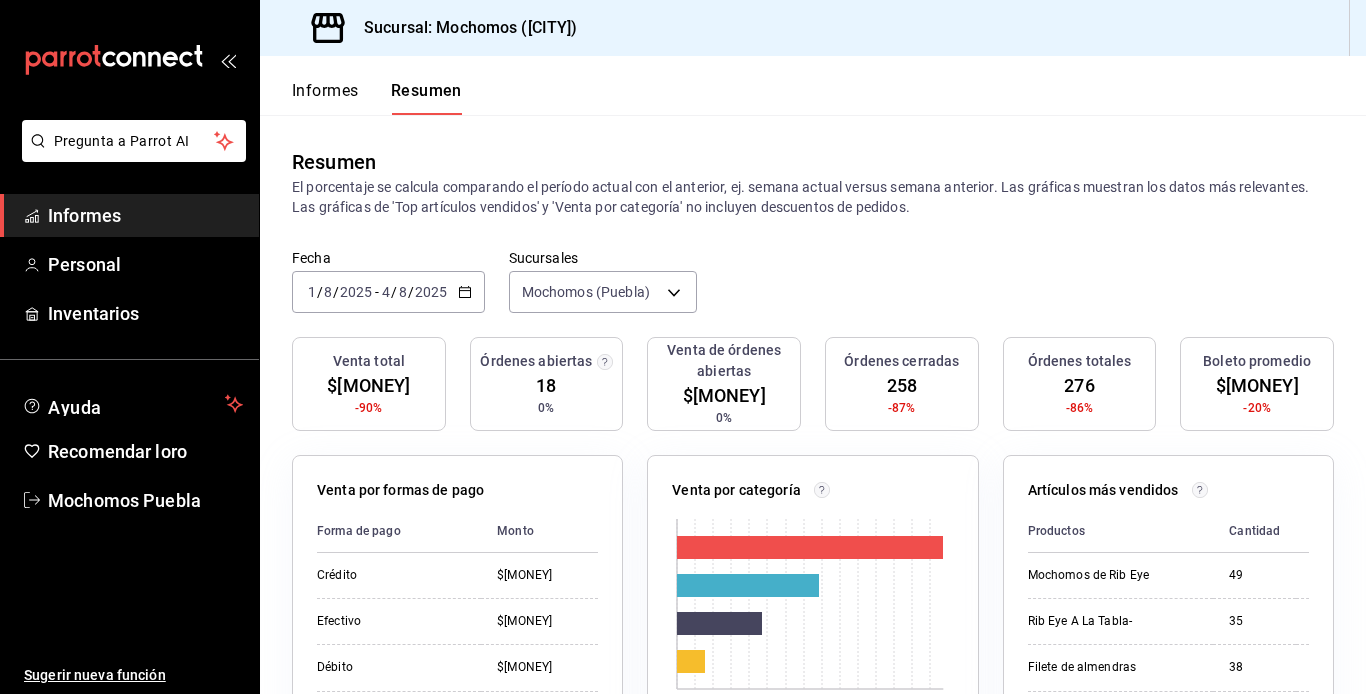 click 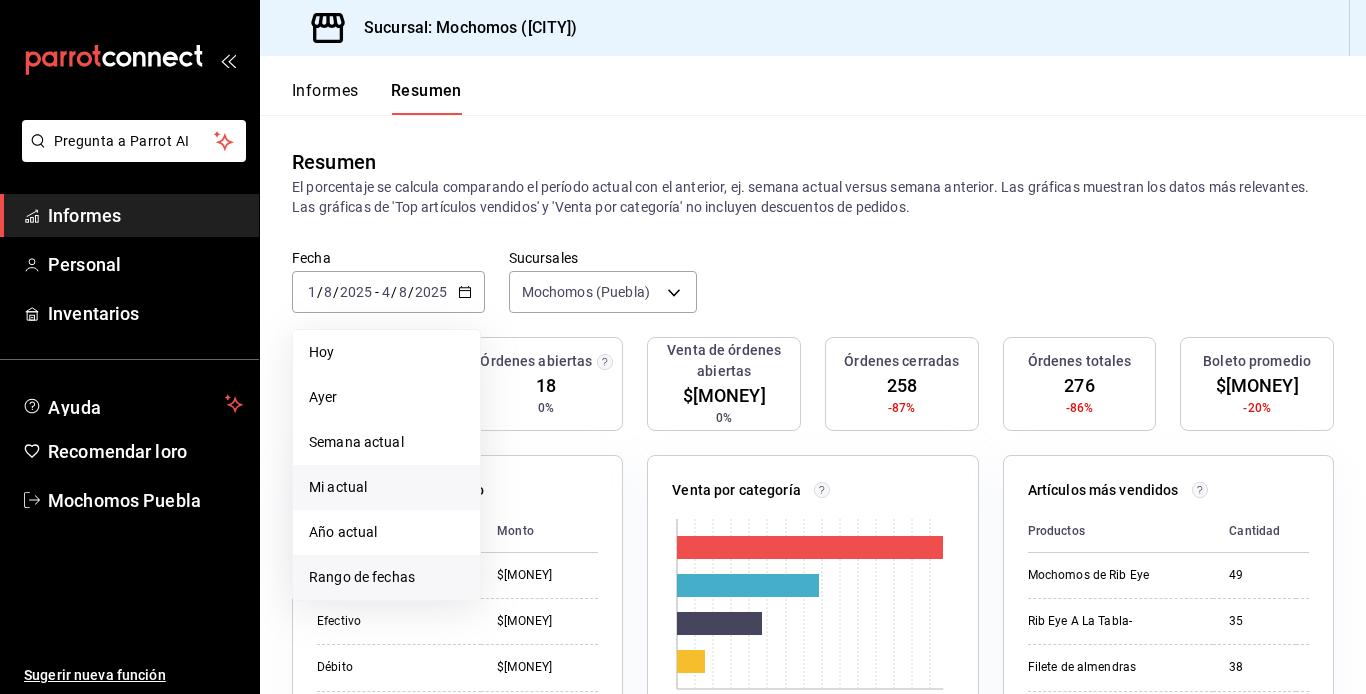 click on "Rango de fechas" at bounding box center [386, 577] 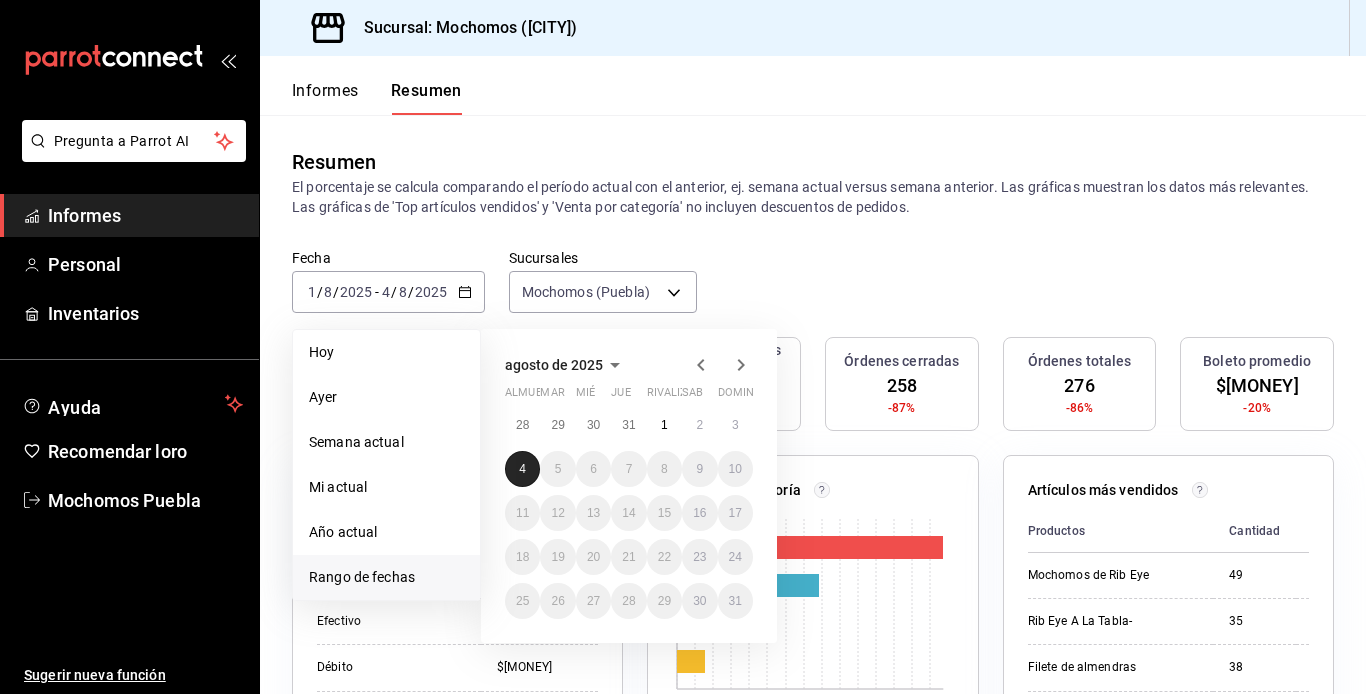 click on "4" at bounding box center (522, 469) 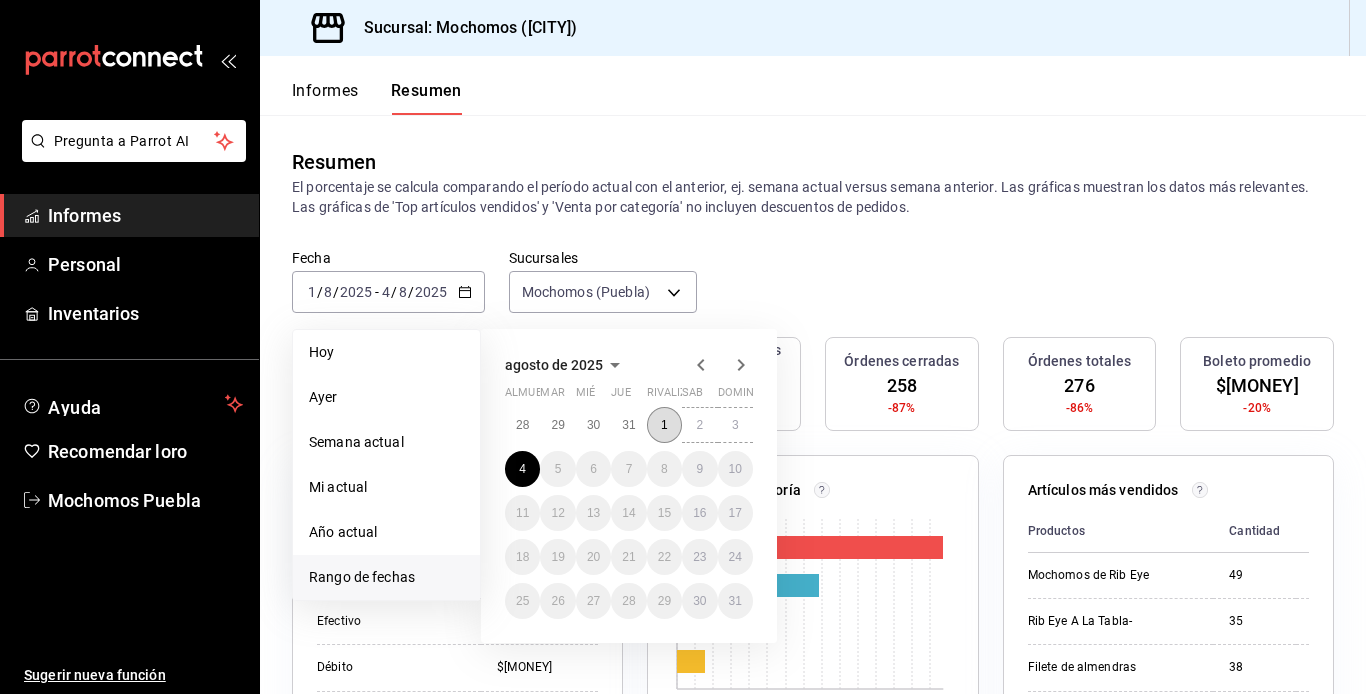 click on "1" at bounding box center (664, 425) 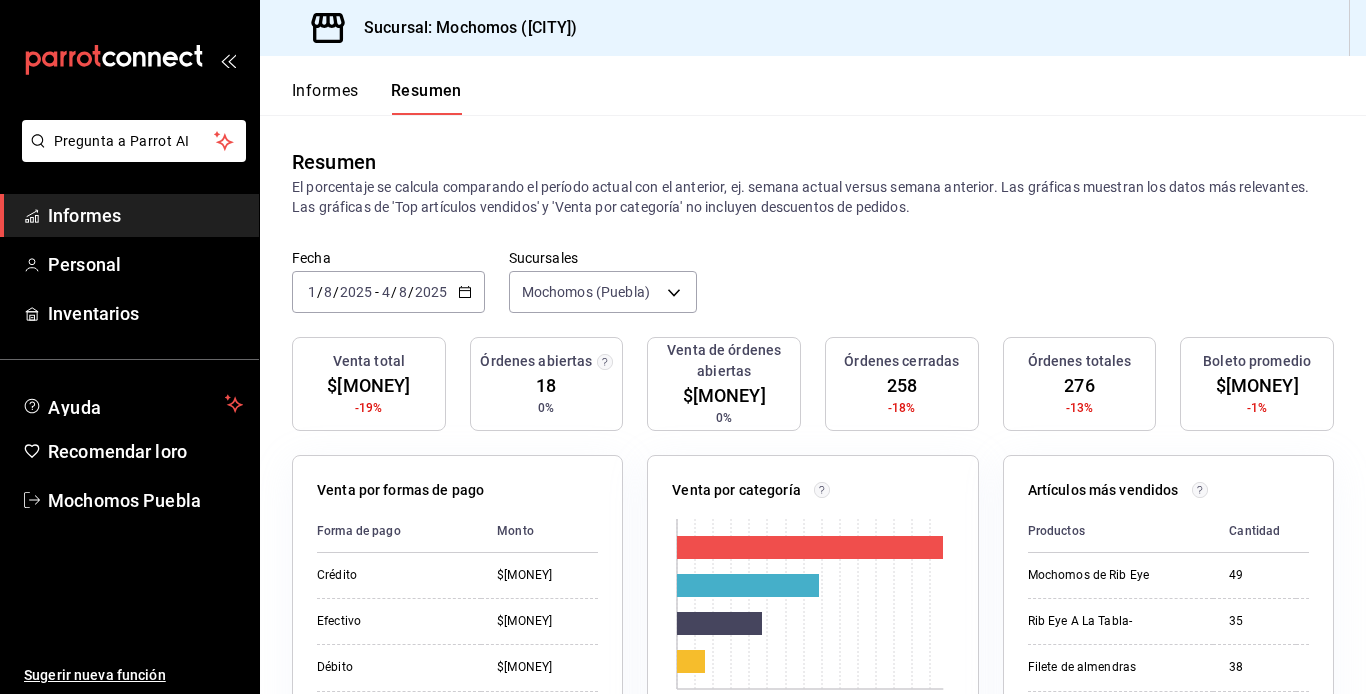 click 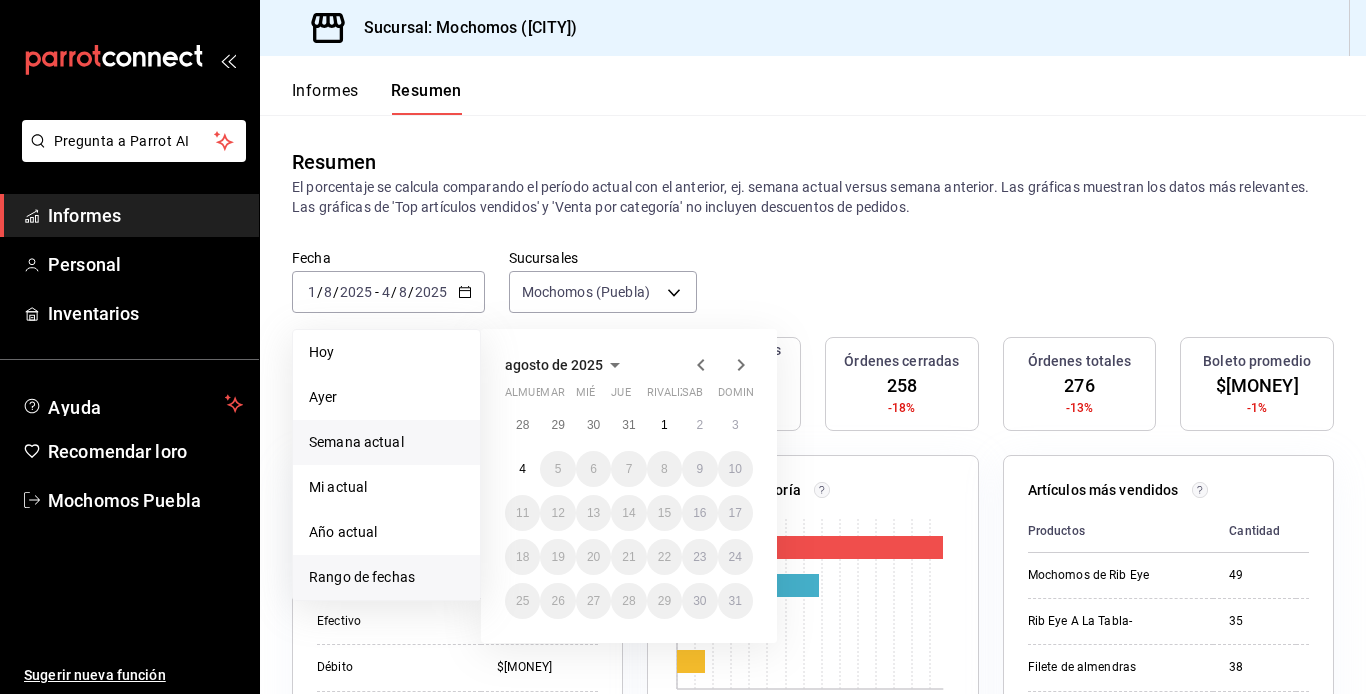 click on "Semana actual" at bounding box center [356, 442] 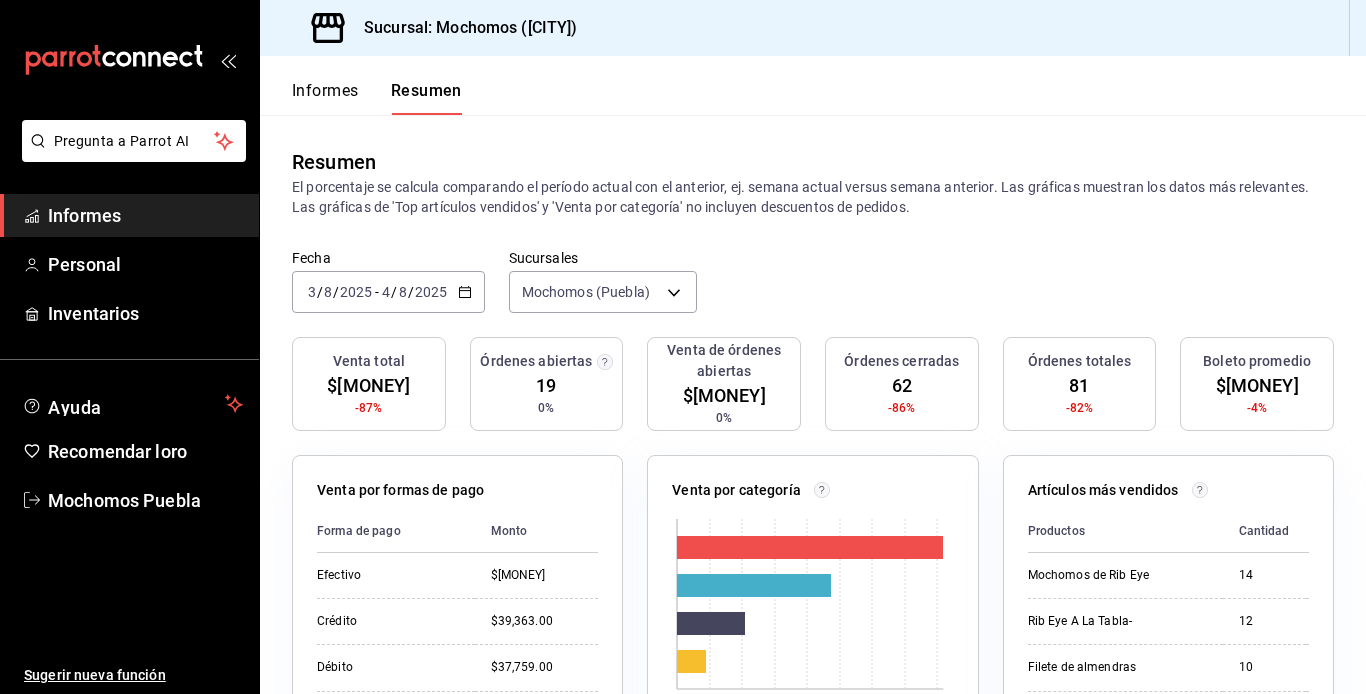 click 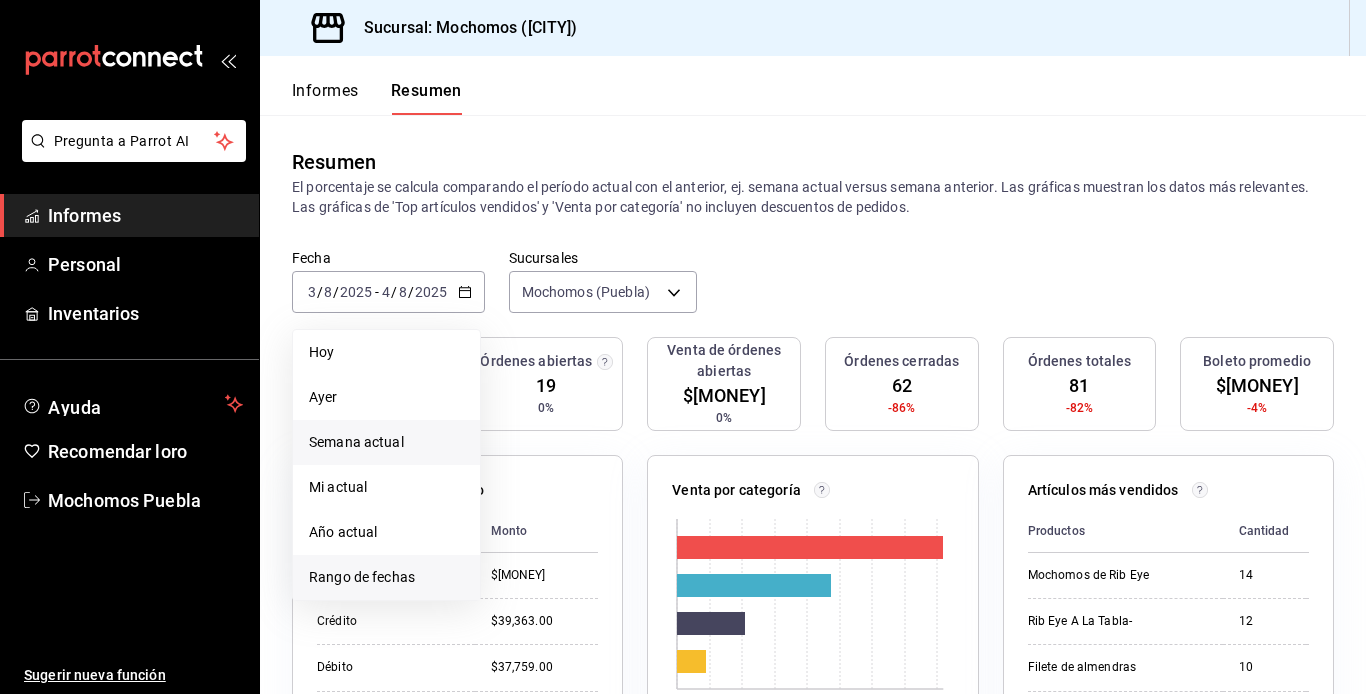 click on "Rango de fechas" at bounding box center [362, 577] 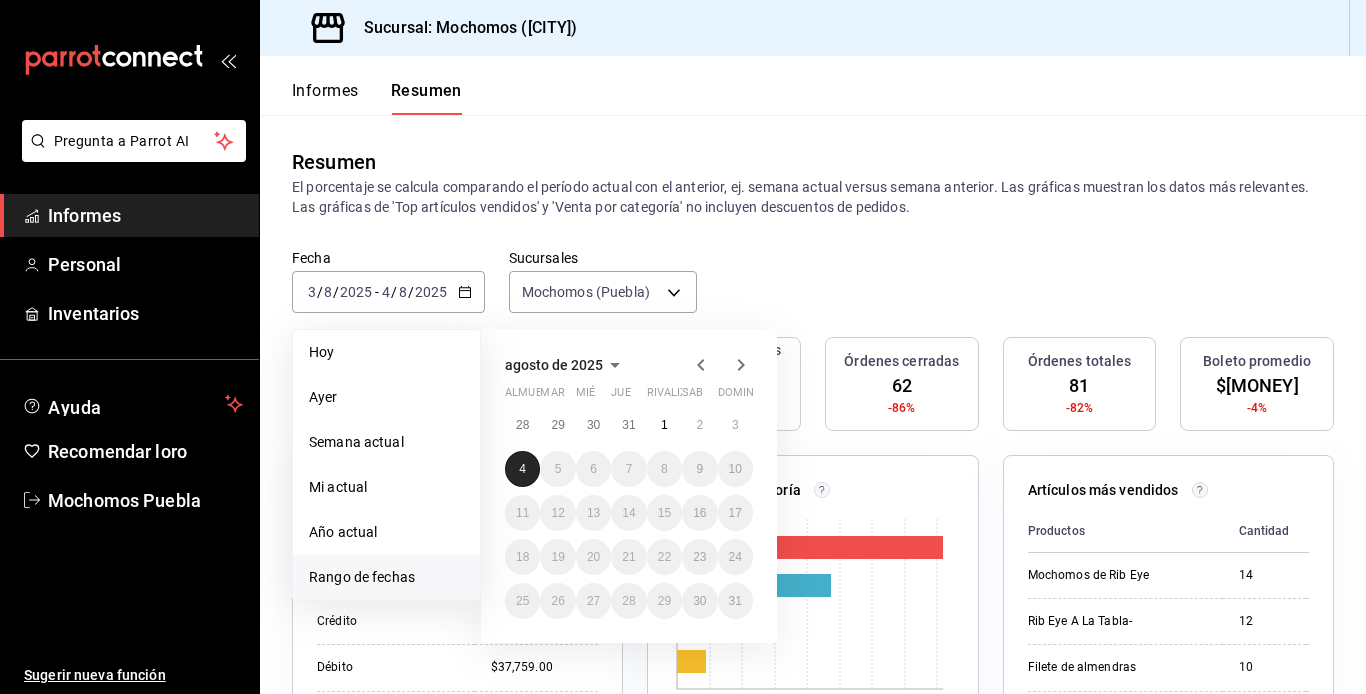 click on "4" at bounding box center [522, 469] 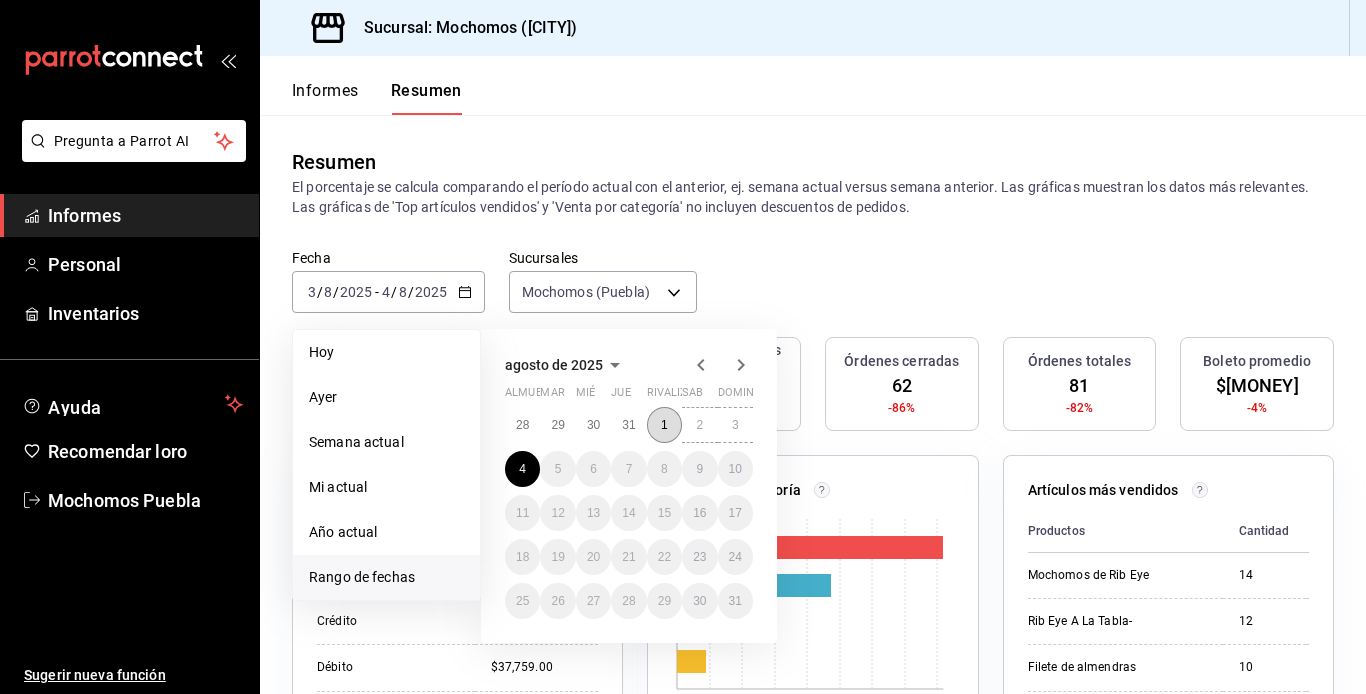 click on "1" at bounding box center [664, 425] 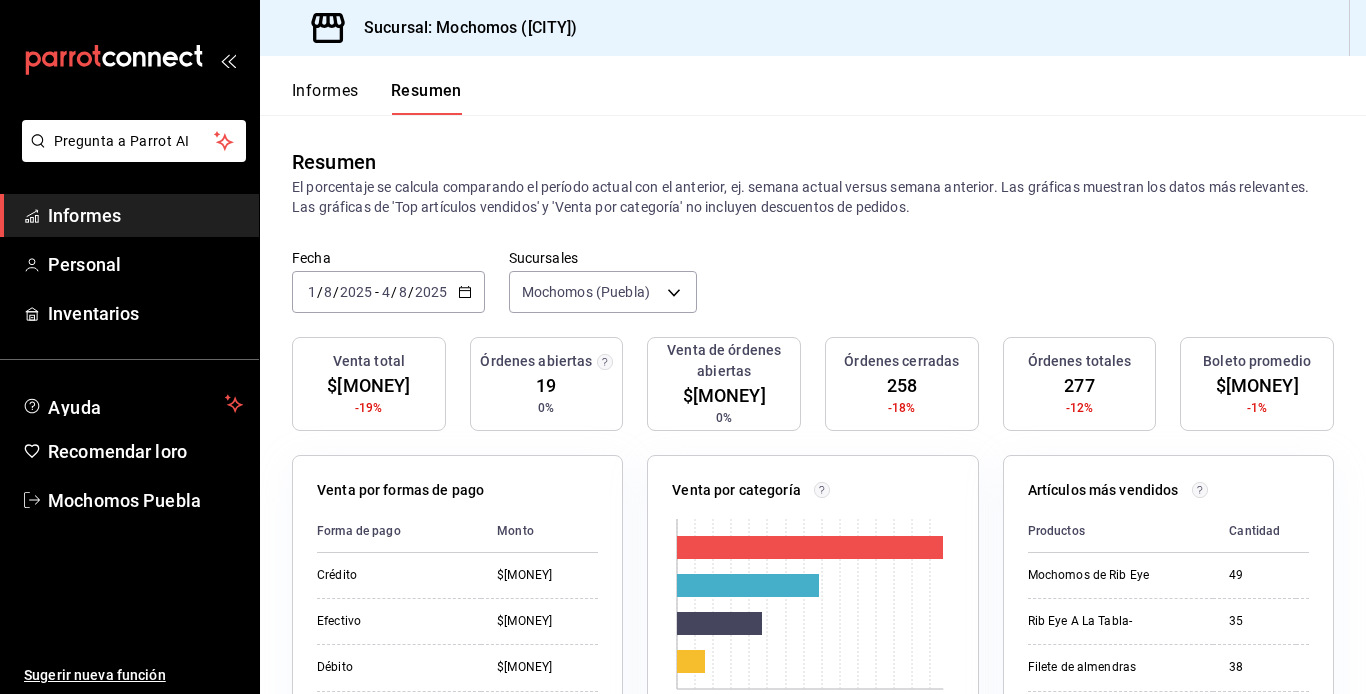 click on "Informes" at bounding box center [325, 90] 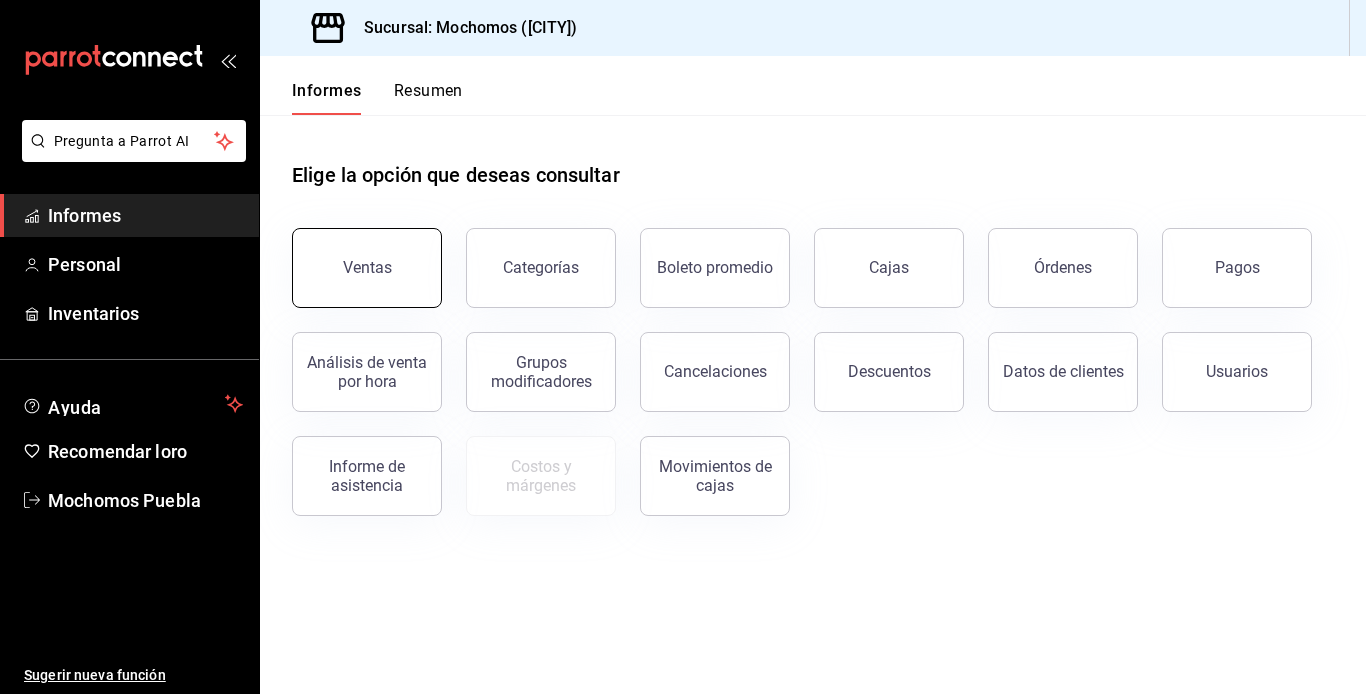 click on "Ventas" at bounding box center [367, 268] 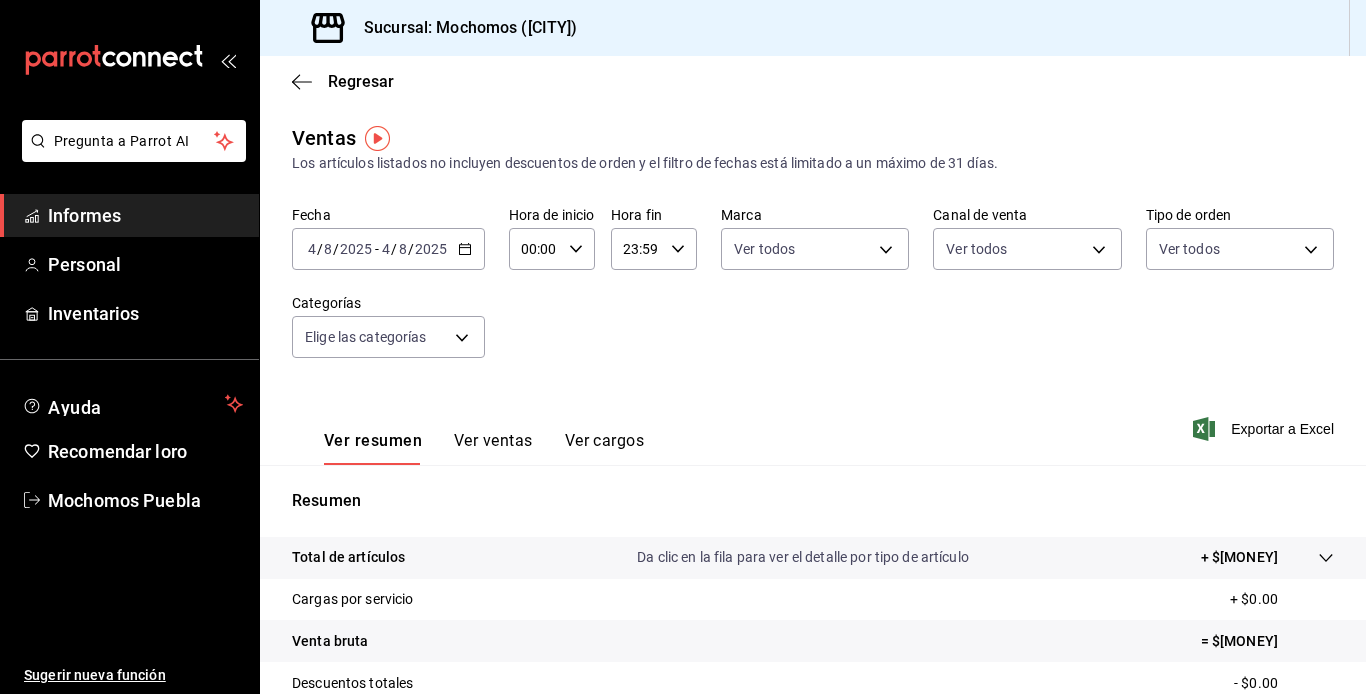click 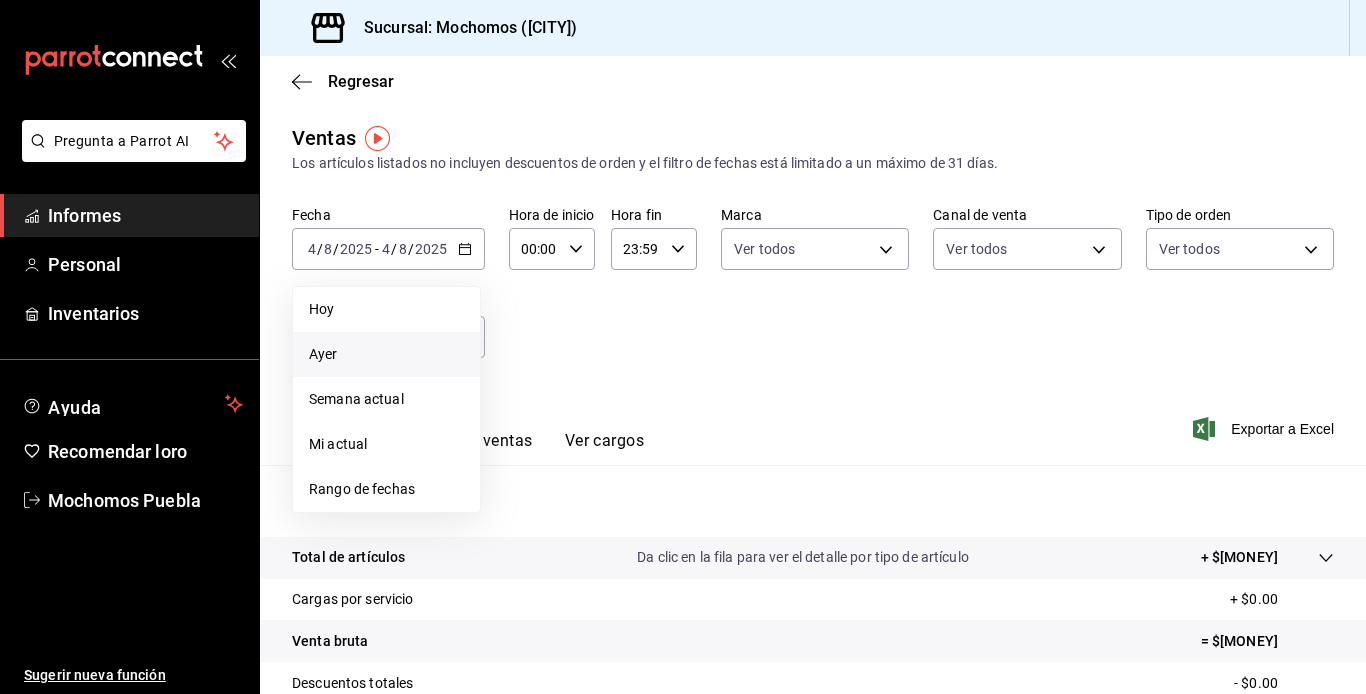 click on "Ayer" at bounding box center (386, 354) 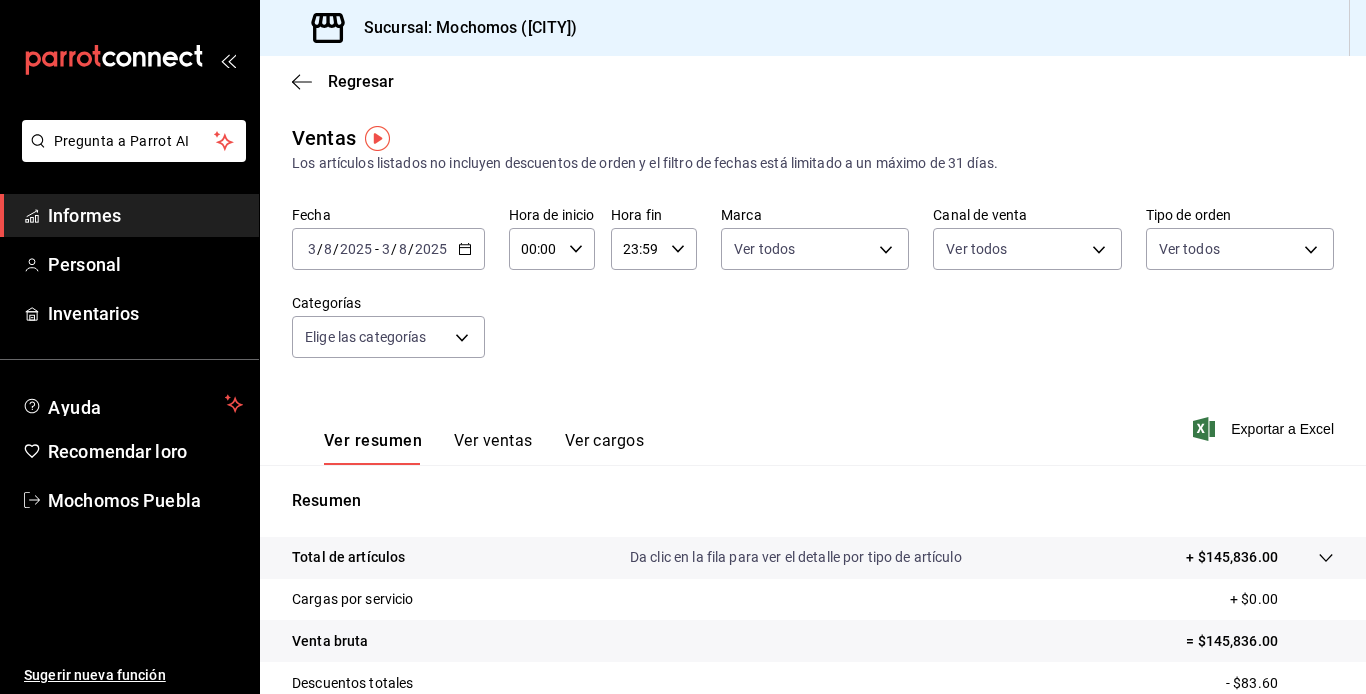 click on "Ver ventas" at bounding box center [493, 440] 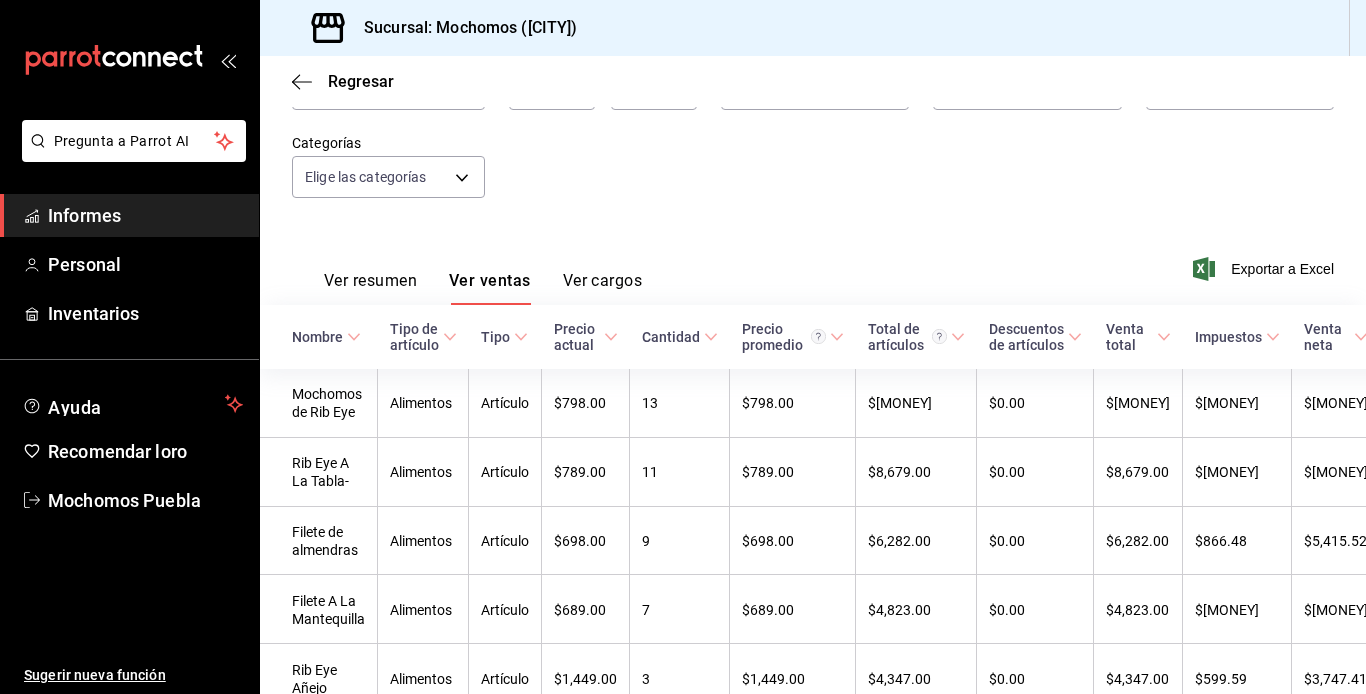 scroll, scrollTop: 200, scrollLeft: 0, axis: vertical 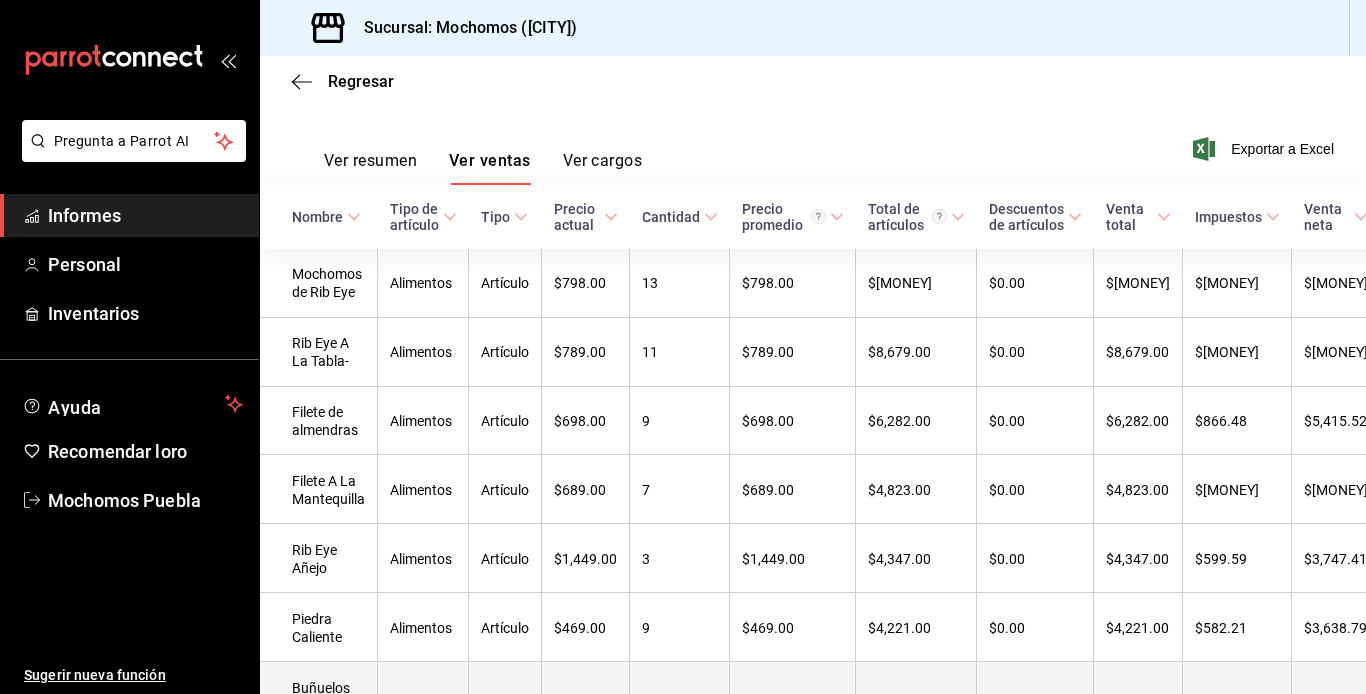 type 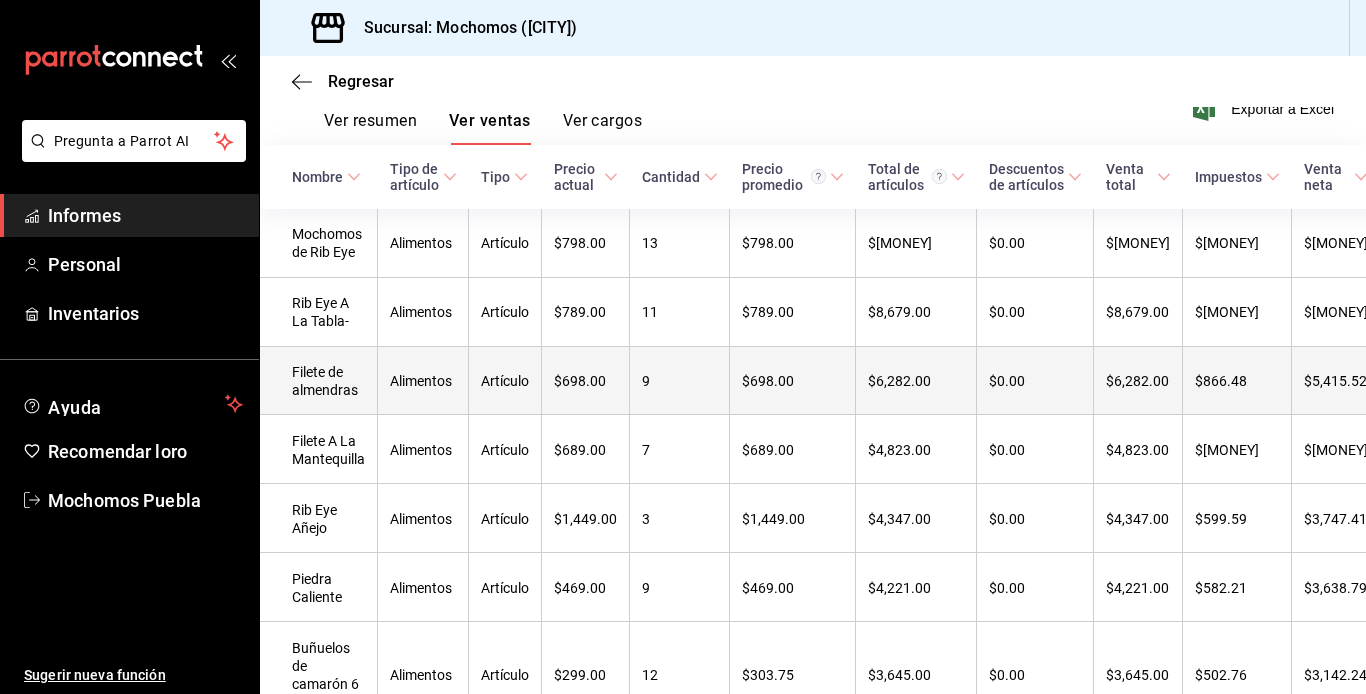 click on "Alimentos" at bounding box center [423, 380] 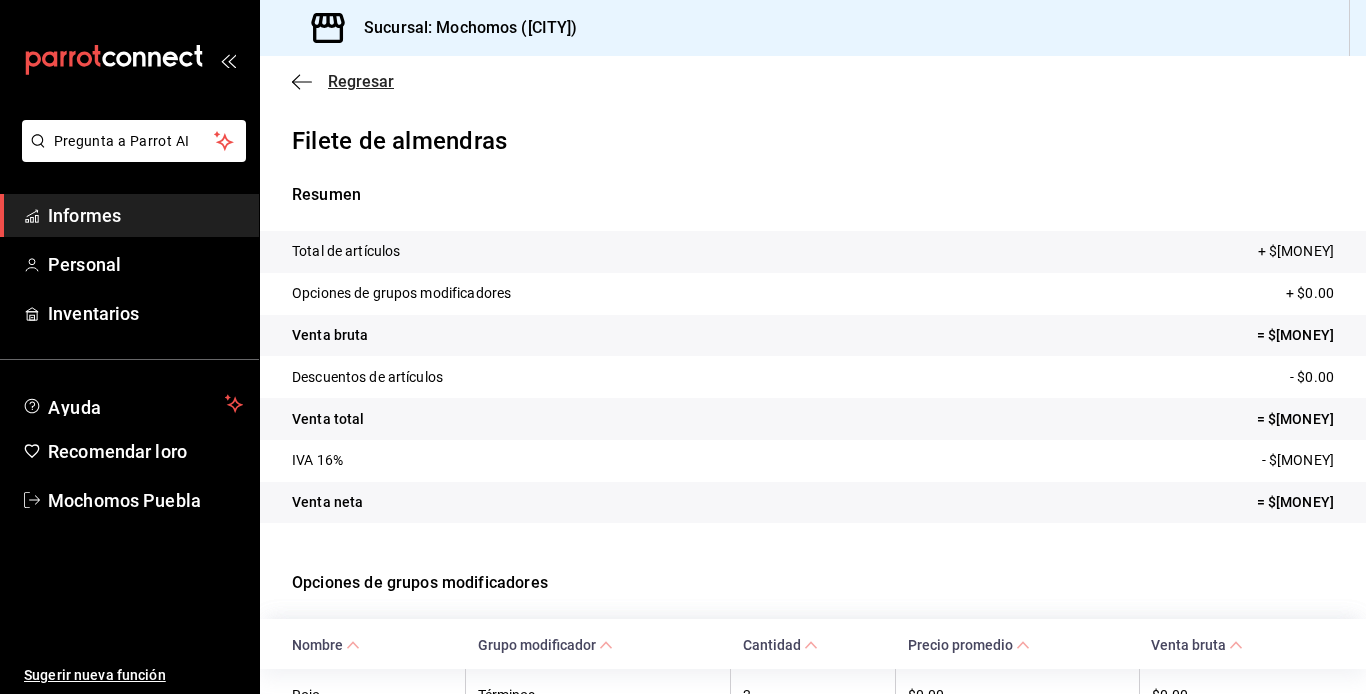 click 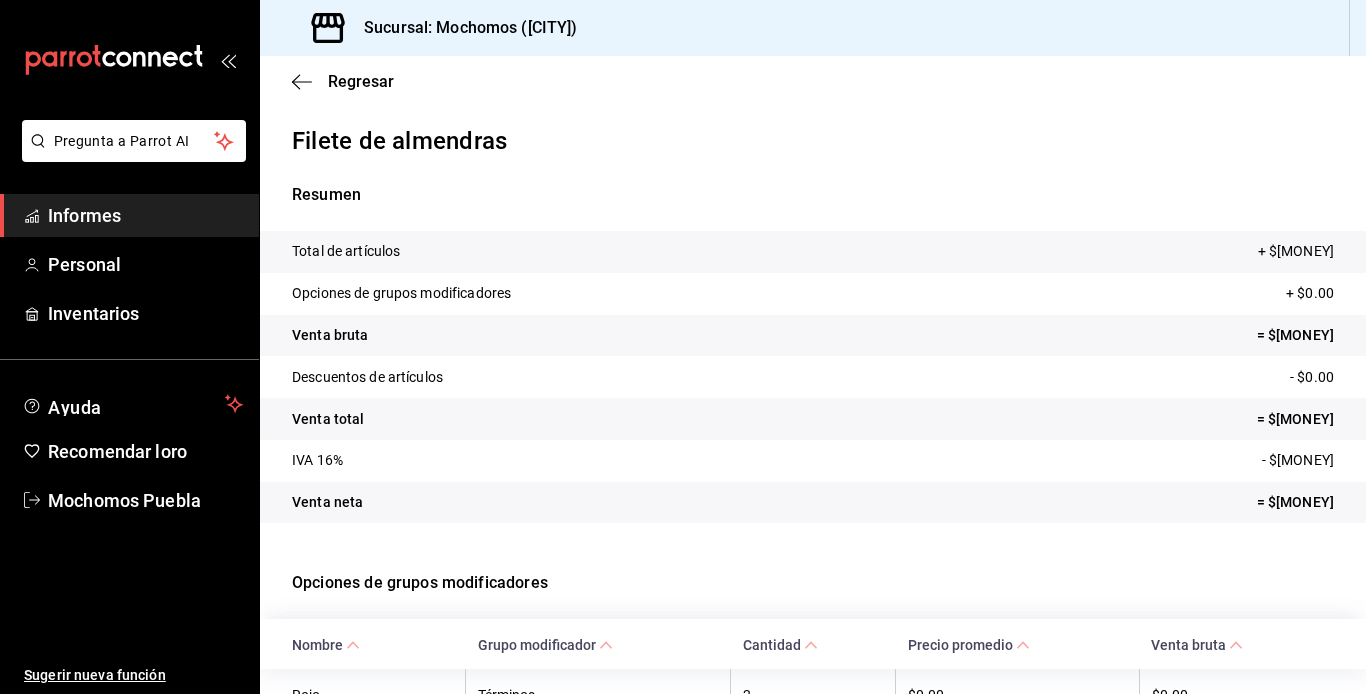 type 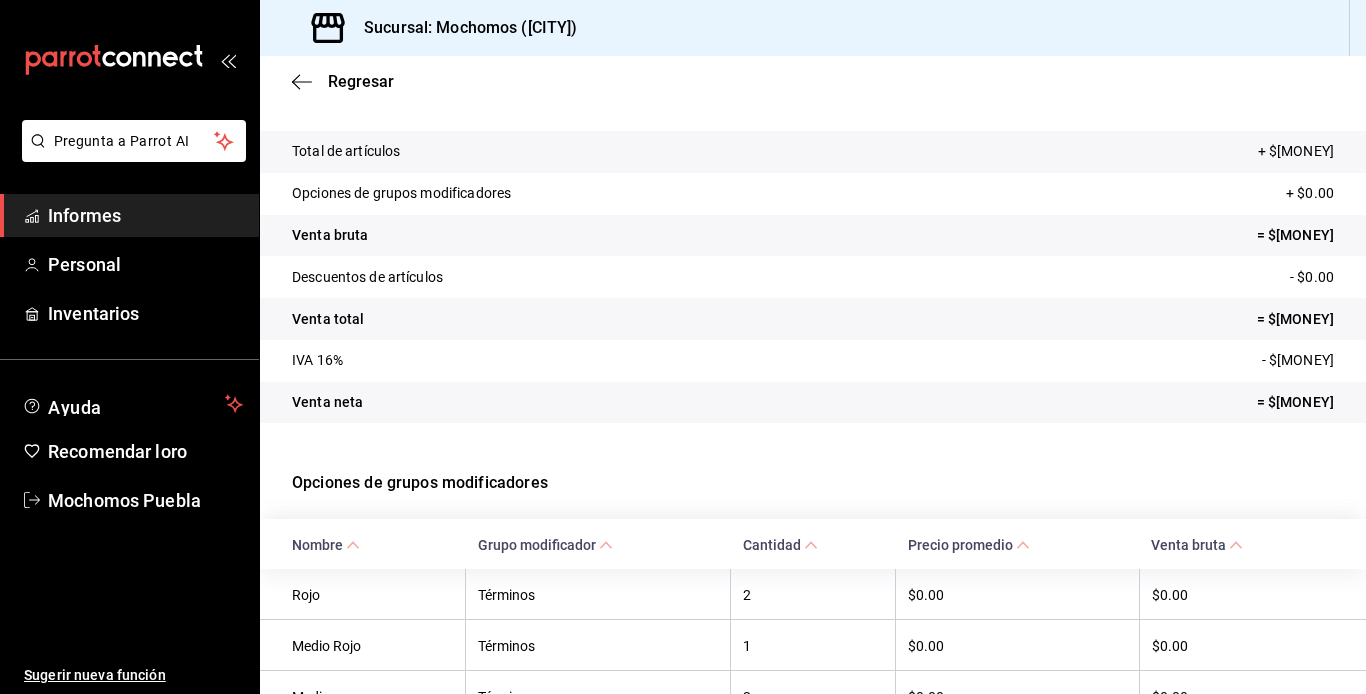 scroll, scrollTop: 0, scrollLeft: 0, axis: both 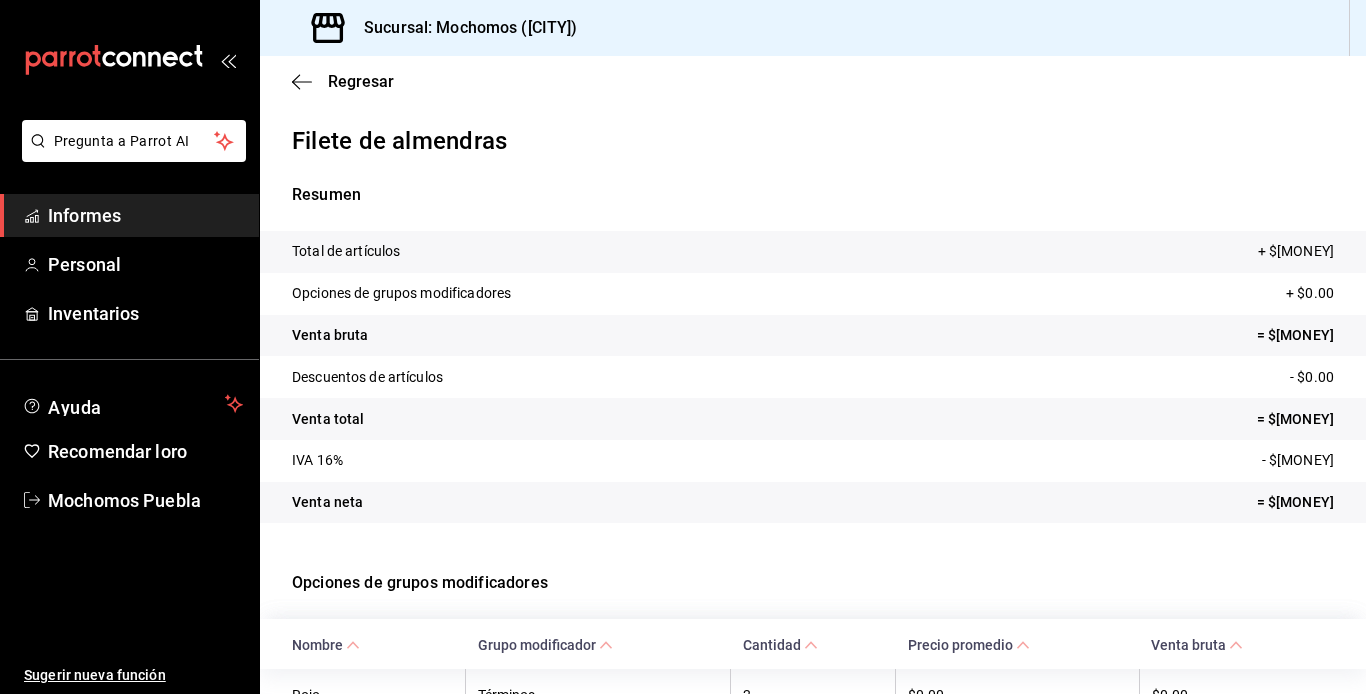 click on "Regresar" at bounding box center (813, 81) 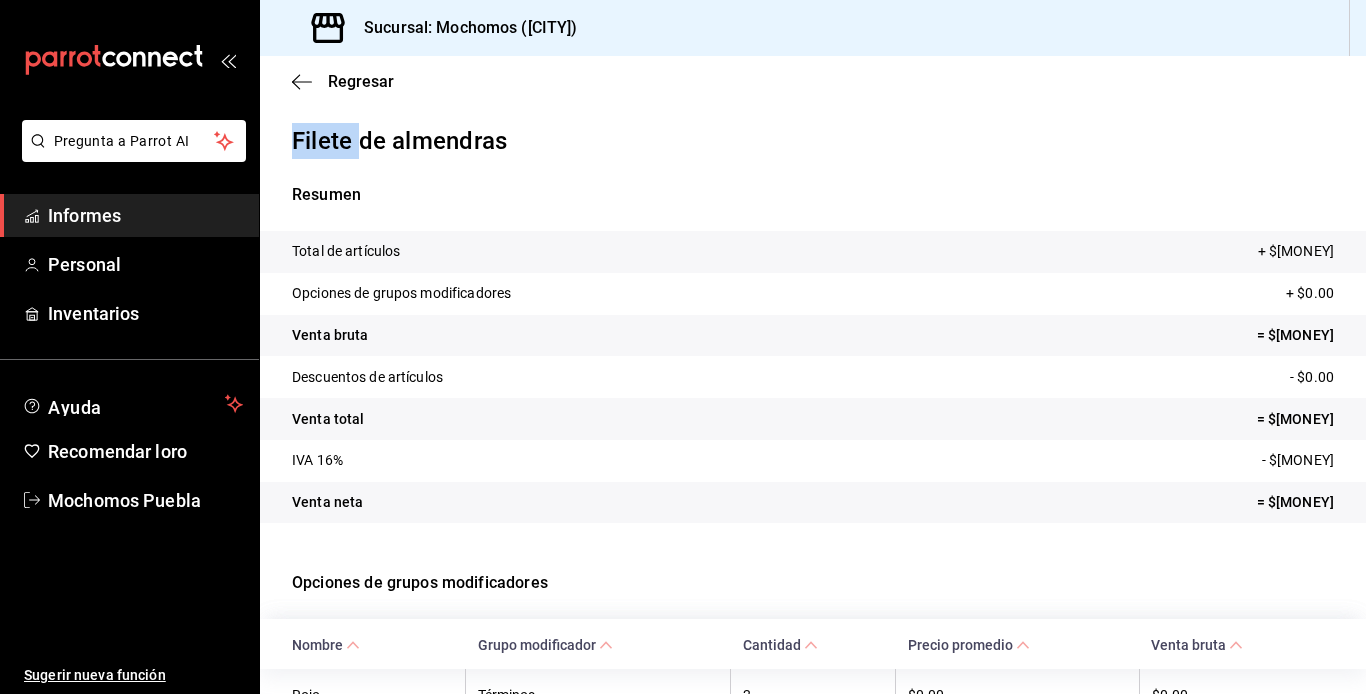 click on "Regresar" at bounding box center [813, 81] 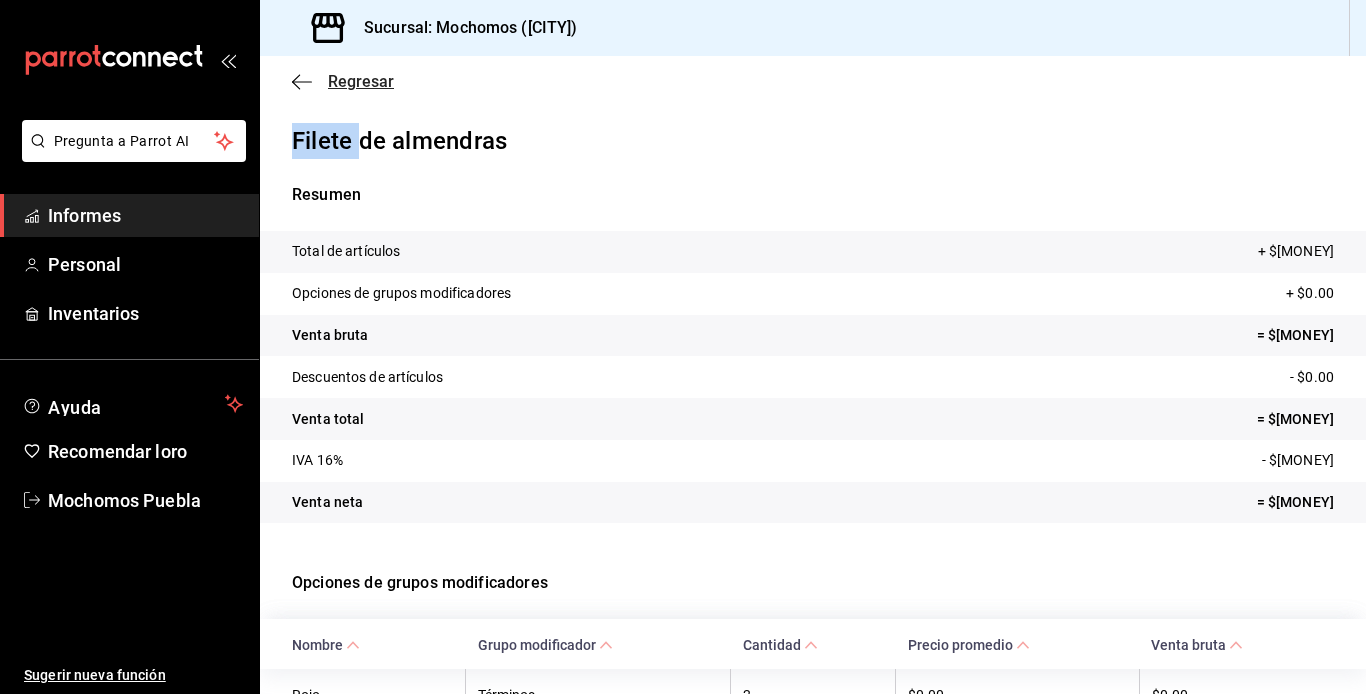 click 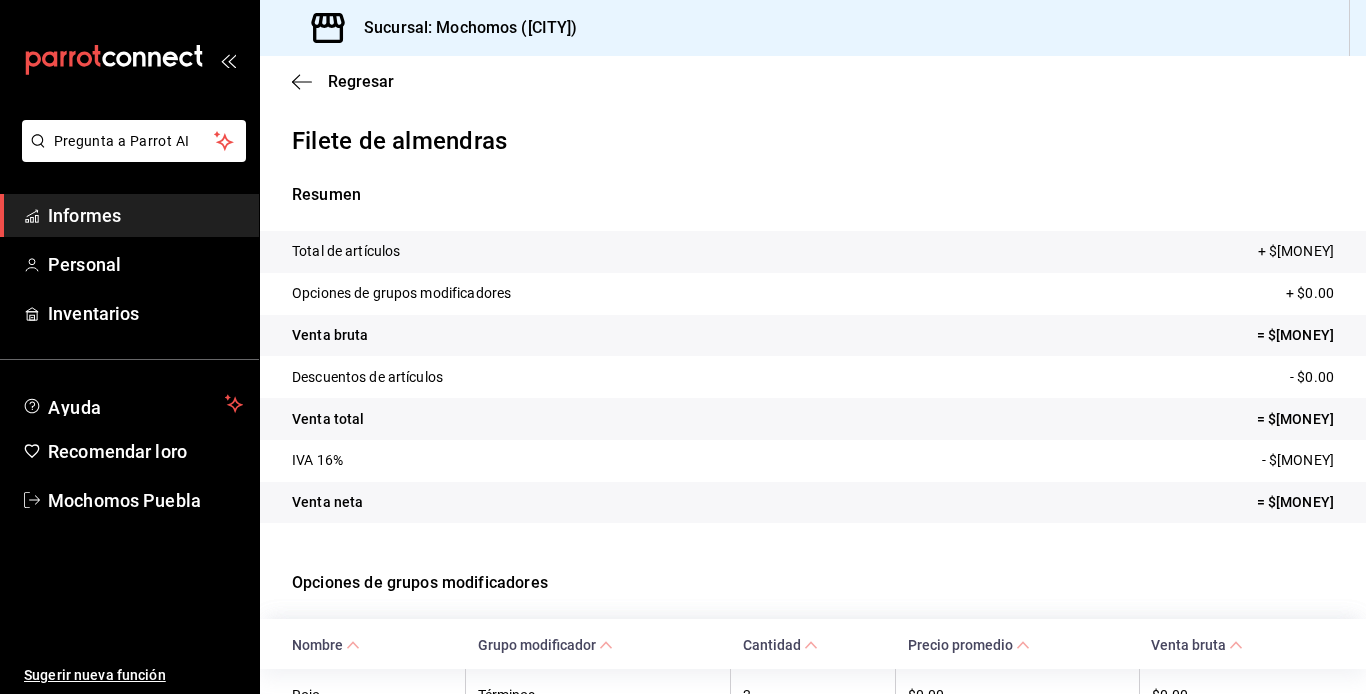 click on "IVA 16% - $866.48" at bounding box center [813, 461] 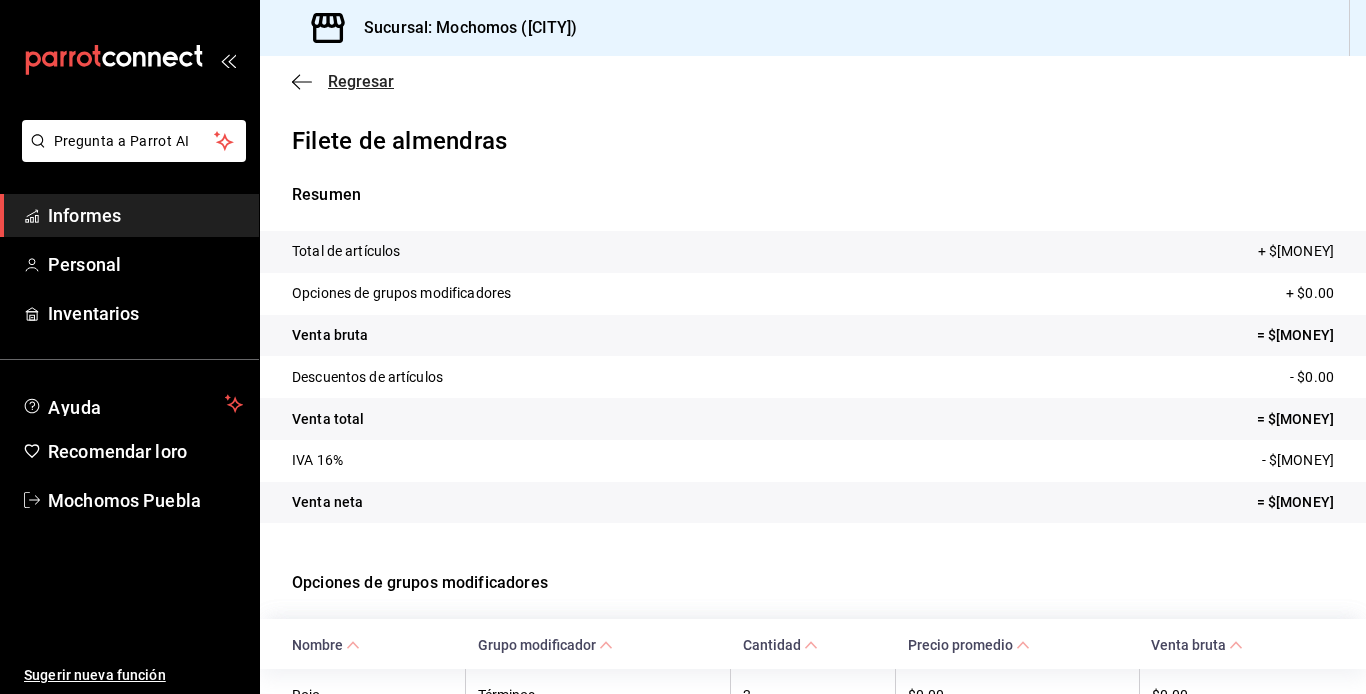 click on "Regresar" at bounding box center (343, 81) 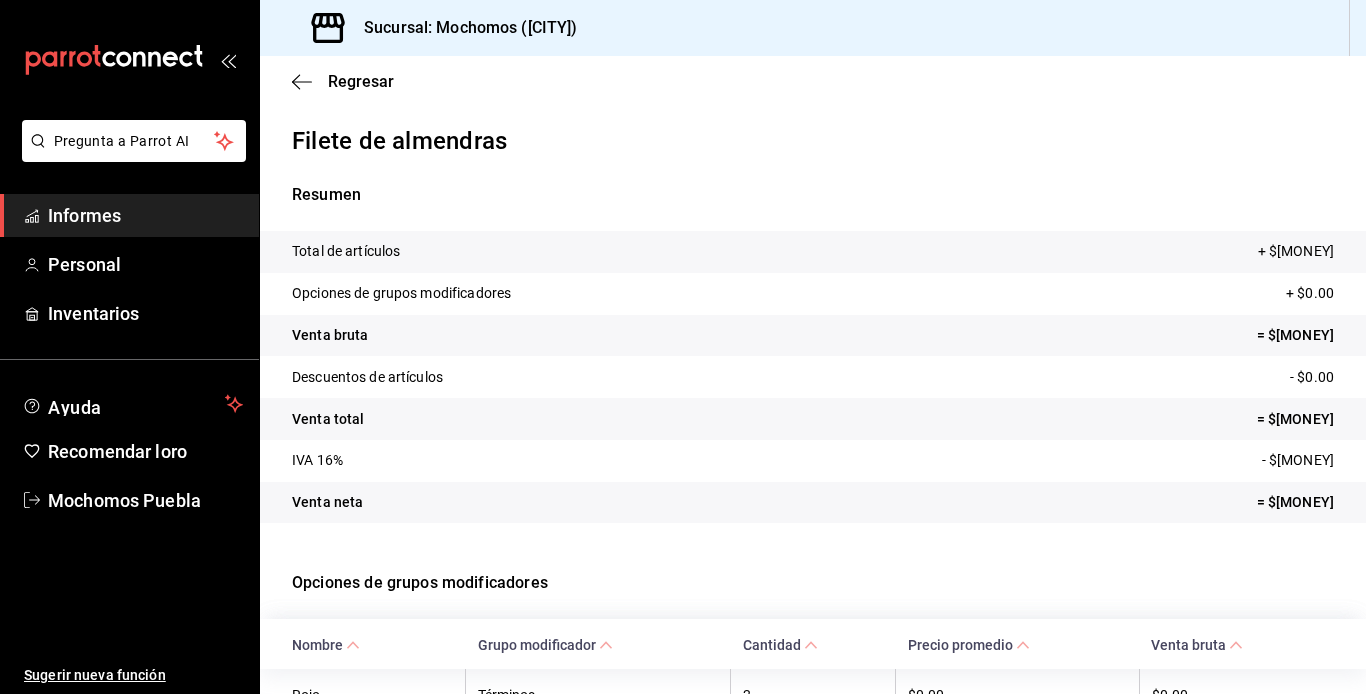drag, startPoint x: 420, startPoint y: 66, endPoint x: 466, endPoint y: 66, distance: 46 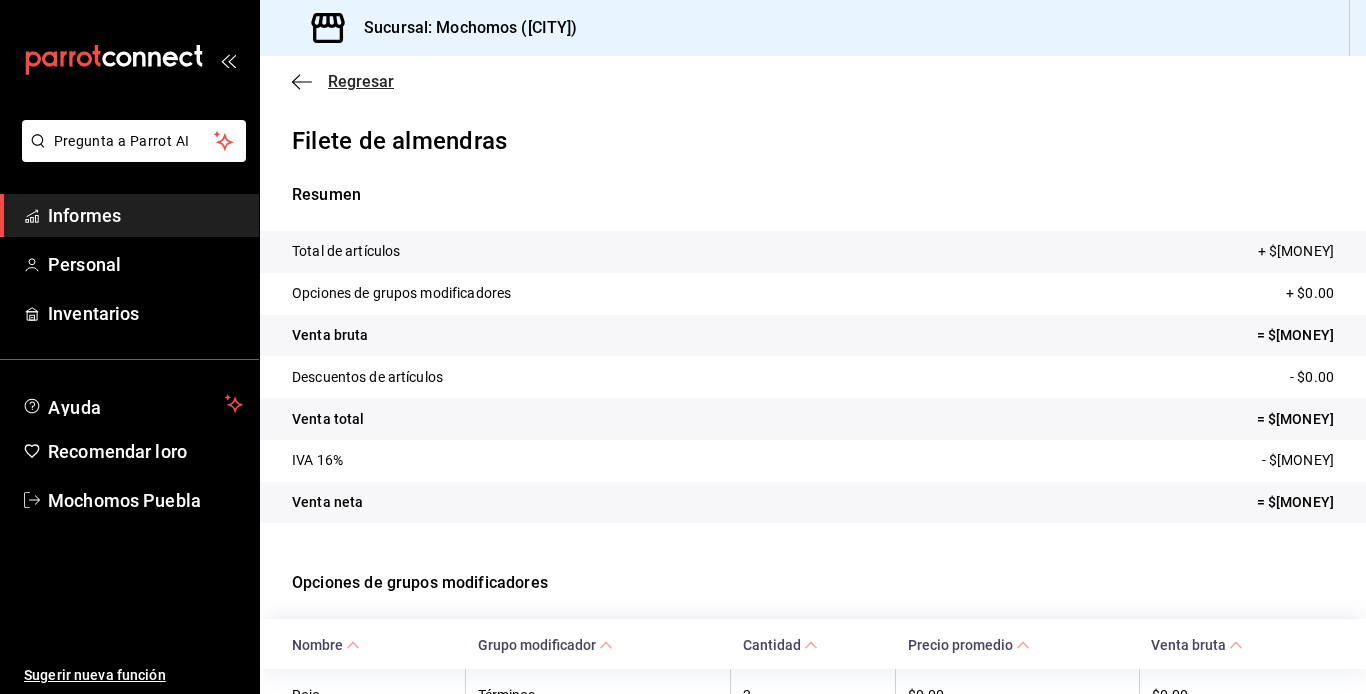 click on "Regresar" at bounding box center [361, 81] 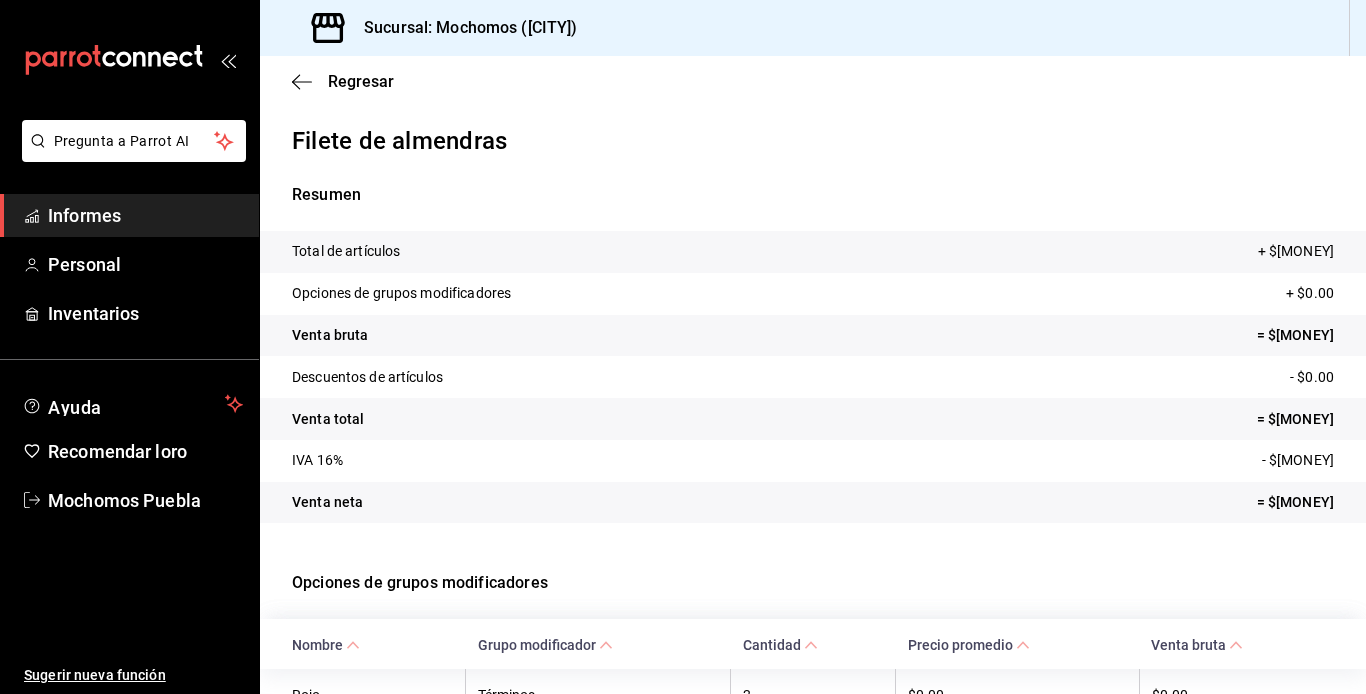 drag, startPoint x: 302, startPoint y: 72, endPoint x: 856, endPoint y: 200, distance: 568.5948 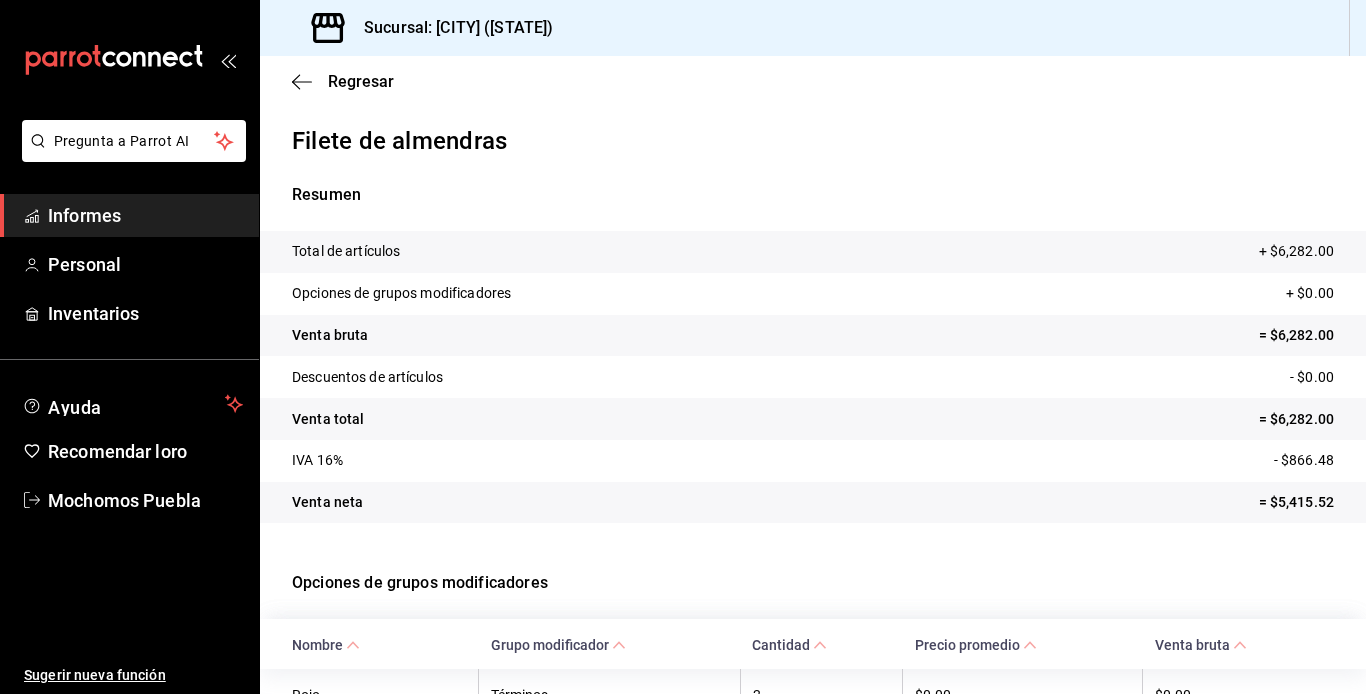 scroll, scrollTop: 0, scrollLeft: 0, axis: both 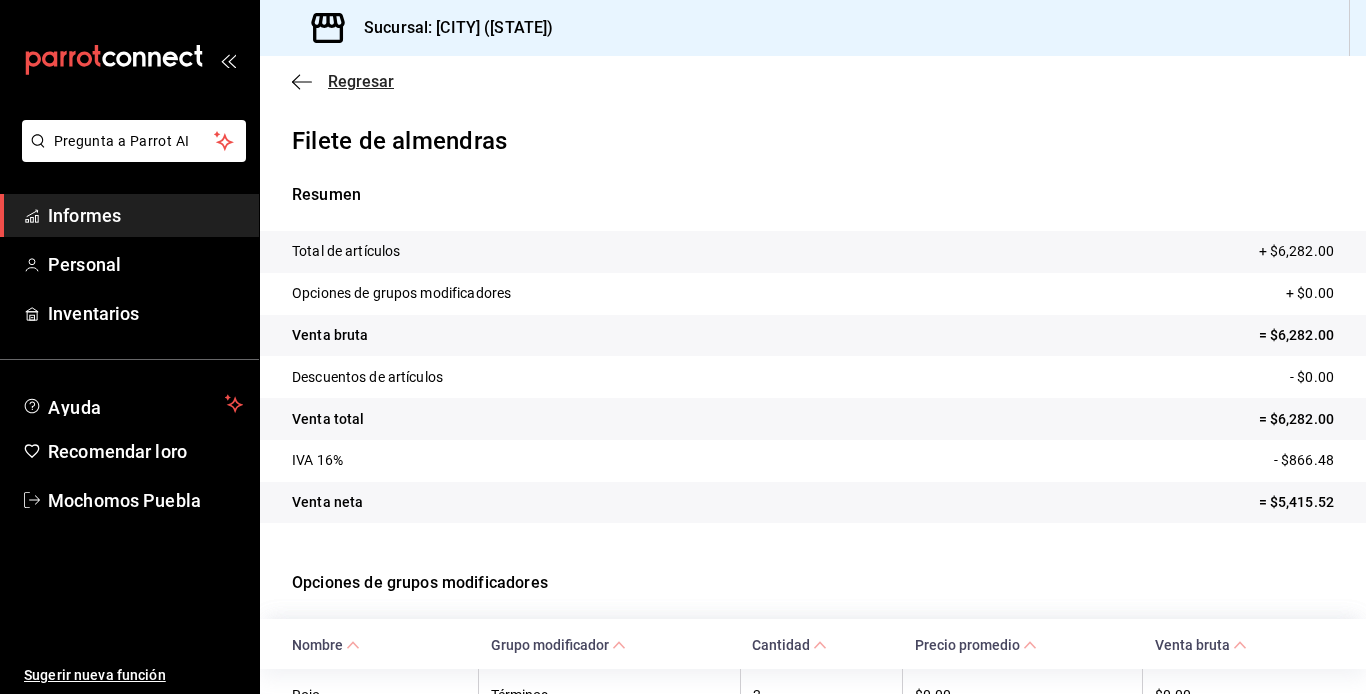 click 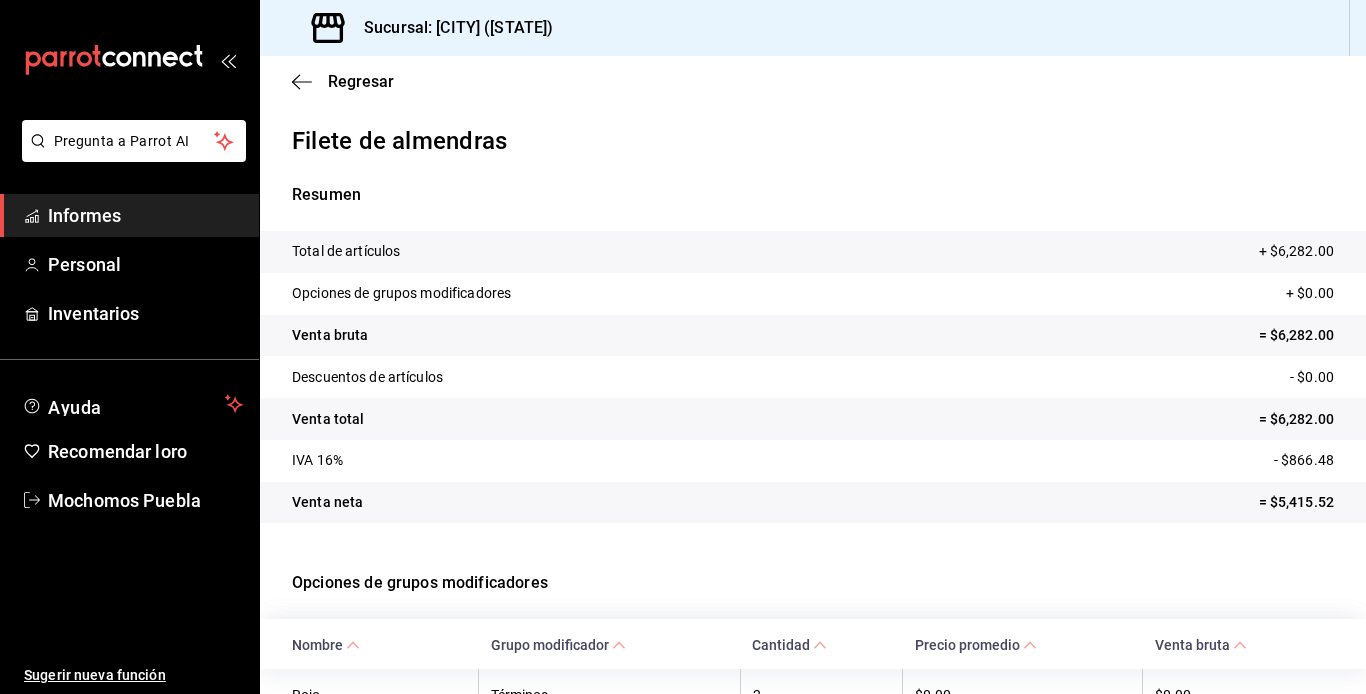 click on "Informes" at bounding box center [129, 215] 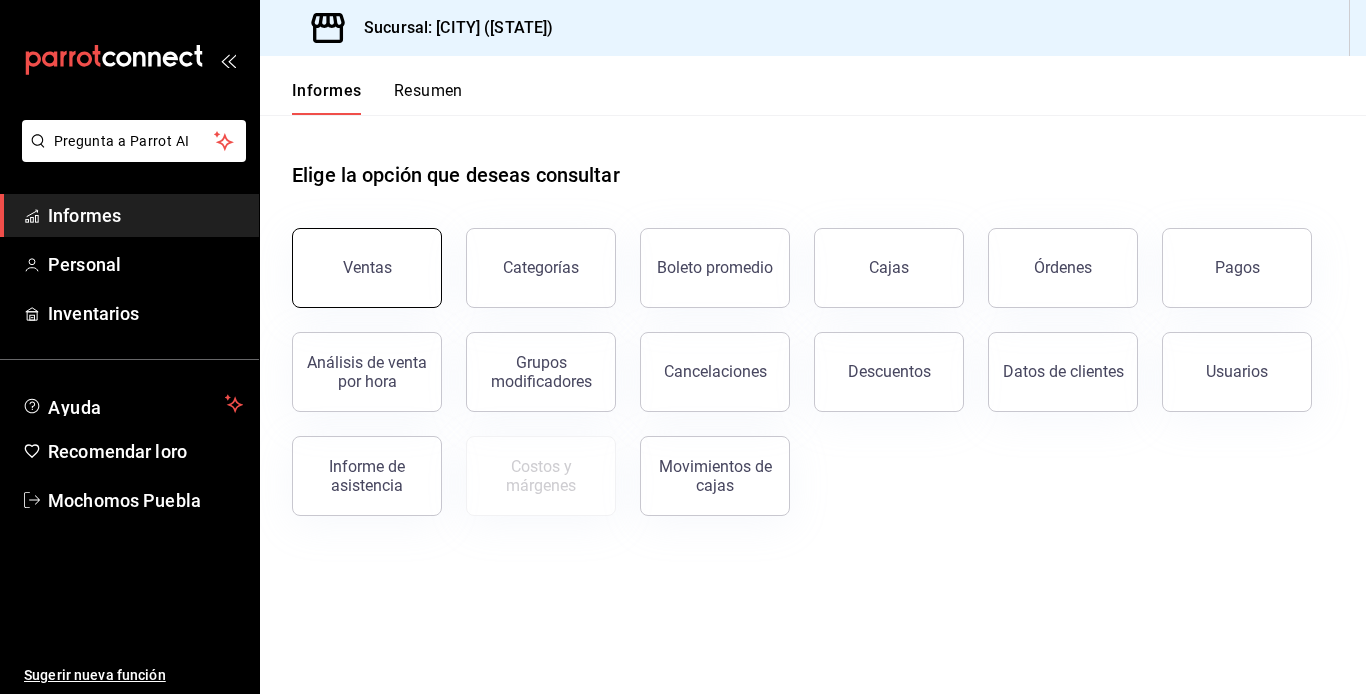 click on "Ventas" at bounding box center (367, 268) 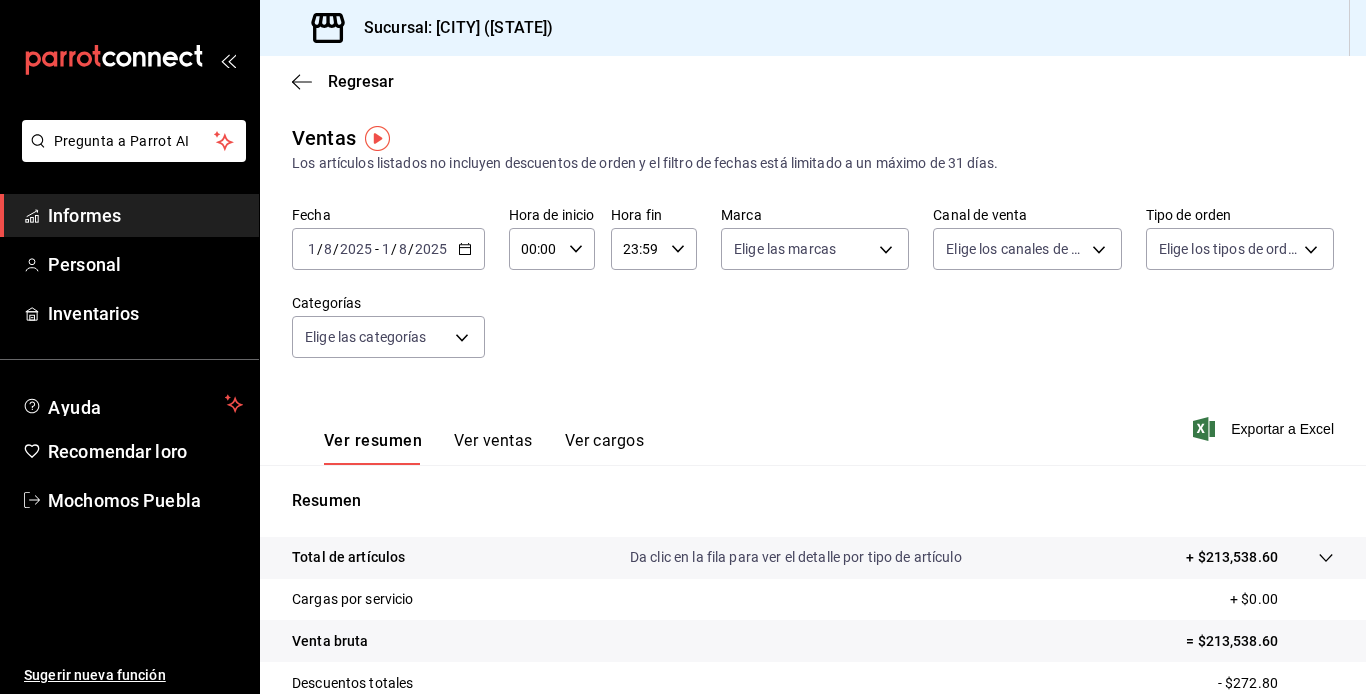 click on "Ver ventas" at bounding box center [493, 440] 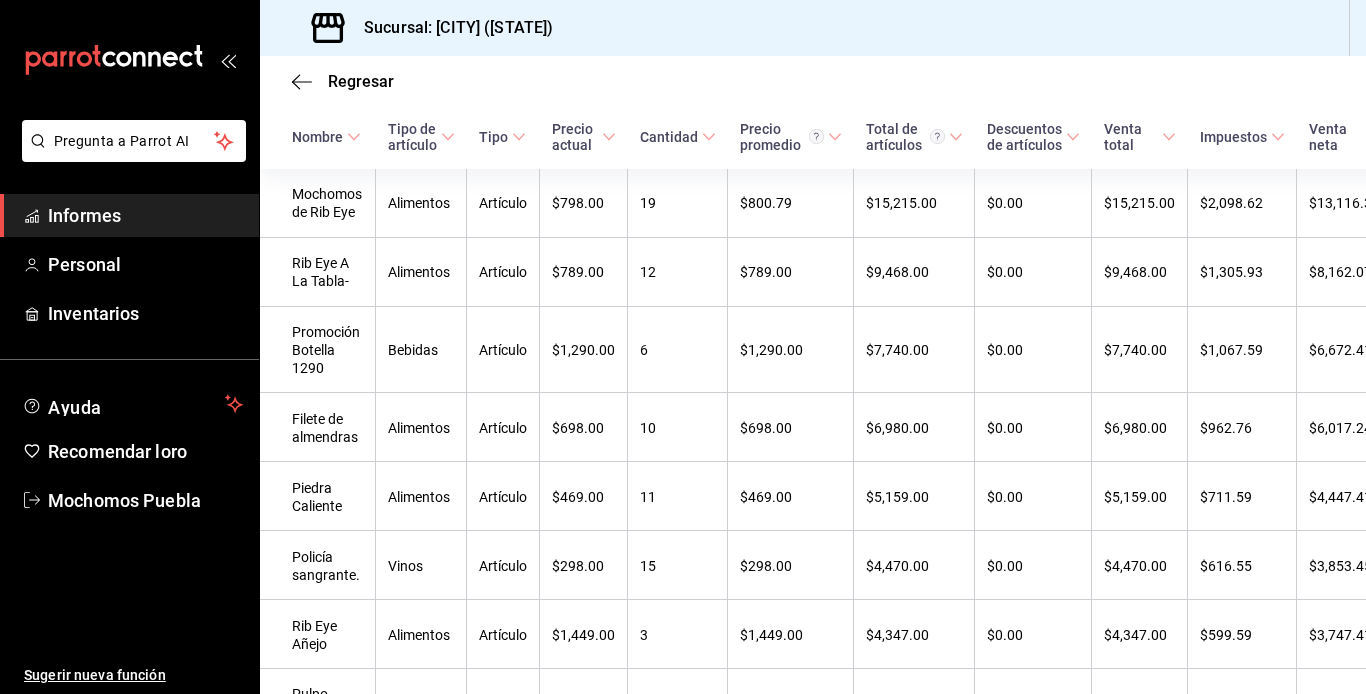 scroll, scrollTop: 480, scrollLeft: 0, axis: vertical 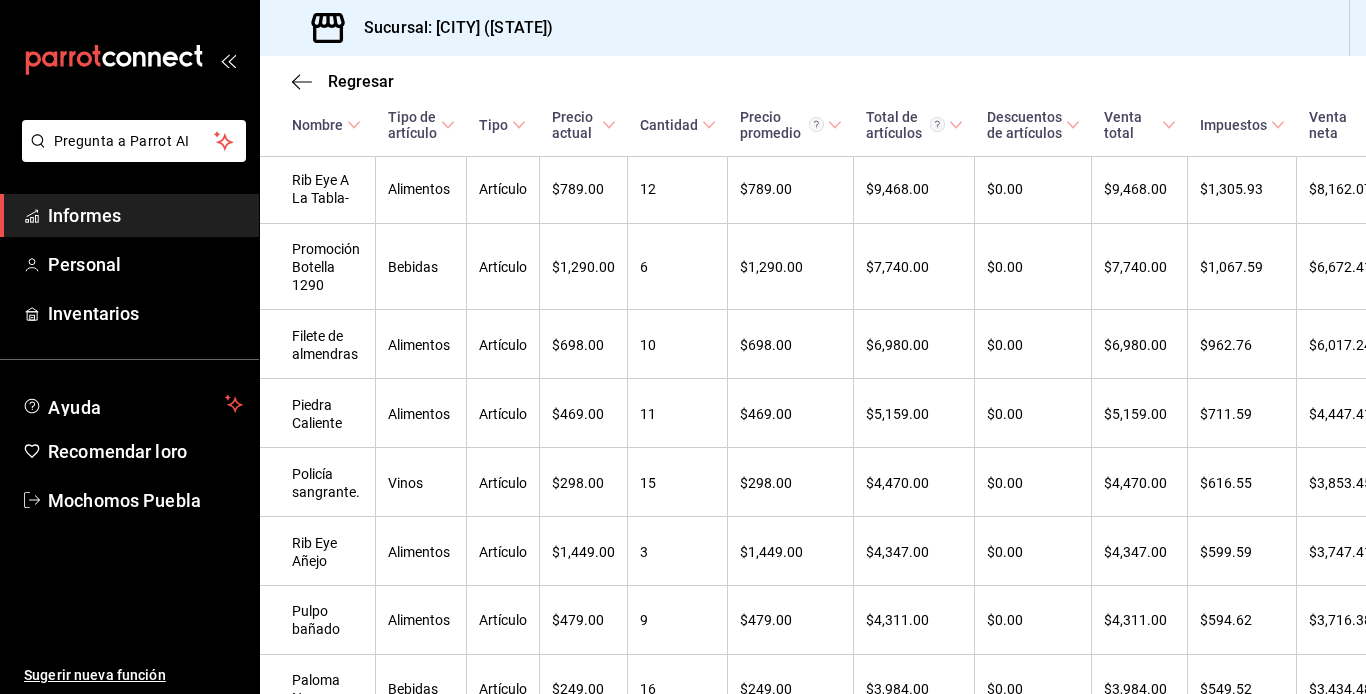 click on "Regresar Ventas Los artículos listados no incluyen descuentos de orden y el filtro de fechas está limitado a un máximo de 31 días. Fecha 2025-08-01 1 / 8 / 2025 - 2025-08-01 1 / 8 / 2025 Hora de inicio 00:00 Hora de inicio Hora fin 23:59 Hora fin Marca Elige las marcas Canal de venta Elige los canales de venta Tipo de orden Elige los tipos de orden Categorías Elige las categorías Ver resumen Ver ventas Ver cargos Exportar a Excel Nombre Tipo de artículo Tipo Precio actual Cantidad Precio promedio   Total de artículos   Descuentos de artículos Venta total Impuestos Venta neta Mochomos de Rib Eye Alimentos Artículo $798.00 19 $800.79 $15,215.00 $0.00 $15,215.00 $2,098.62 $13,116.38 Rib Eye A La Tabla- Alimentos Artículo $789.00 12 $789.00 $9,468.00 $0.00 $9,468.00 $1,305.93 $8,162.07 Promoción Botella 1290 Bebidas Artículo $1,290.00 6 $1,290.00 $7,740.00 $0.00 $7,740.00 $1,067.59 $6,672.41 Filete de almendras Alimentos Artículo $698.00 10 $698.00 $6,980.00 $0.00 $6,980.00 $962.76 $6,017.24 $469.00" at bounding box center (813, 375) 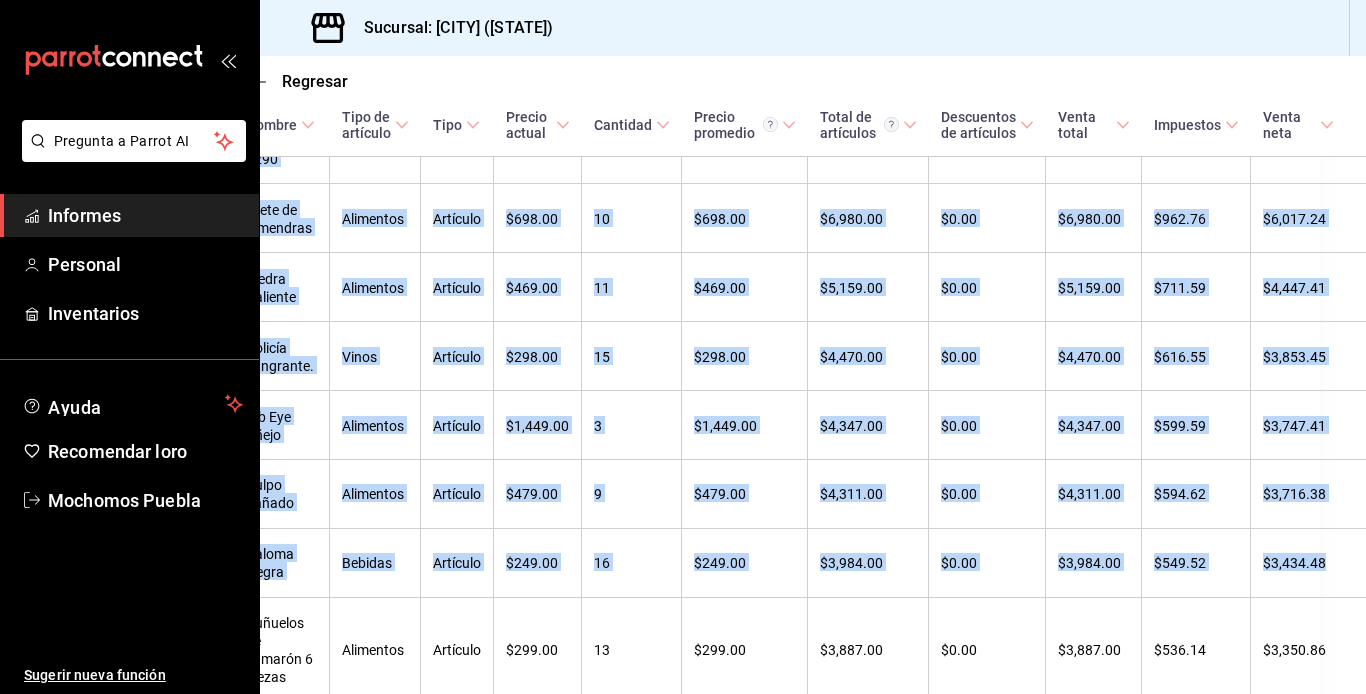 drag, startPoint x: 1360, startPoint y: 687, endPoint x: 1353, endPoint y: 666, distance: 22.135944 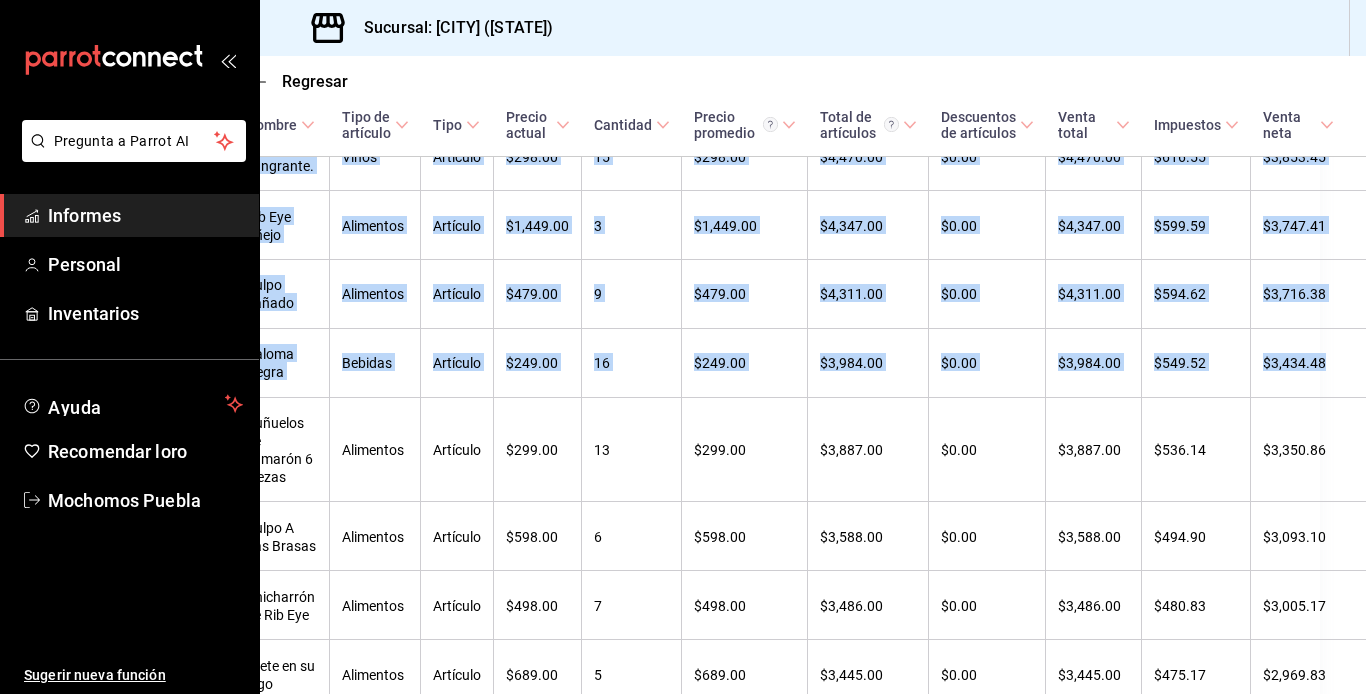 scroll, scrollTop: 886, scrollLeft: 49, axis: both 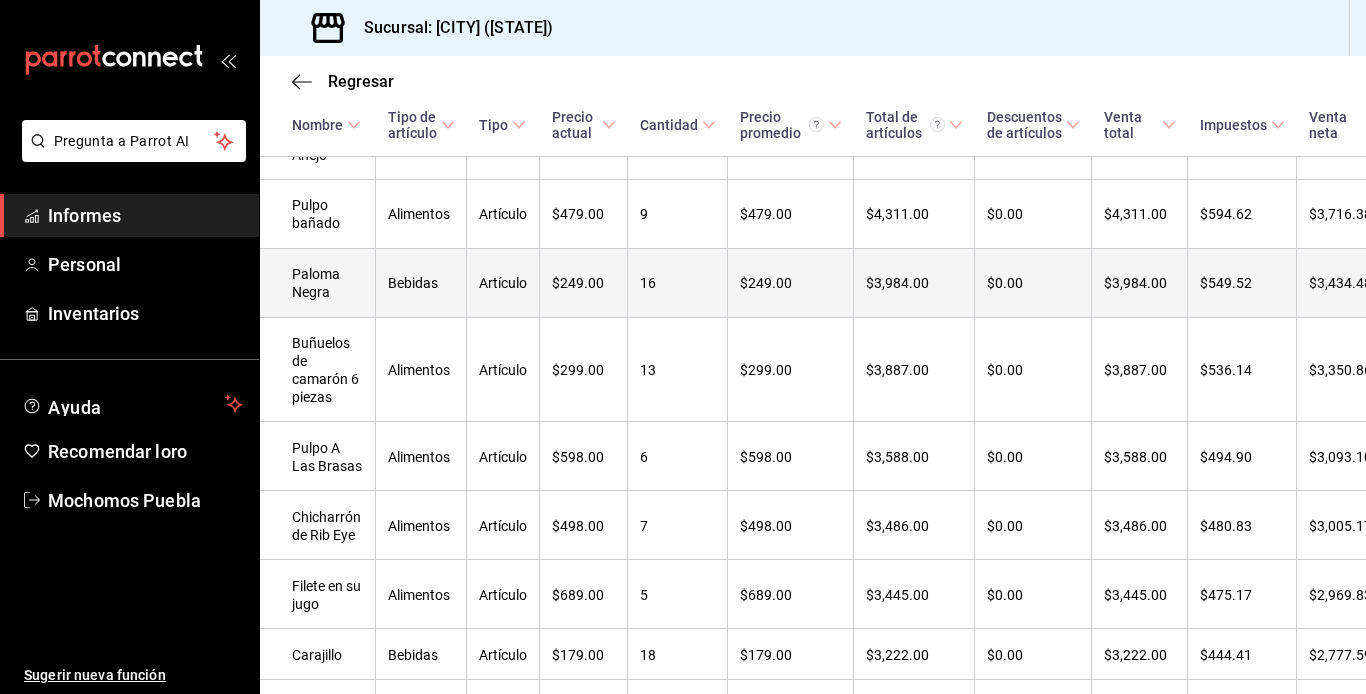 click on "16" at bounding box center (678, 282) 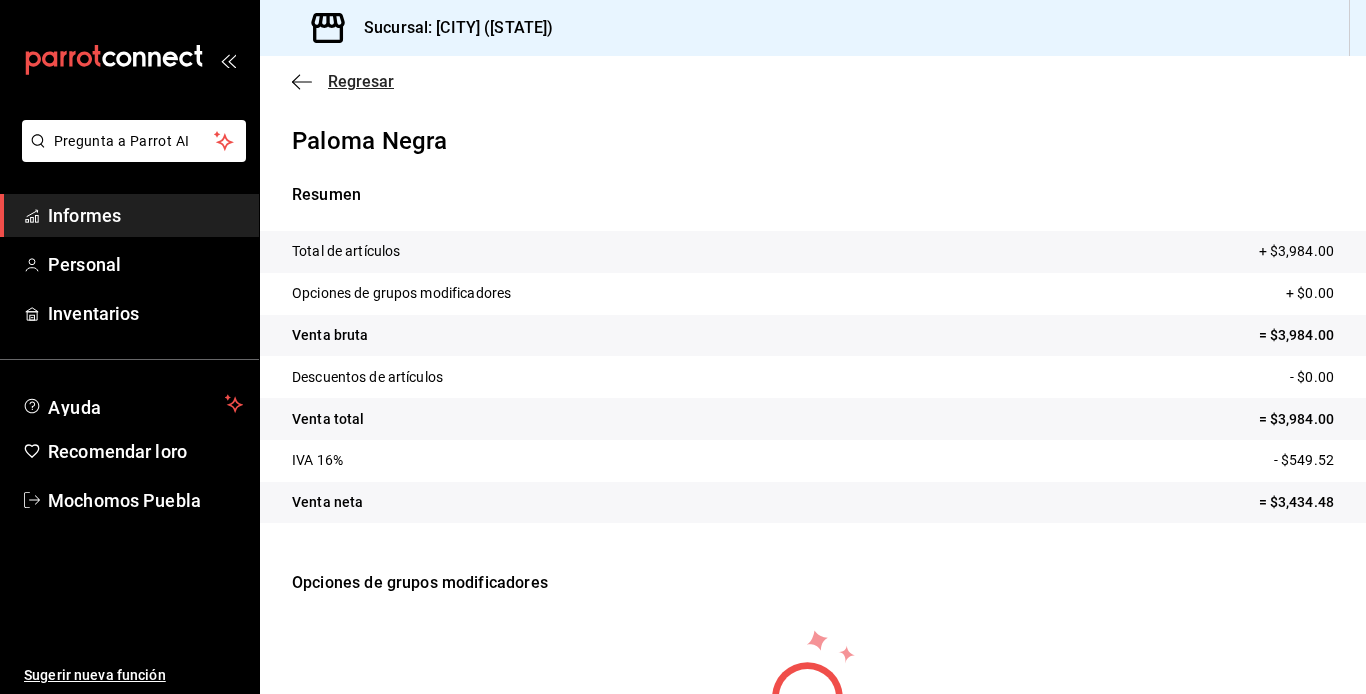 click 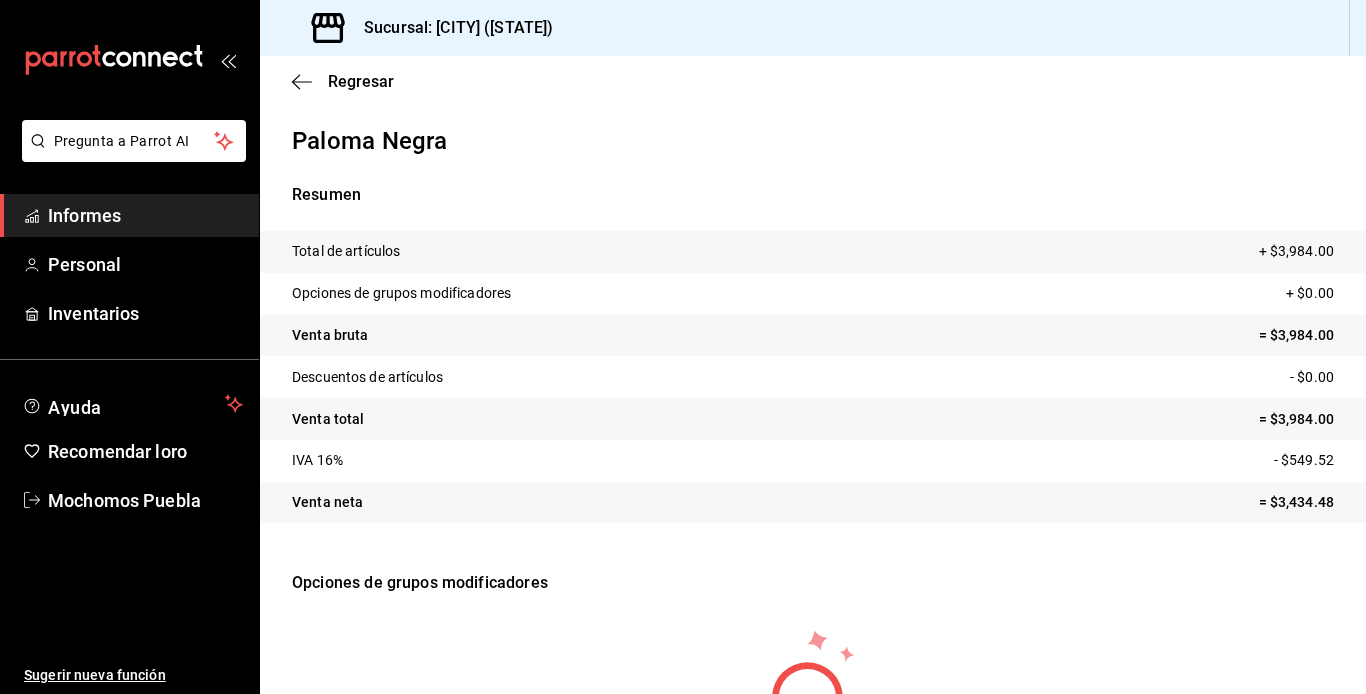 drag, startPoint x: 337, startPoint y: 75, endPoint x: 797, endPoint y: 61, distance: 460.21298 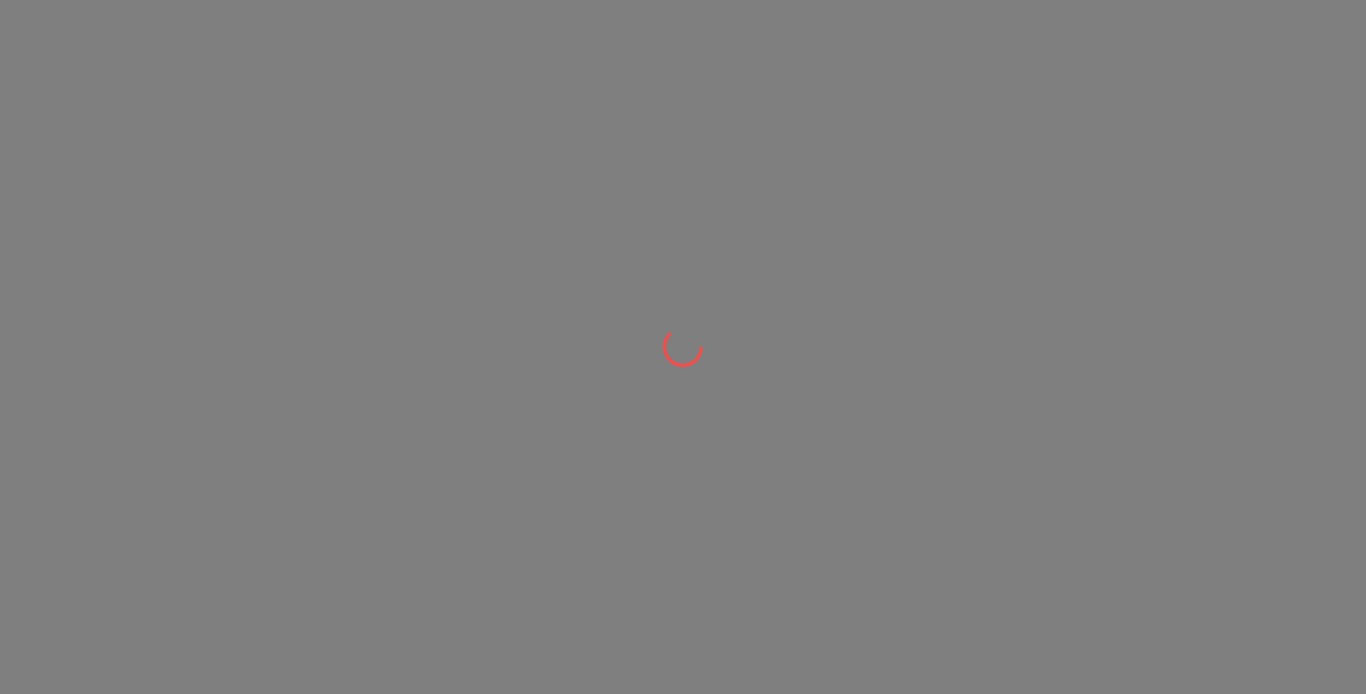 scroll, scrollTop: 0, scrollLeft: 0, axis: both 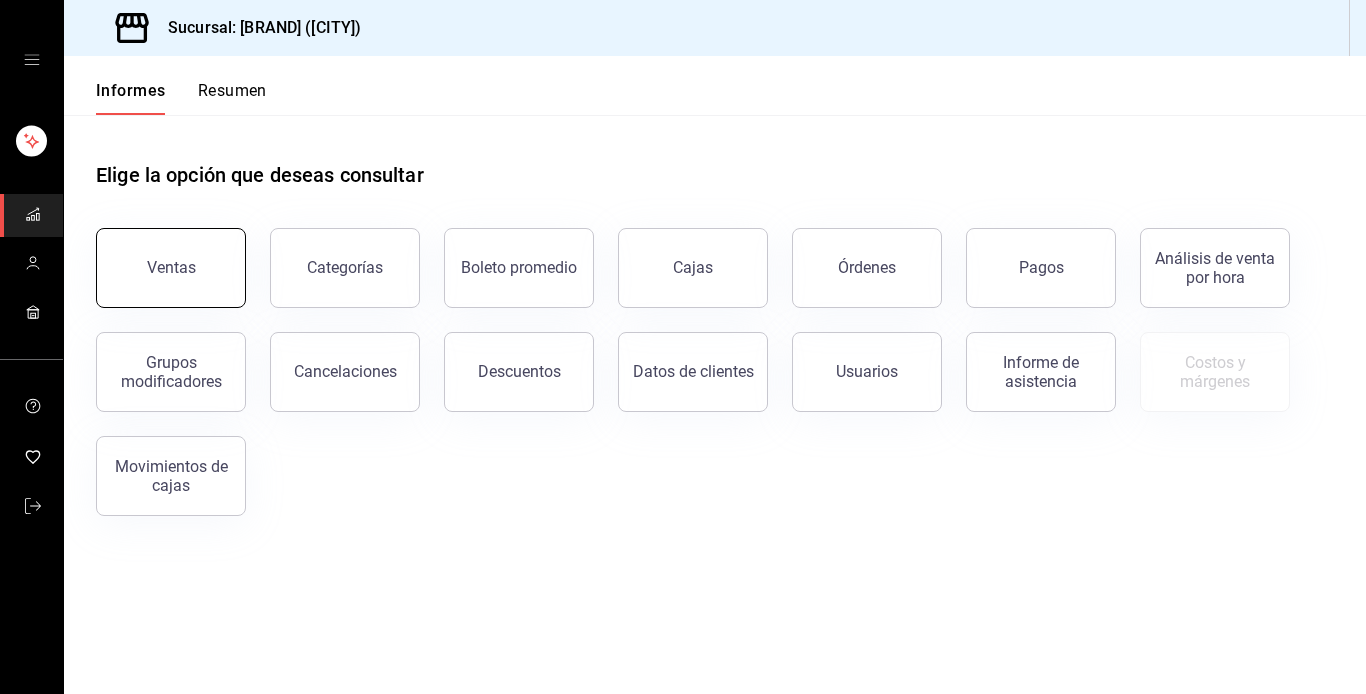 click on "Ventas" at bounding box center (171, 268) 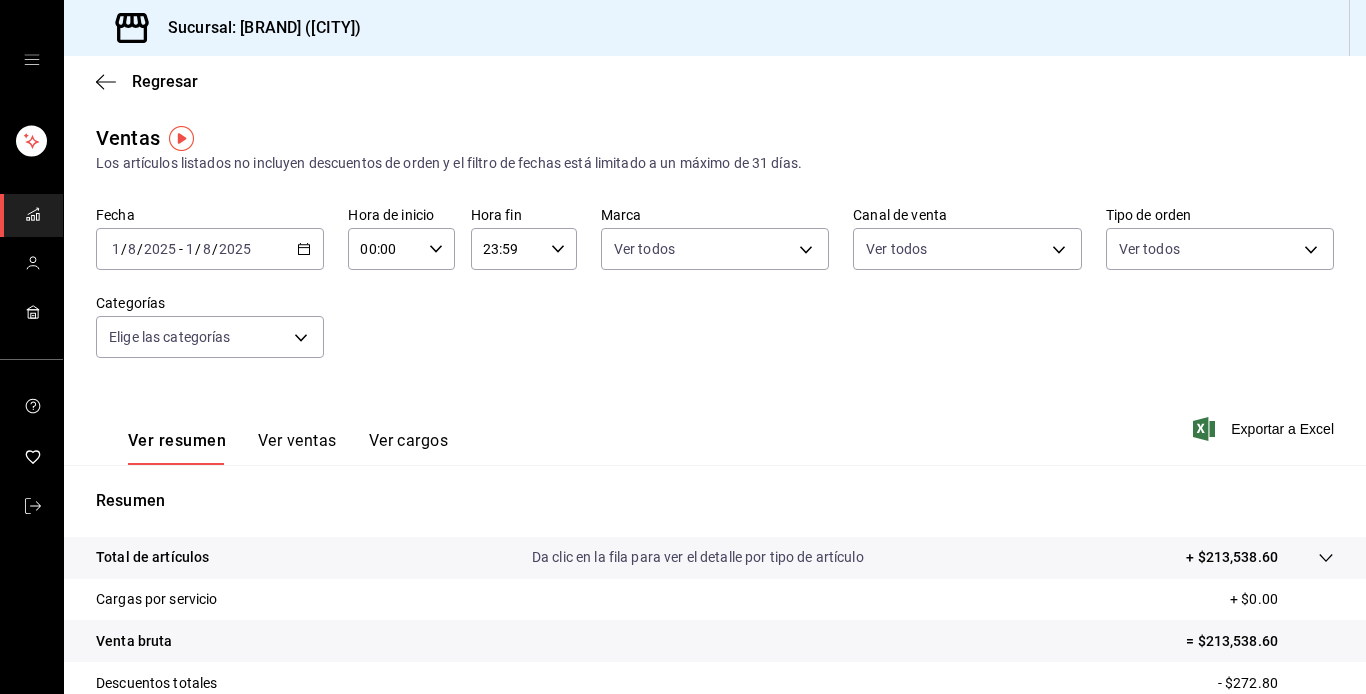 click on "Ver ventas" at bounding box center [297, 440] 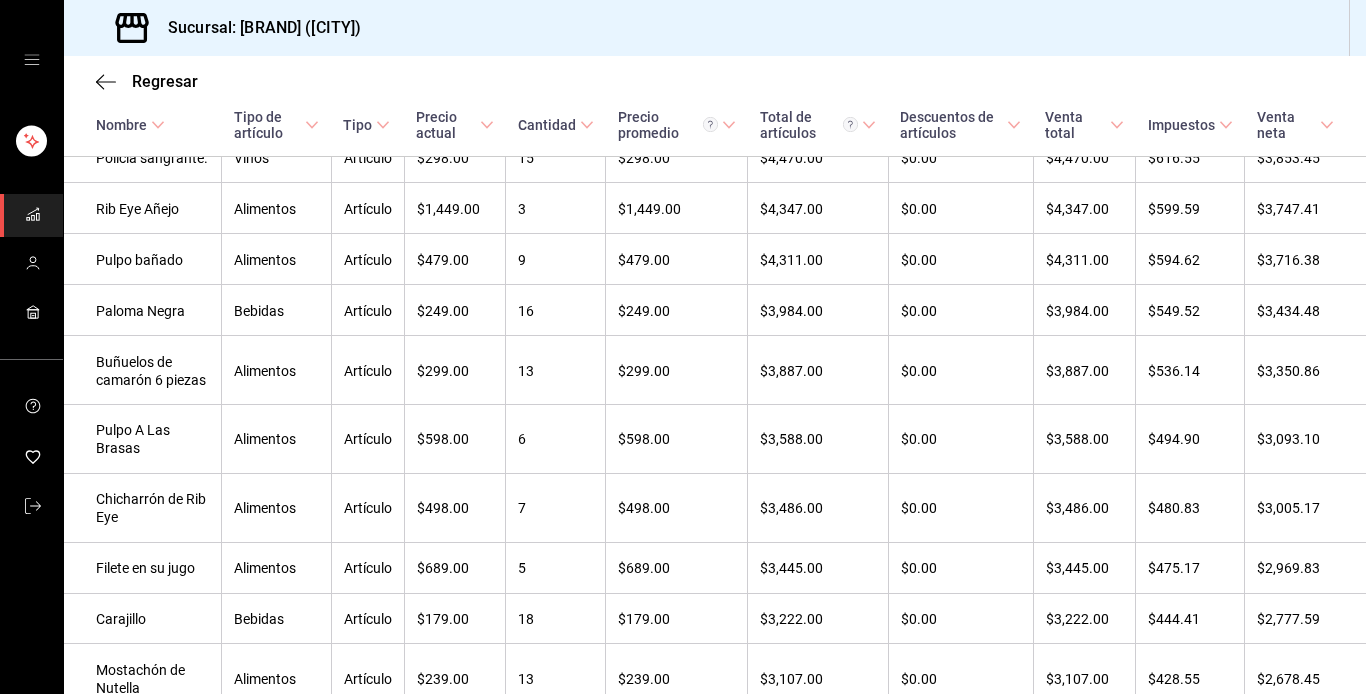 scroll, scrollTop: 800, scrollLeft: 0, axis: vertical 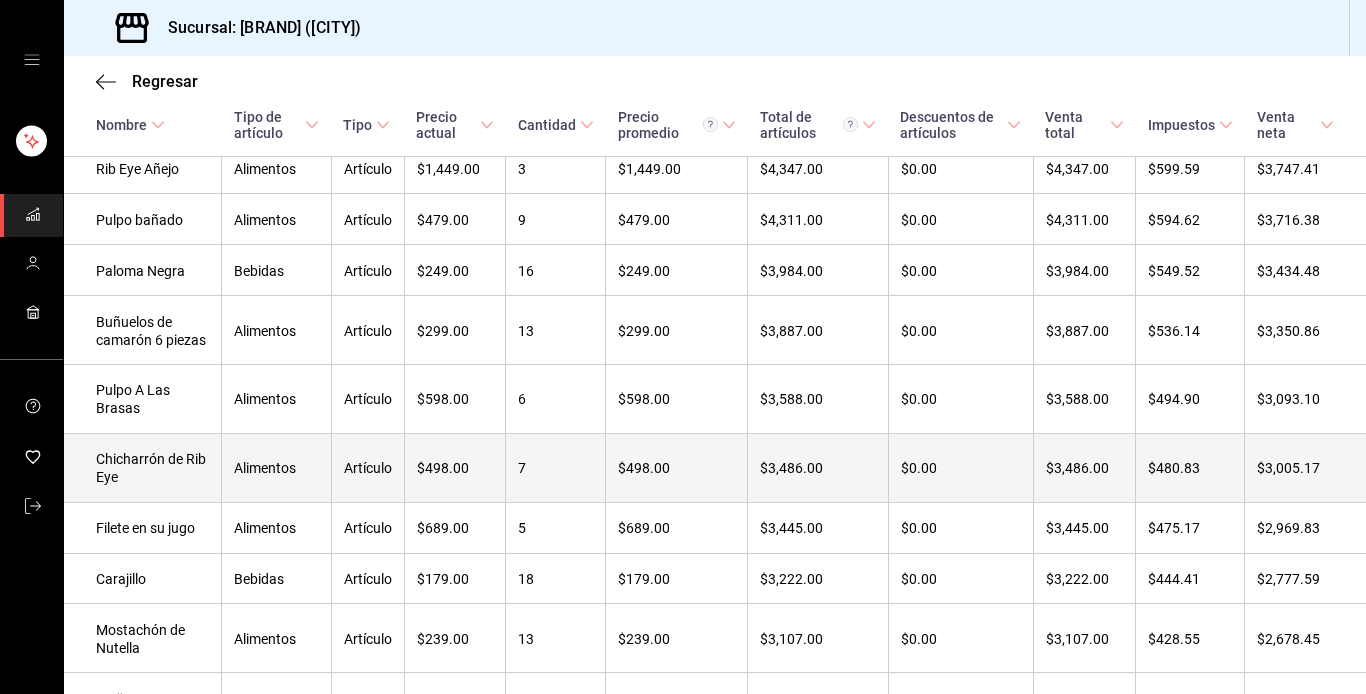 type 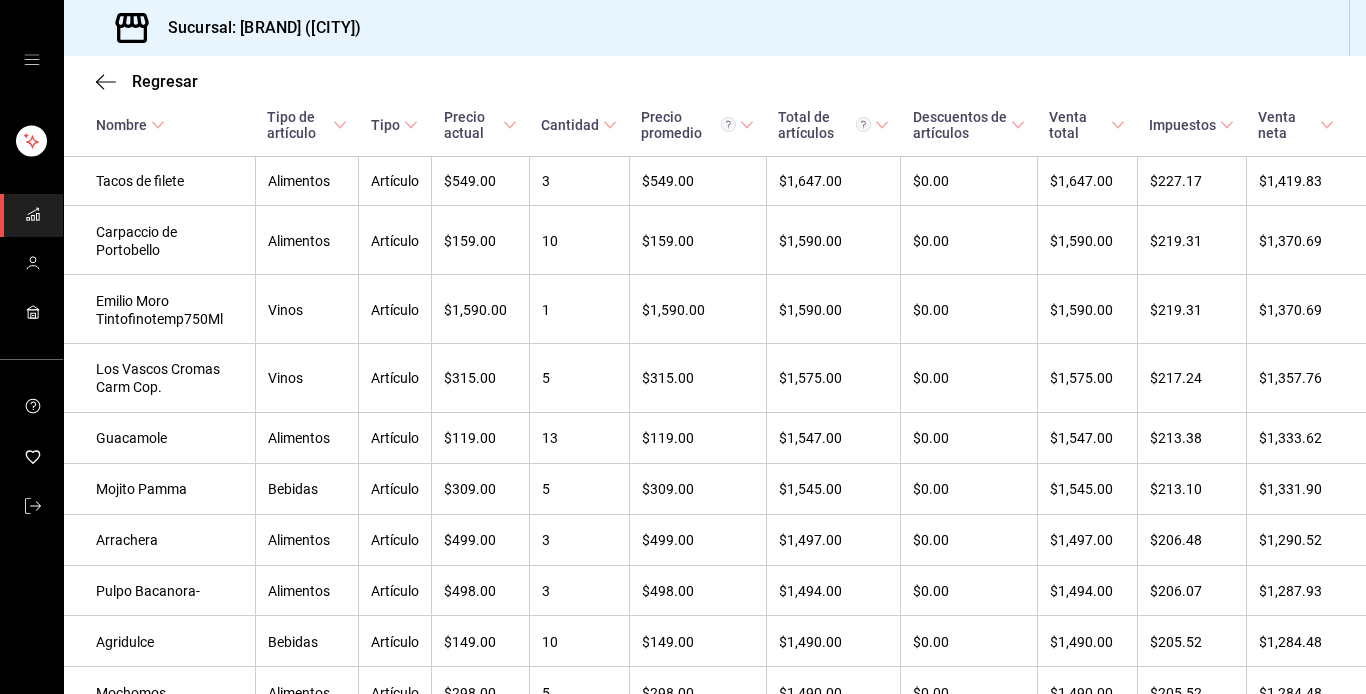 scroll, scrollTop: 2425, scrollLeft: 0, axis: vertical 